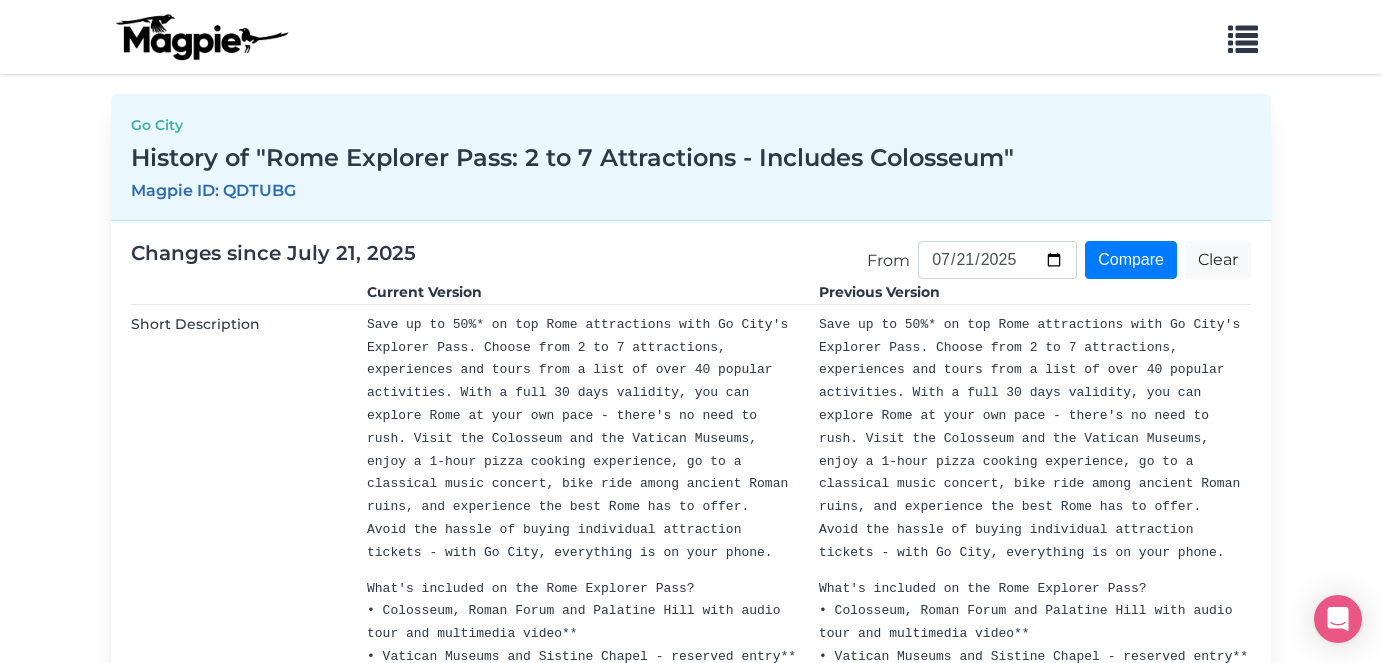 scroll, scrollTop: 0, scrollLeft: 0, axis: both 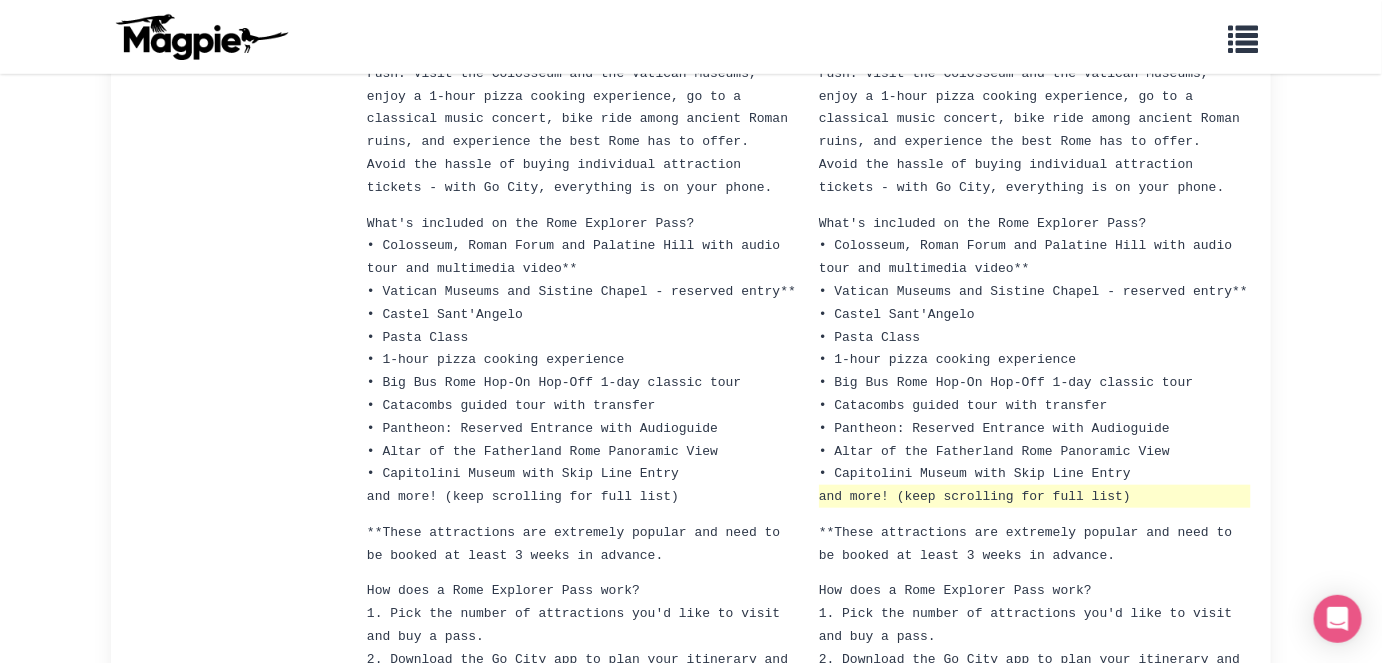 click on "and more! (keep scrolling for full list)" at bounding box center (975, 496) 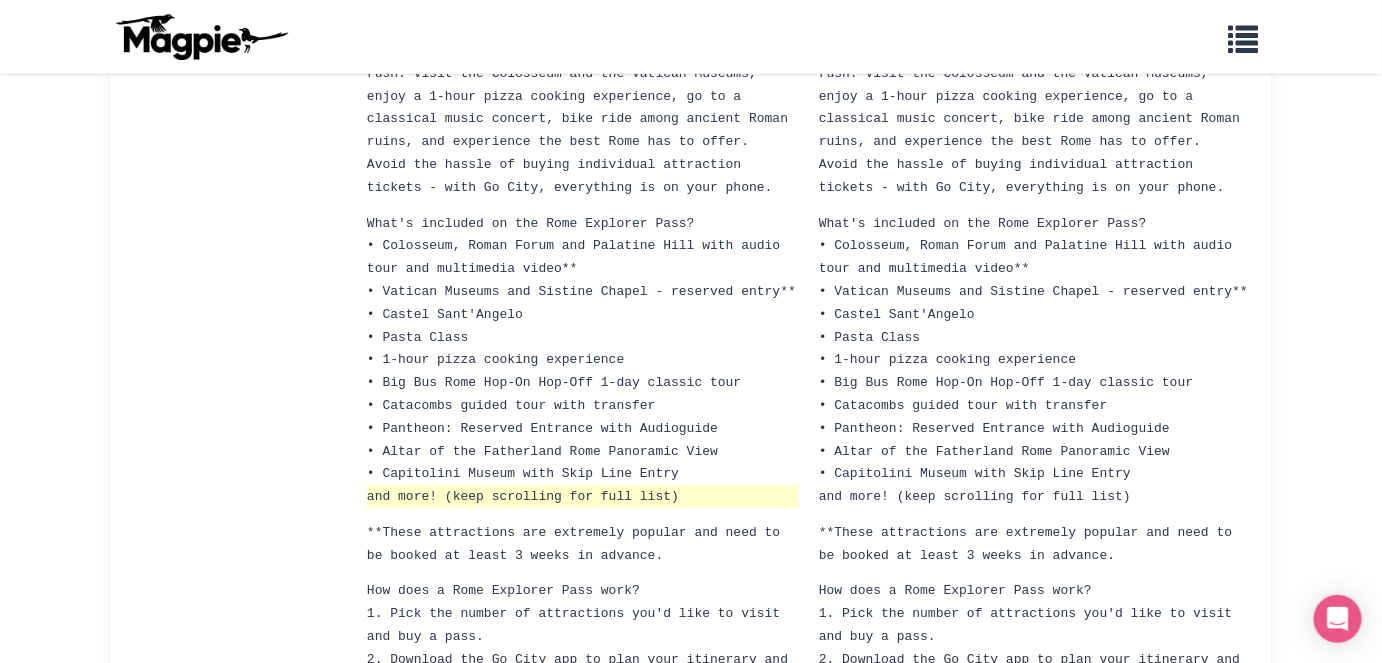 click on "and more! (keep scrolling for full list)" at bounding box center (523, 496) 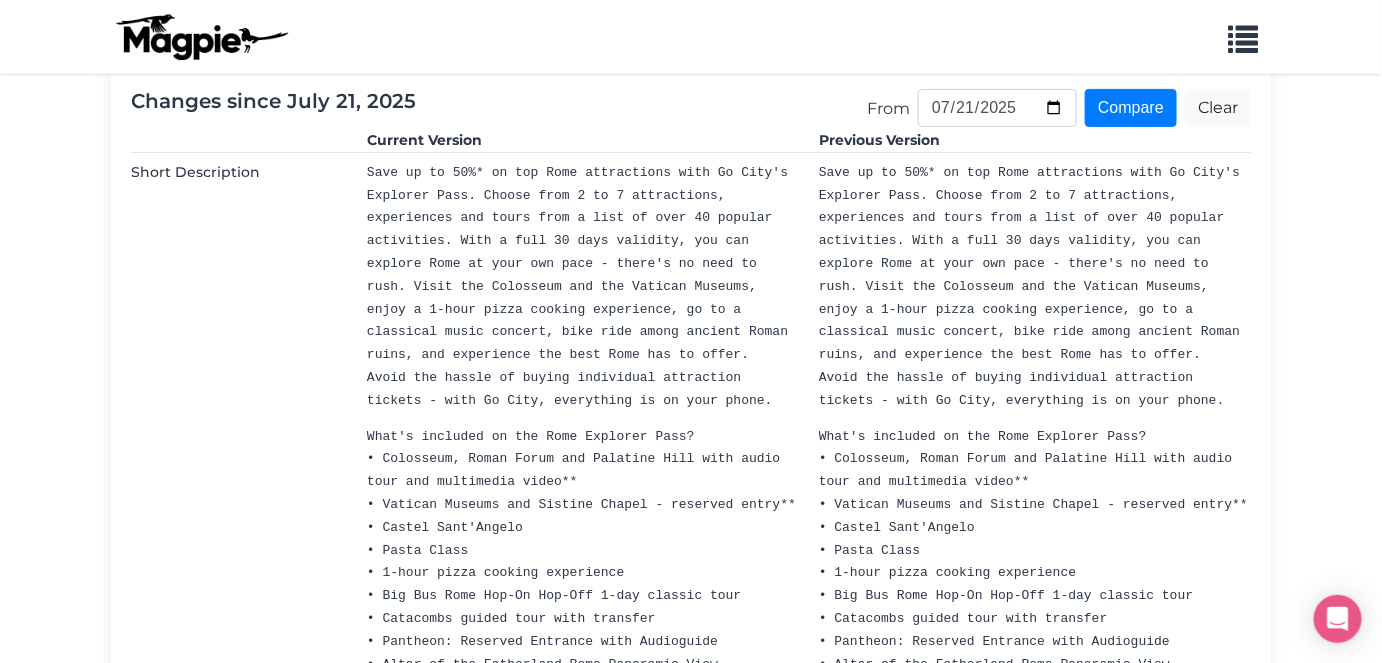scroll, scrollTop: 0, scrollLeft: 0, axis: both 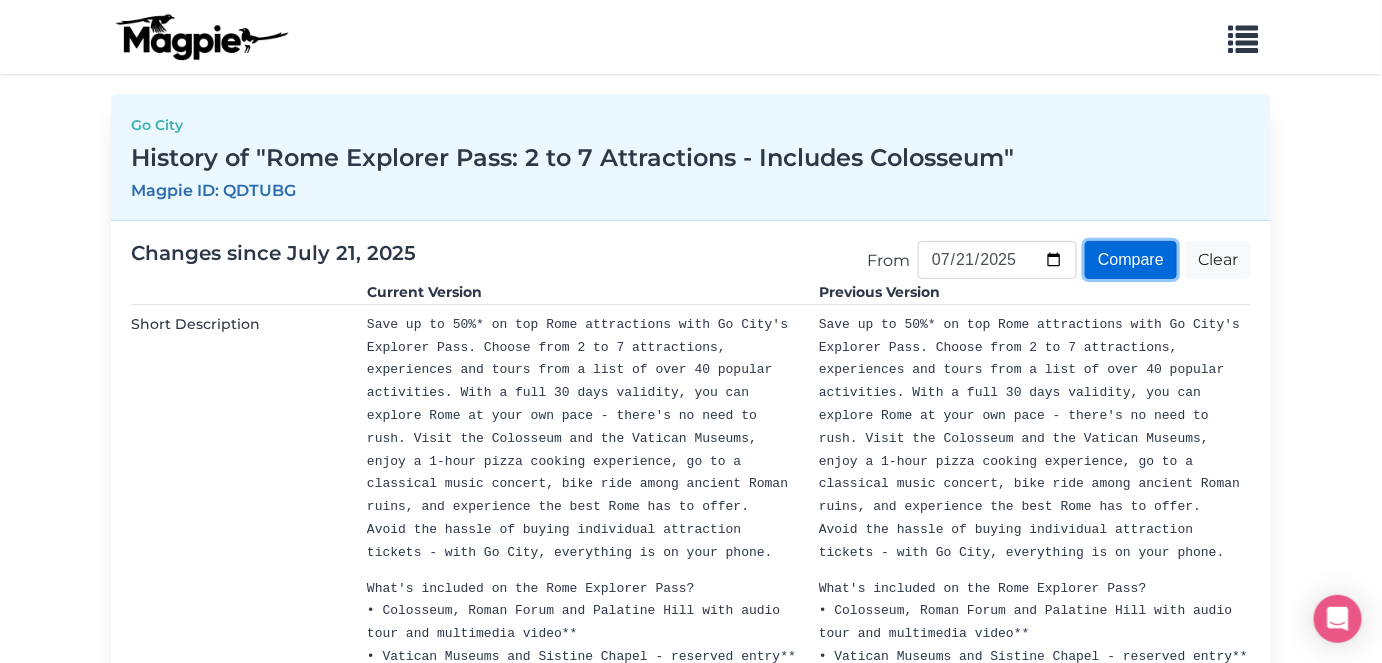 click on "Compare" at bounding box center (1131, 260) 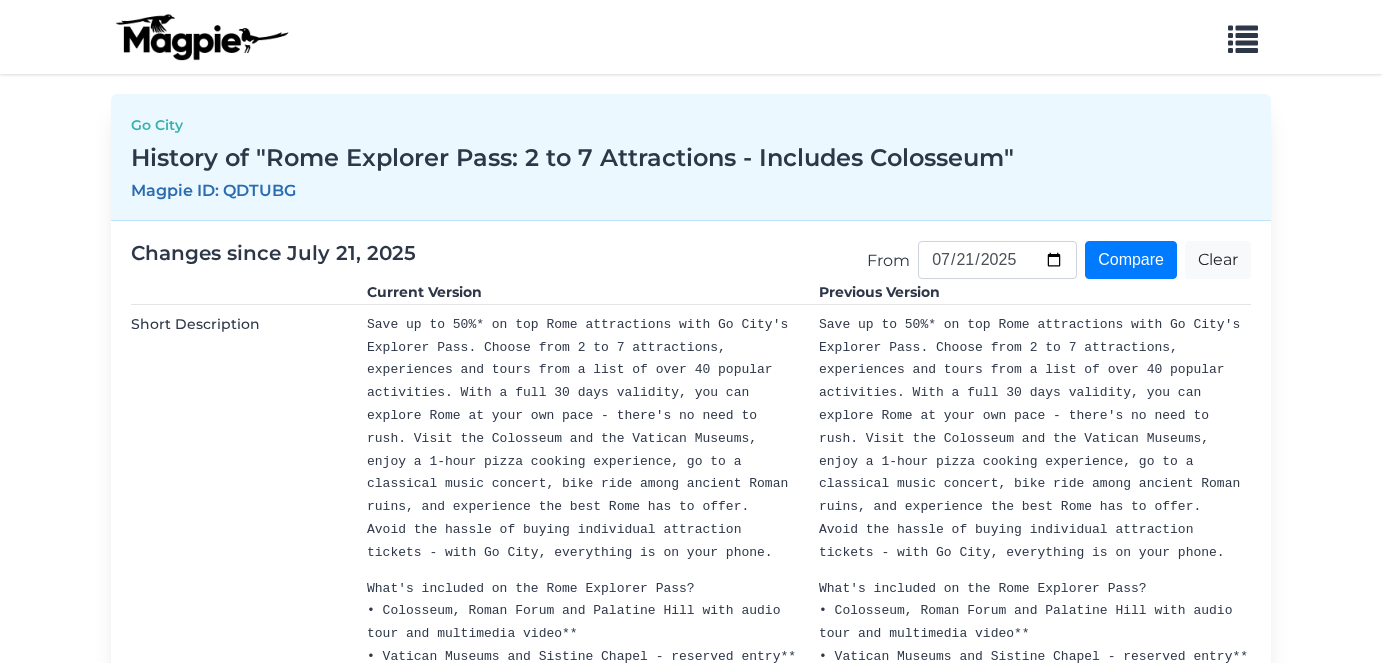 scroll, scrollTop: 0, scrollLeft: 0, axis: both 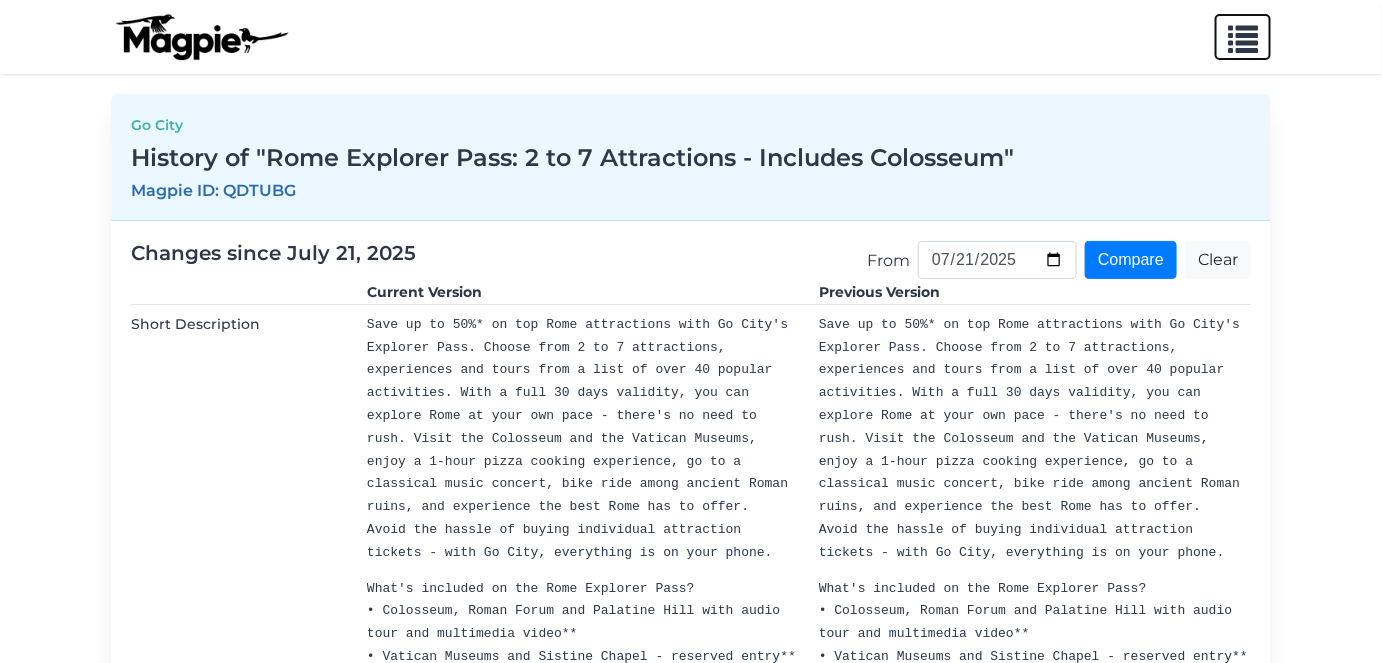 click at bounding box center [1243, 35] 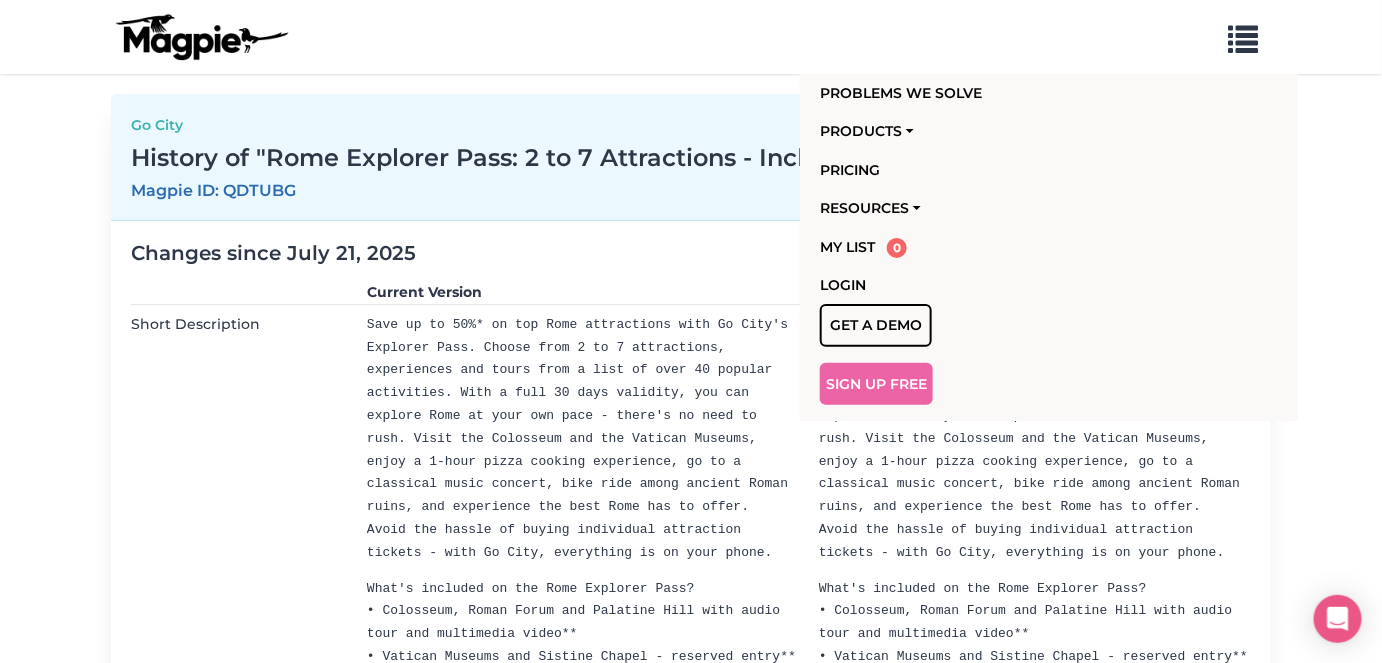 click on "Changes since July 21, 2025" at bounding box center (691, 253) 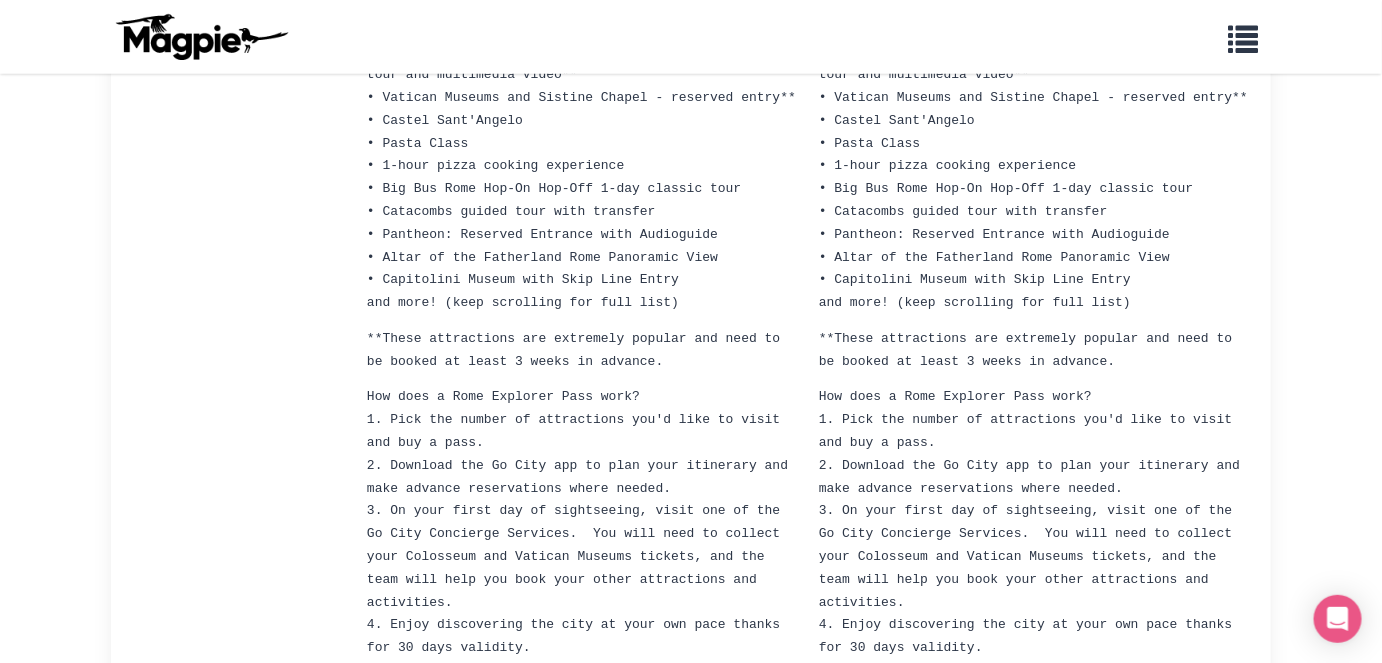 scroll, scrollTop: 557, scrollLeft: 0, axis: vertical 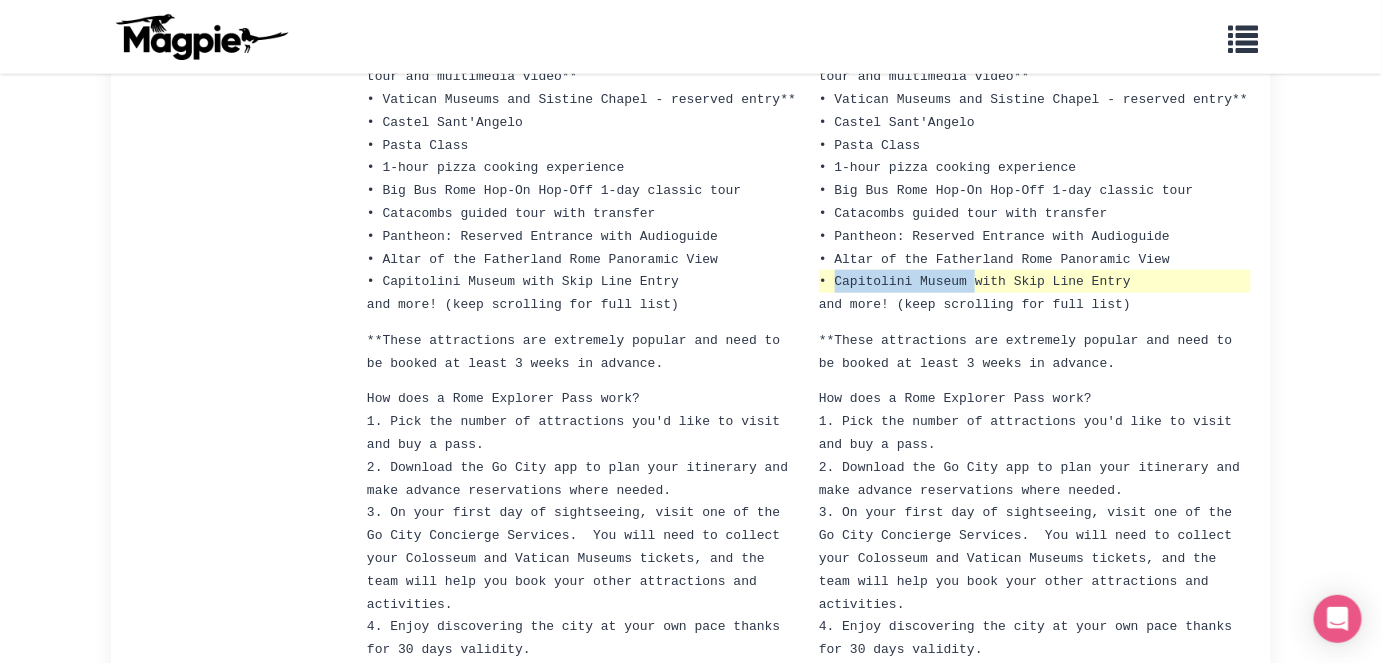 drag, startPoint x: 837, startPoint y: 251, endPoint x: 974, endPoint y: 248, distance: 137.03284 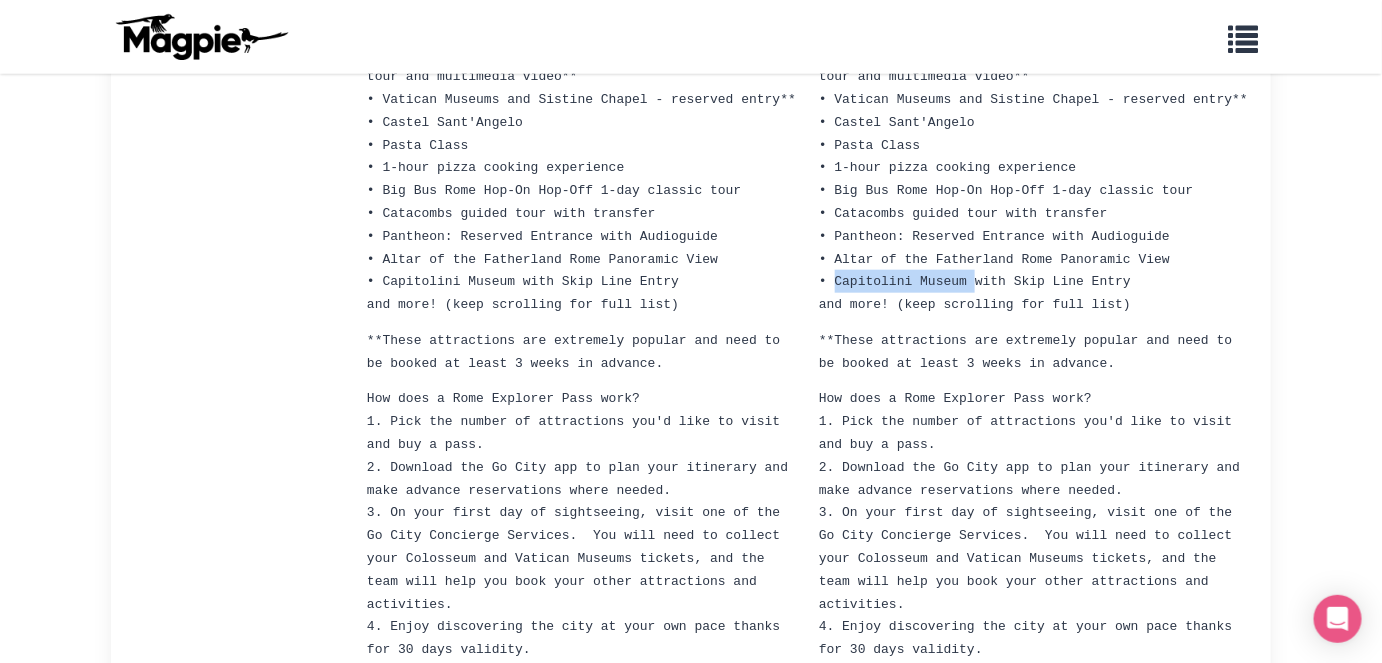 copy on "Capitolini Museum" 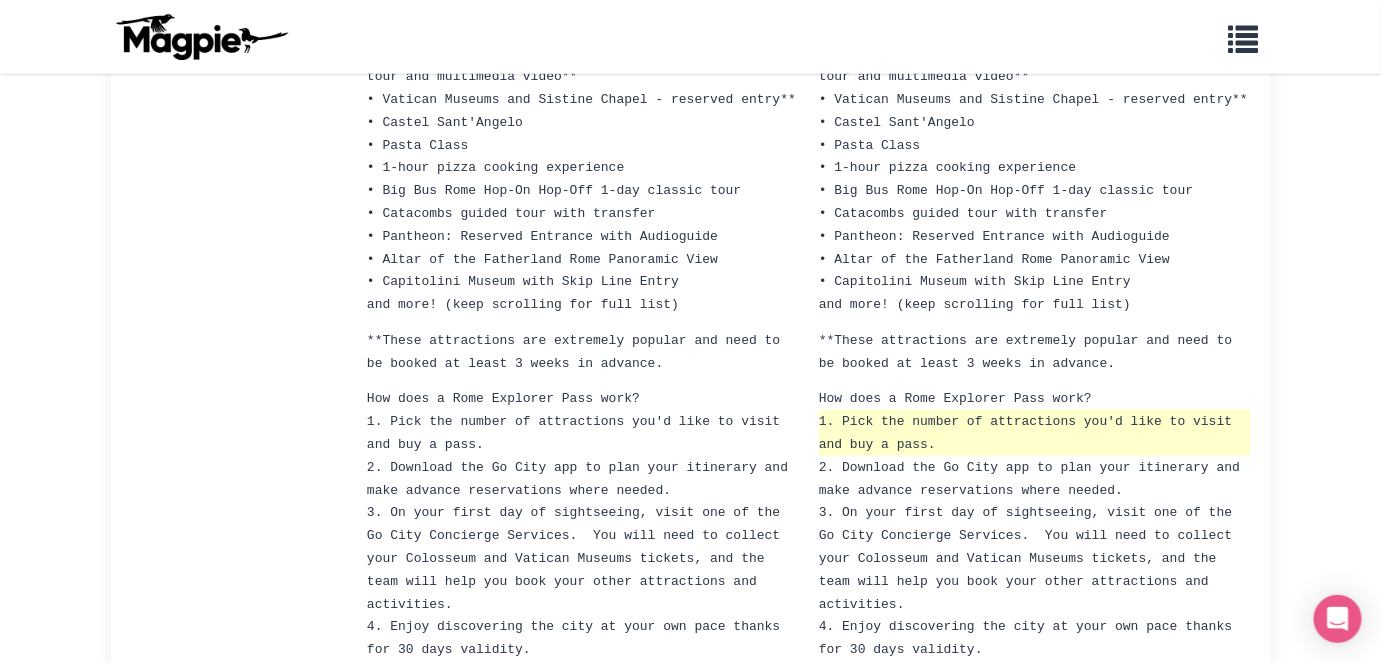 click on "1. Pick the number of attractions you'd like to visit and buy a pass." at bounding box center [1035, 433] 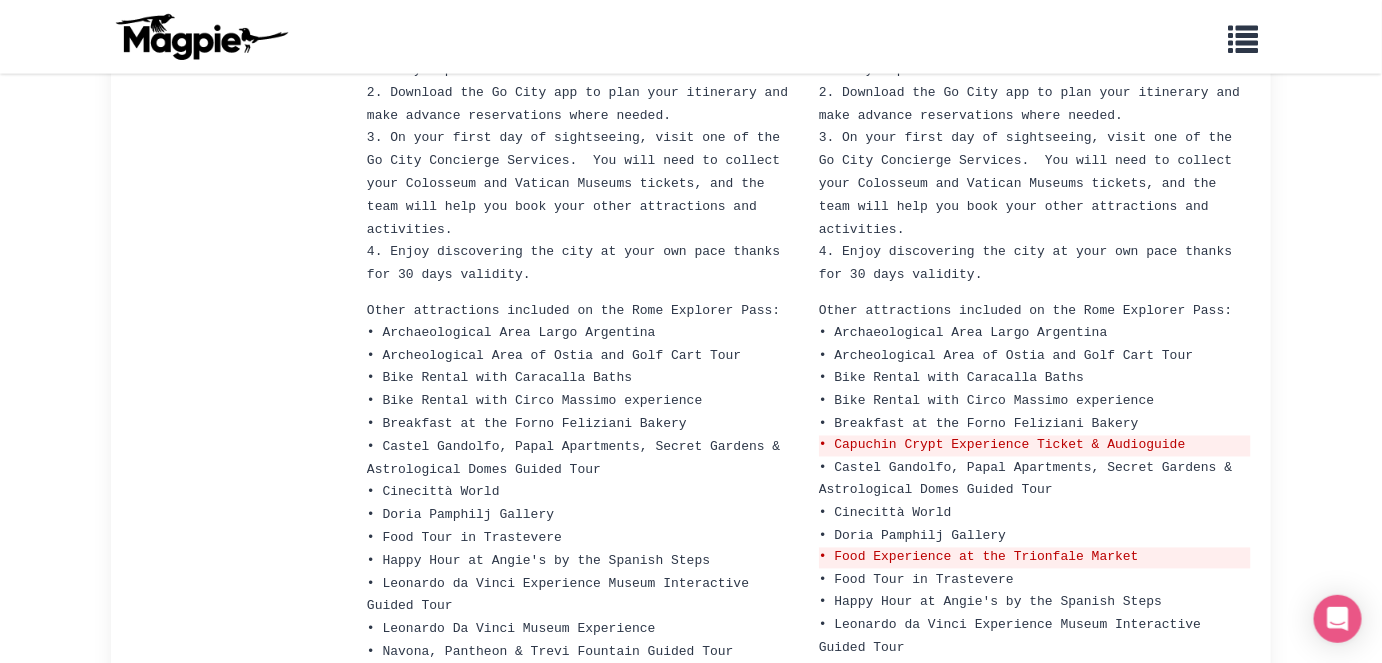 scroll, scrollTop: 934, scrollLeft: 0, axis: vertical 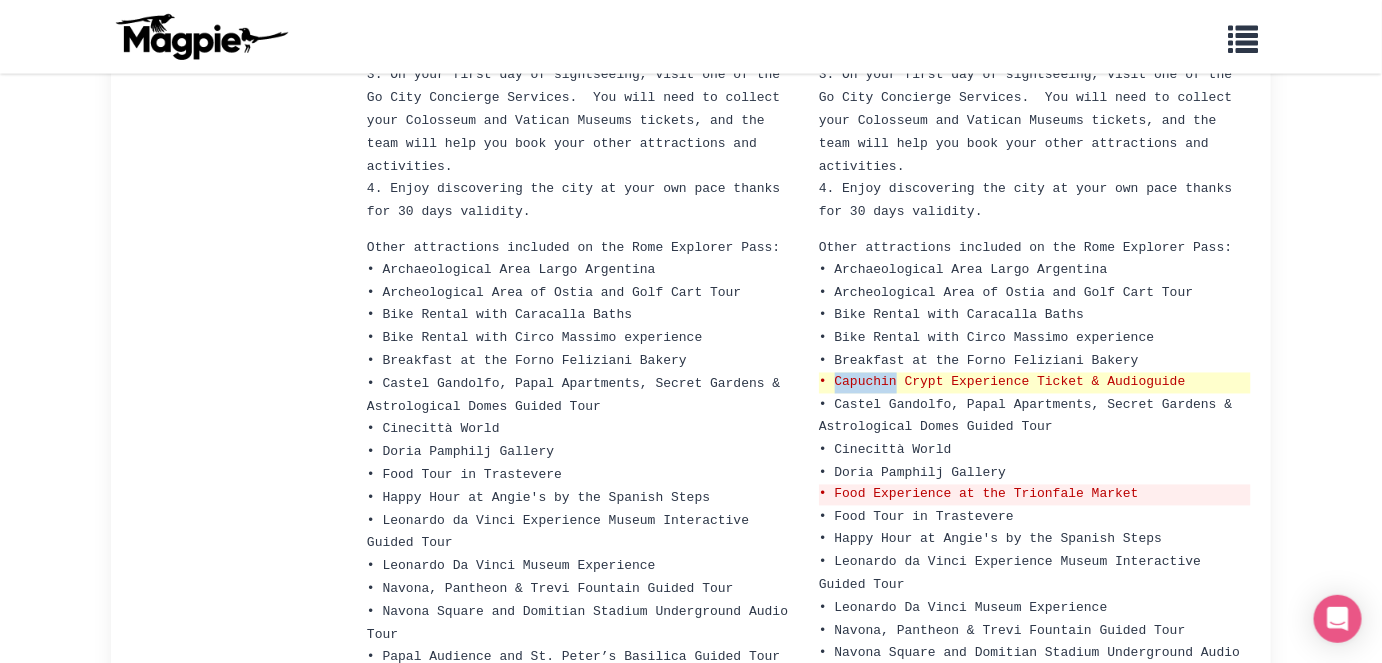 drag, startPoint x: 835, startPoint y: 322, endPoint x: 896, endPoint y: 324, distance: 61.03278 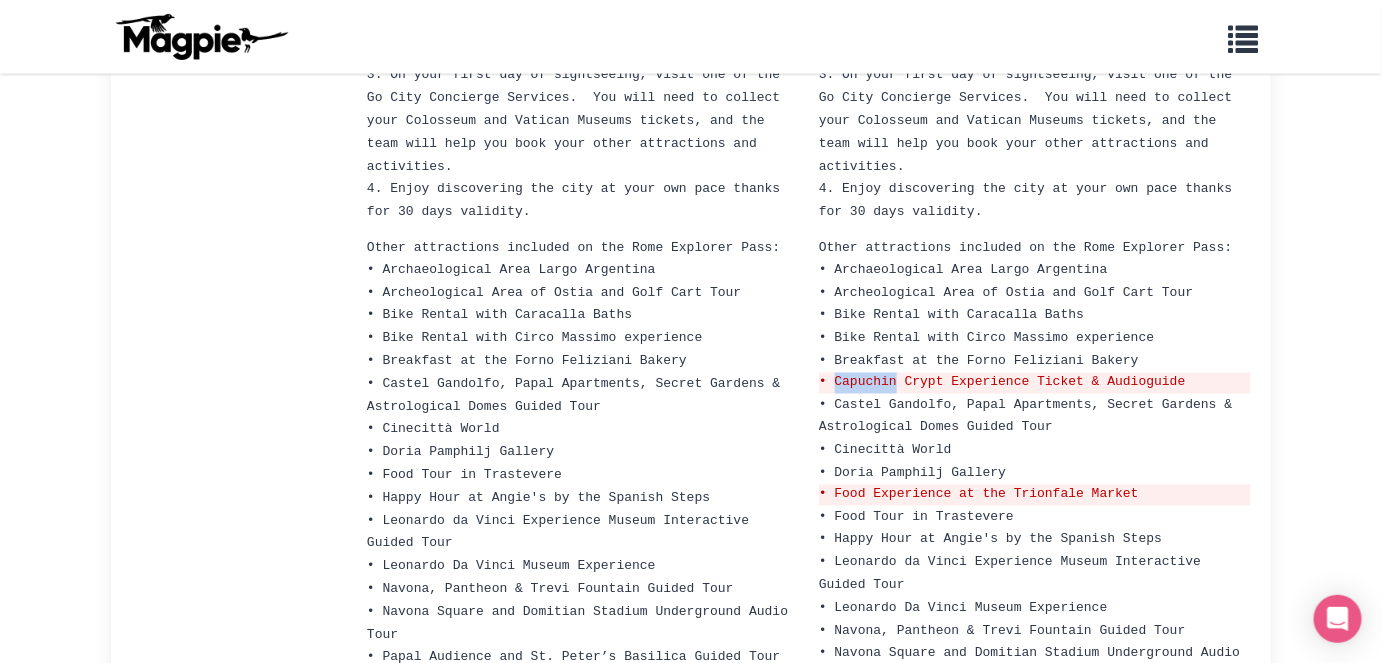 copy on "Capuchin" 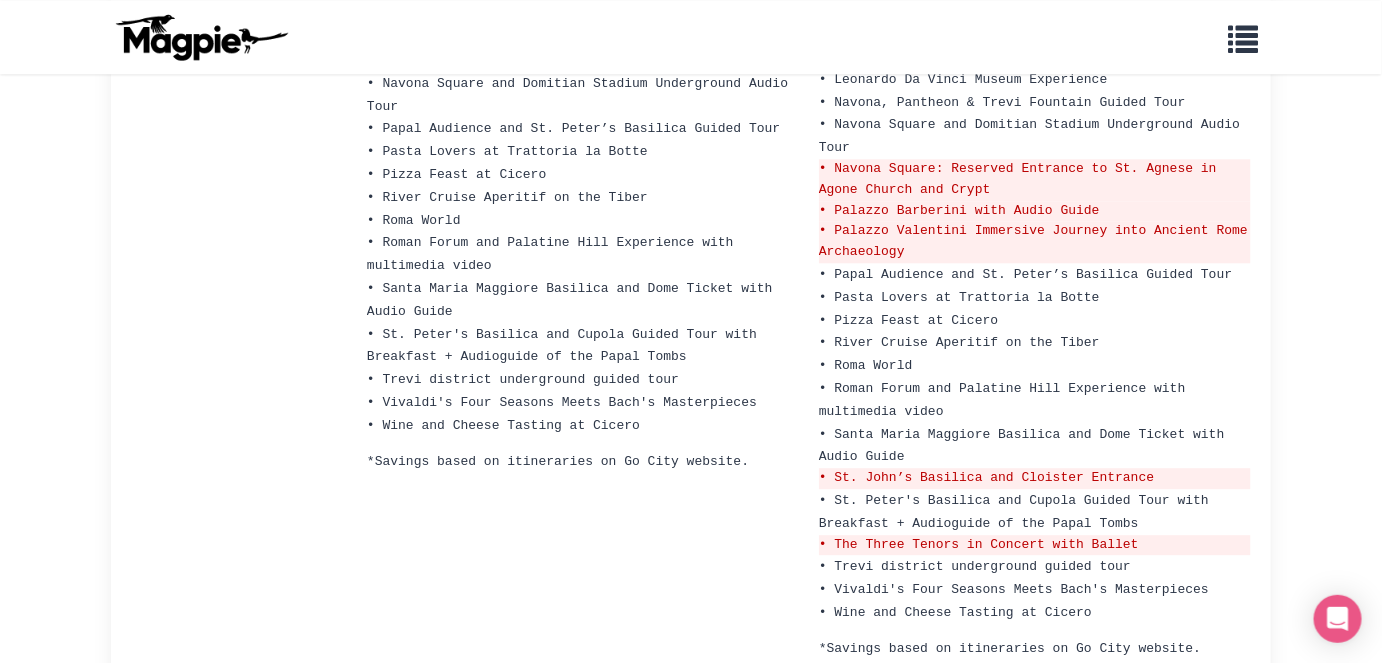 scroll, scrollTop: 1521, scrollLeft: 0, axis: vertical 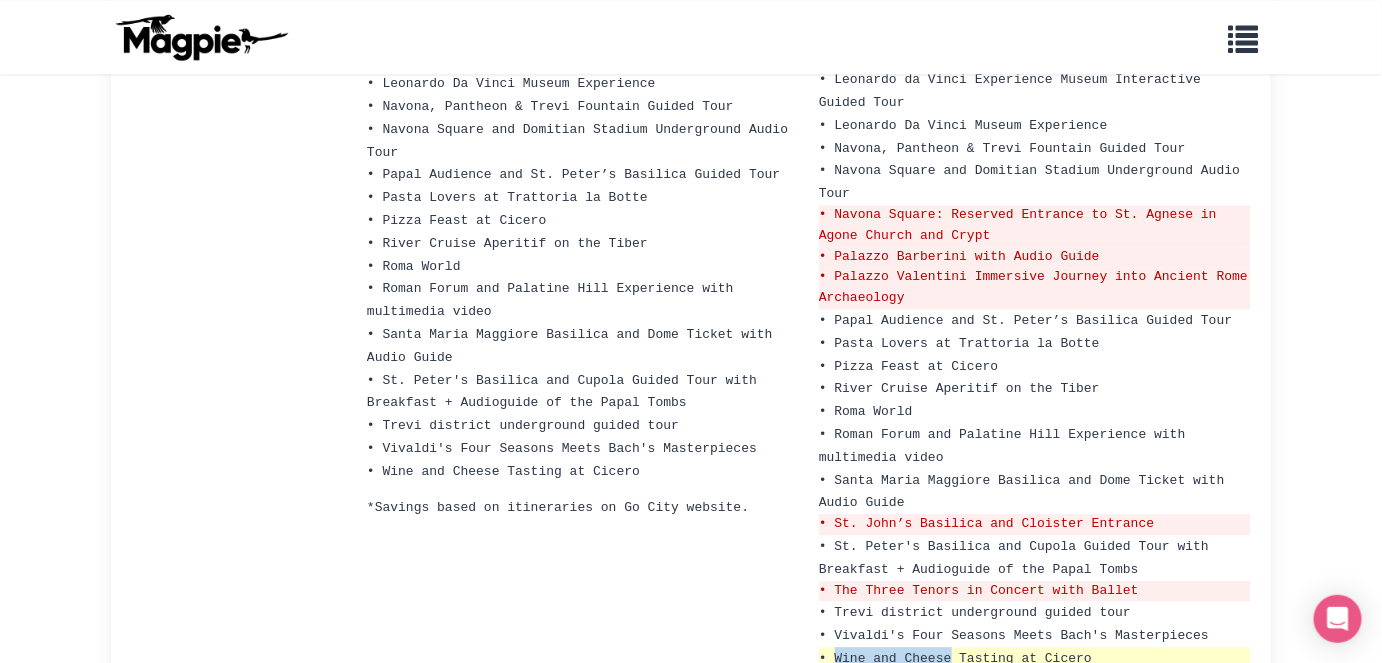 drag, startPoint x: 833, startPoint y: 565, endPoint x: 952, endPoint y: 566, distance: 119.0042 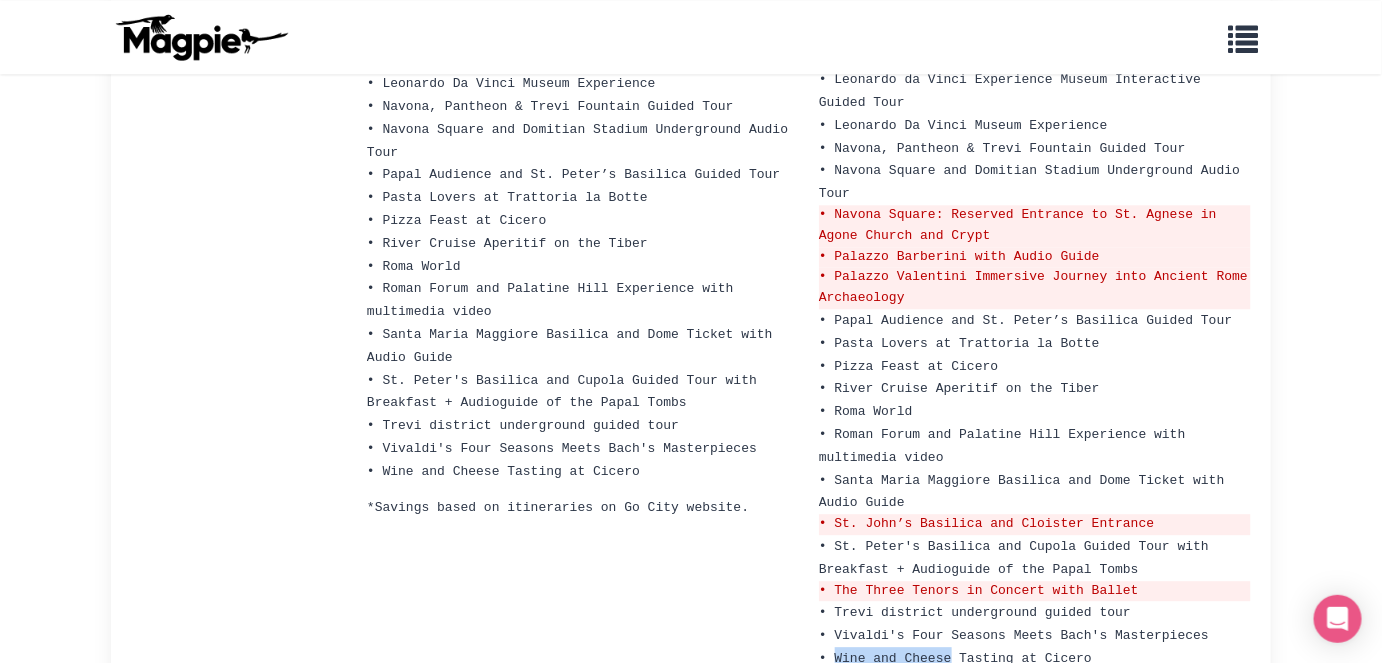 copy on "Wine and Cheese" 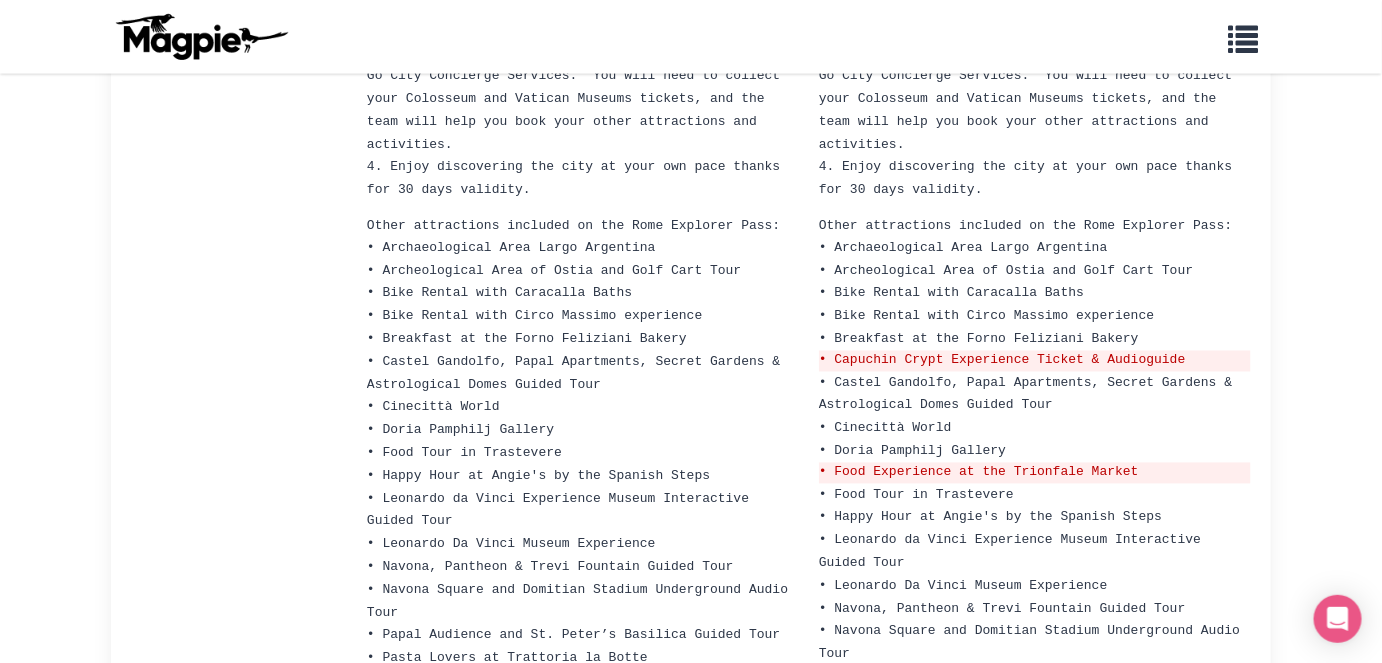 scroll, scrollTop: 984, scrollLeft: 0, axis: vertical 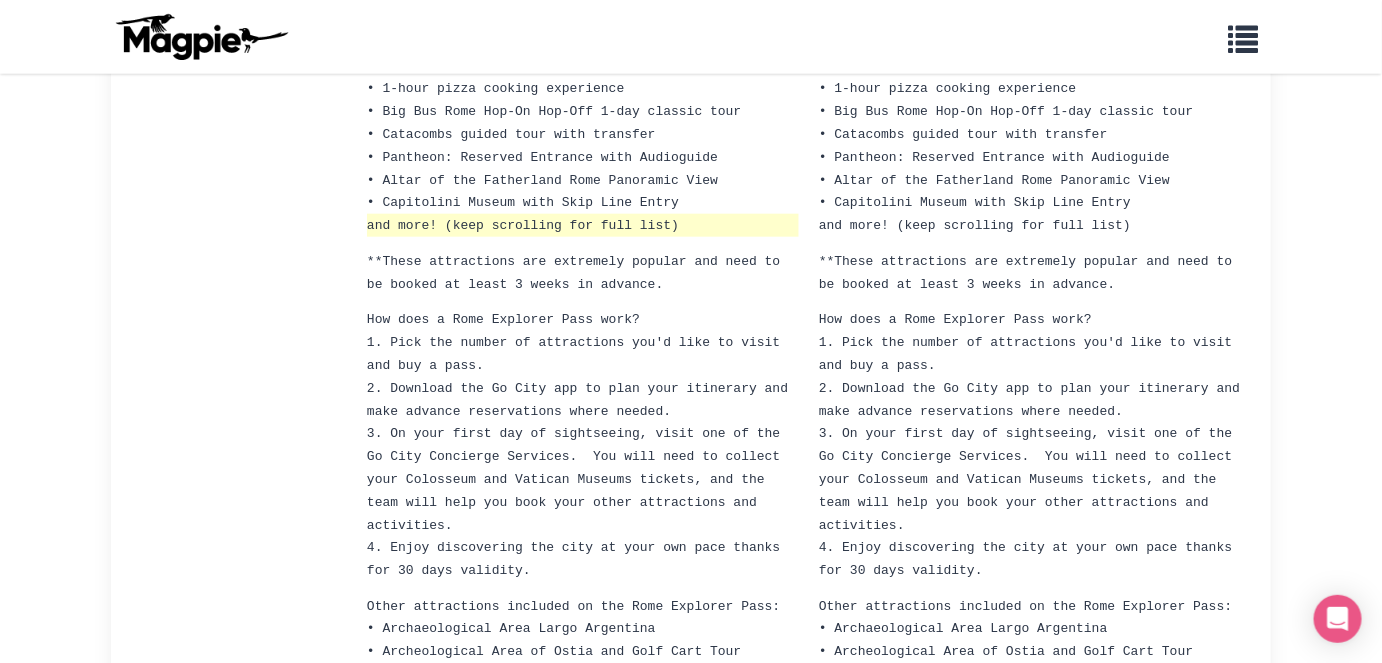 click on "and more! (keep scrolling for full list)" at bounding box center (523, 225) 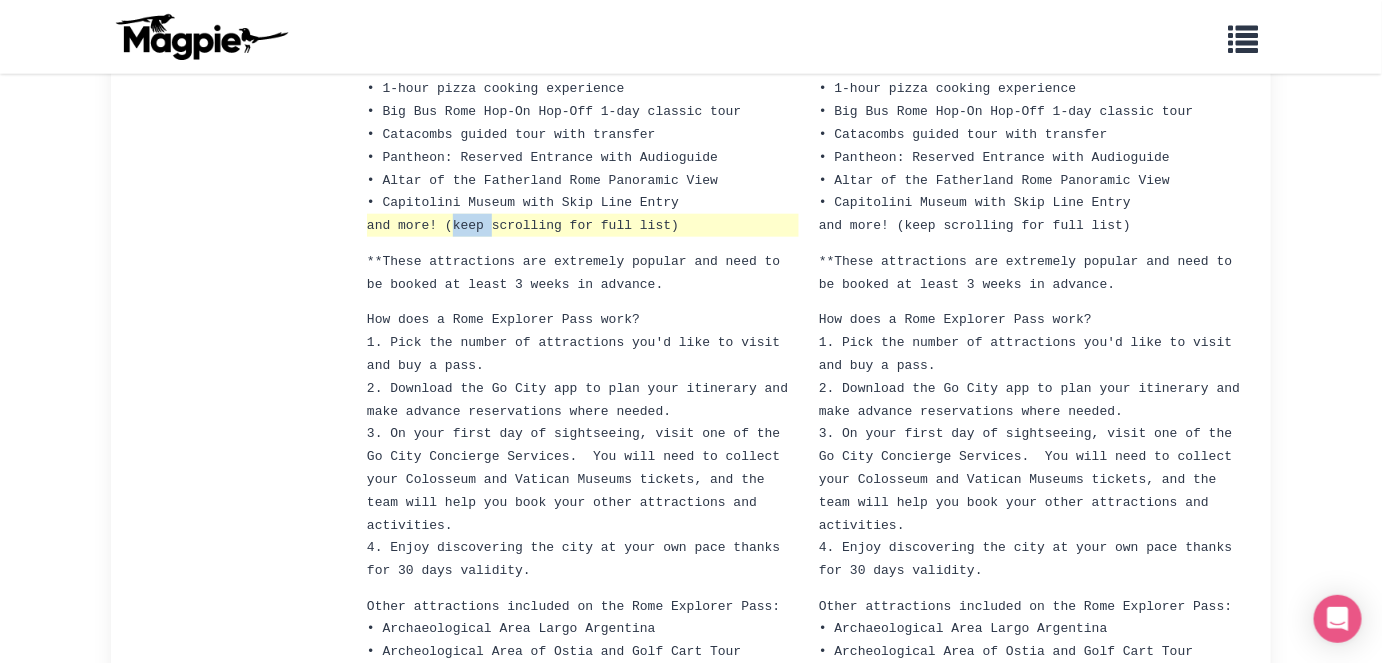 click on "and more! (keep scrolling for full list)" at bounding box center (523, 225) 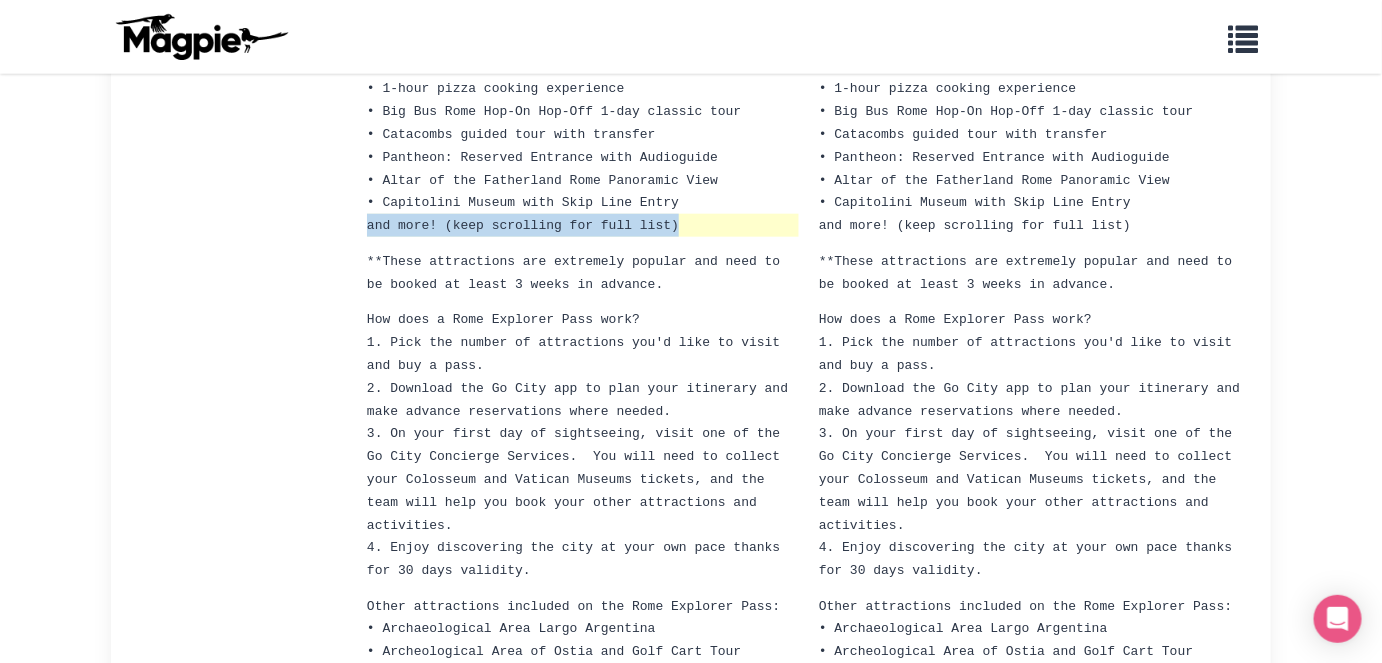 click on "and more! (keep scrolling for full list)" at bounding box center [523, 225] 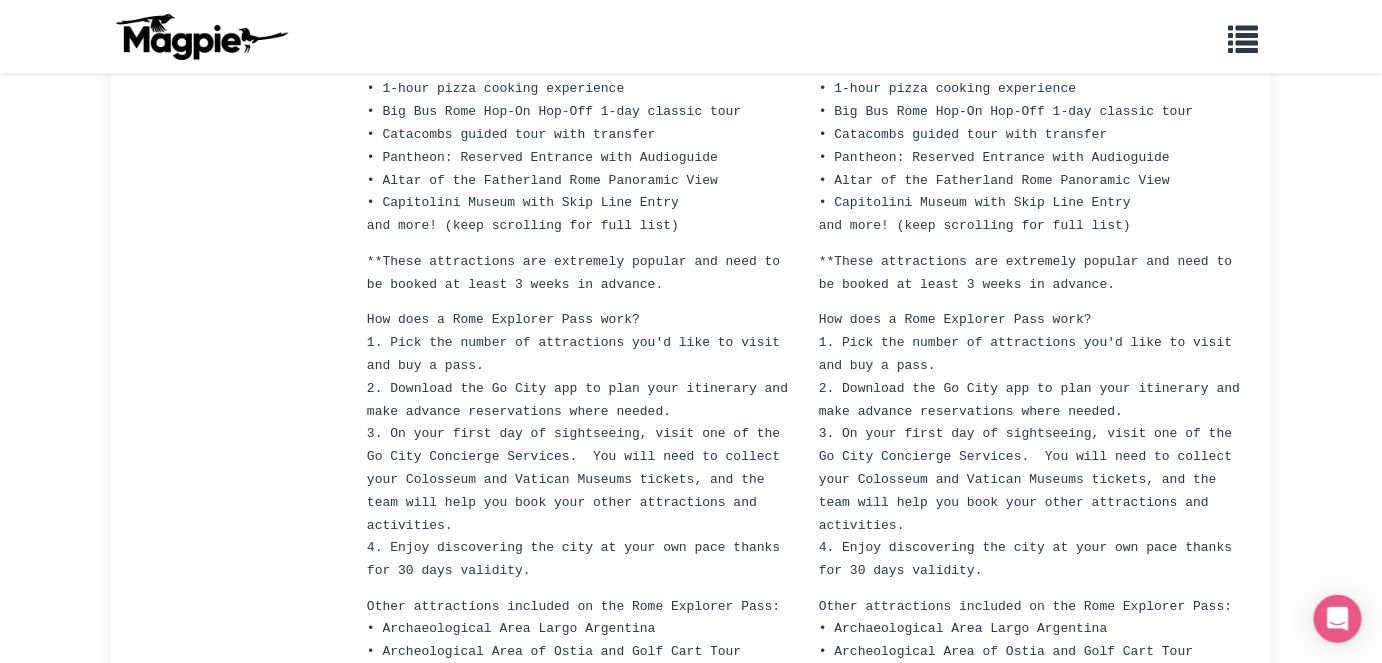 drag, startPoint x: 1381, startPoint y: 315, endPoint x: 1385, endPoint y: 368, distance: 53.15073 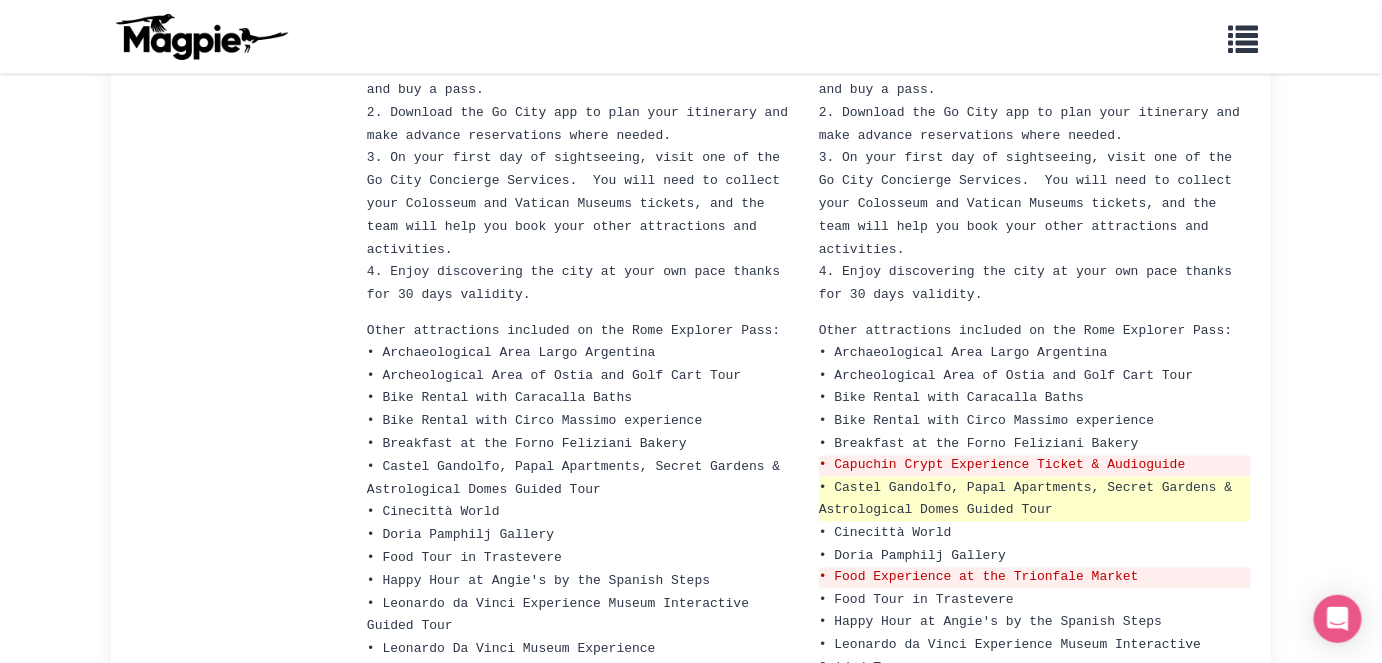 scroll, scrollTop: 917, scrollLeft: 0, axis: vertical 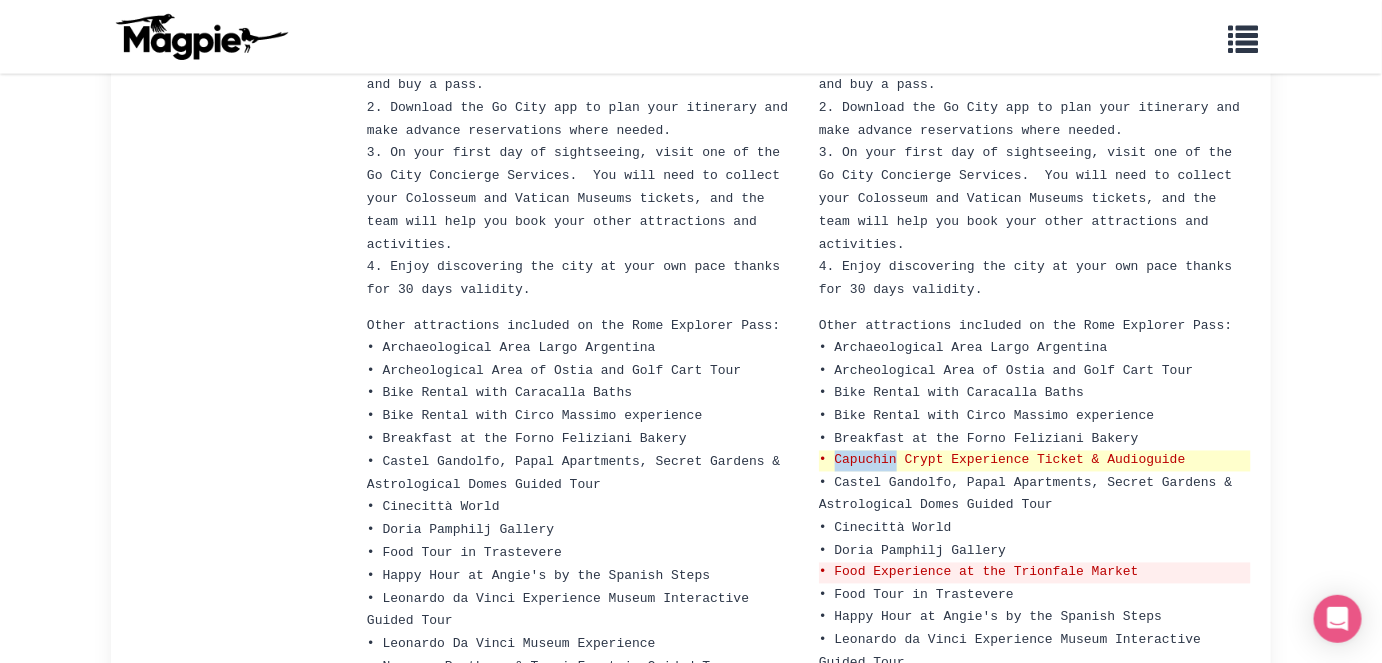 drag, startPoint x: 833, startPoint y: 401, endPoint x: 895, endPoint y: 404, distance: 62.072536 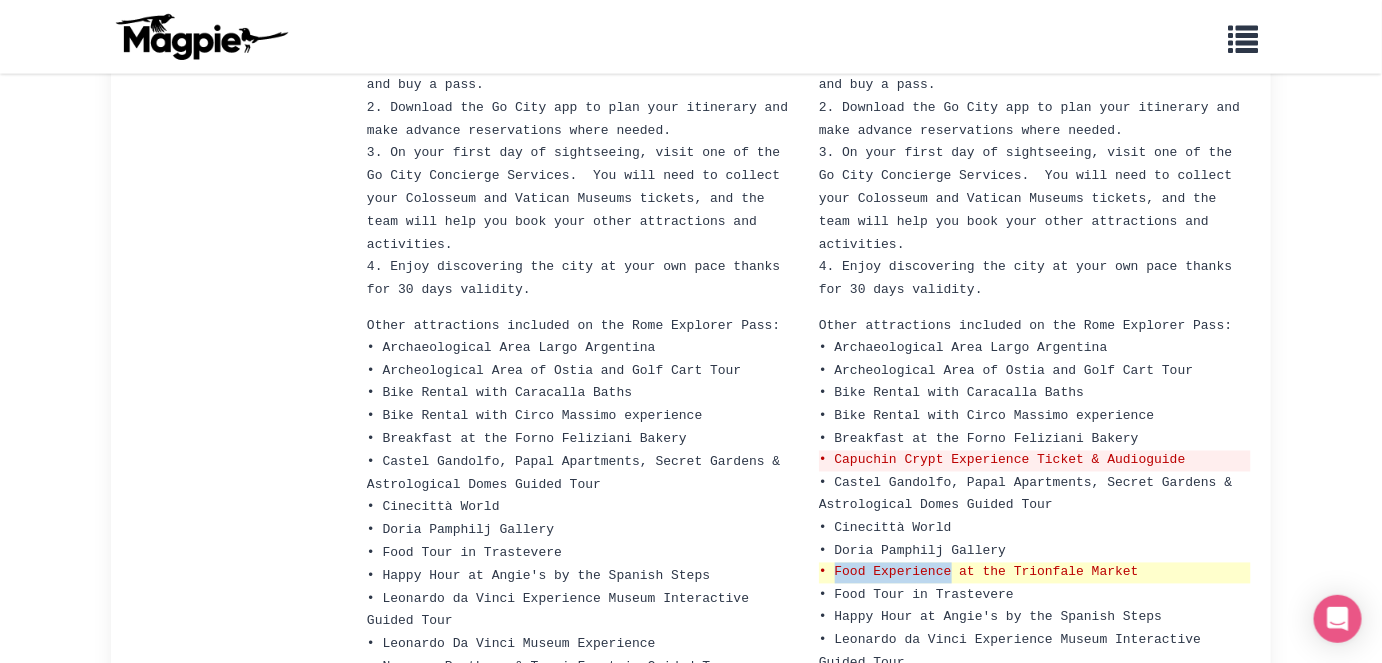 drag, startPoint x: 831, startPoint y: 514, endPoint x: 951, endPoint y: 512, distance: 120.01666 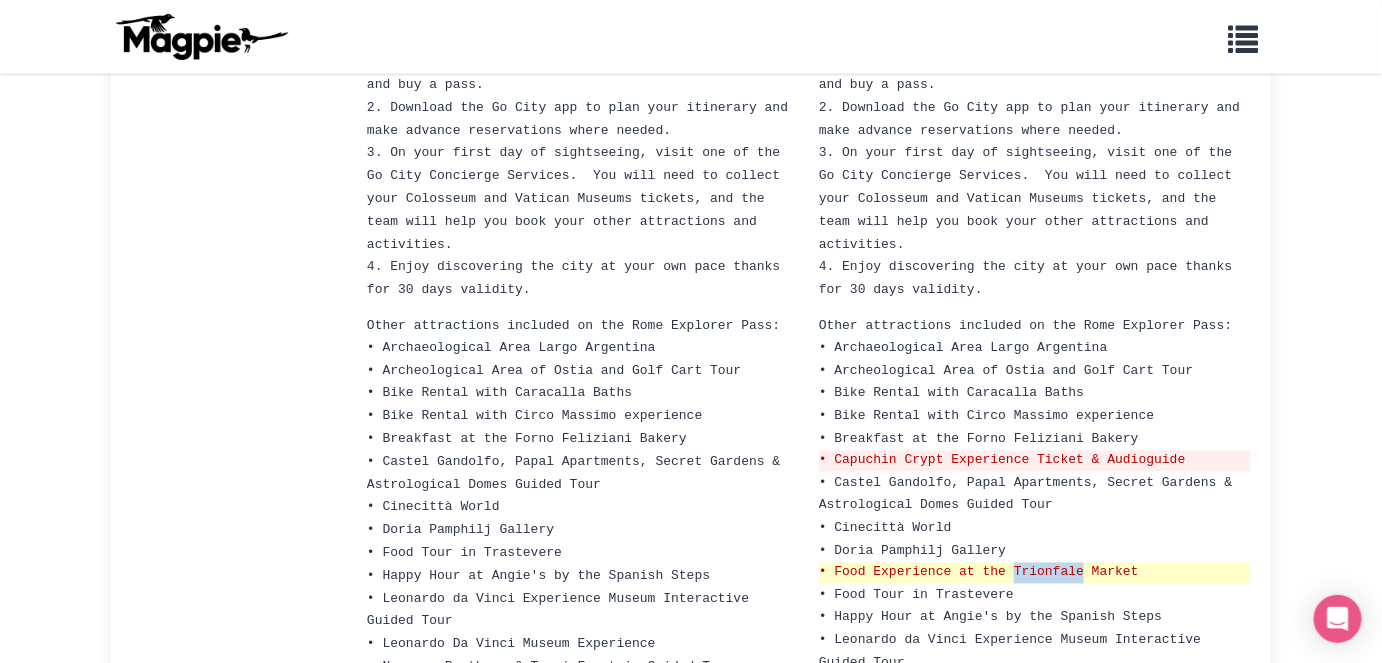 drag, startPoint x: 1016, startPoint y: 503, endPoint x: 1081, endPoint y: 510, distance: 65.37584 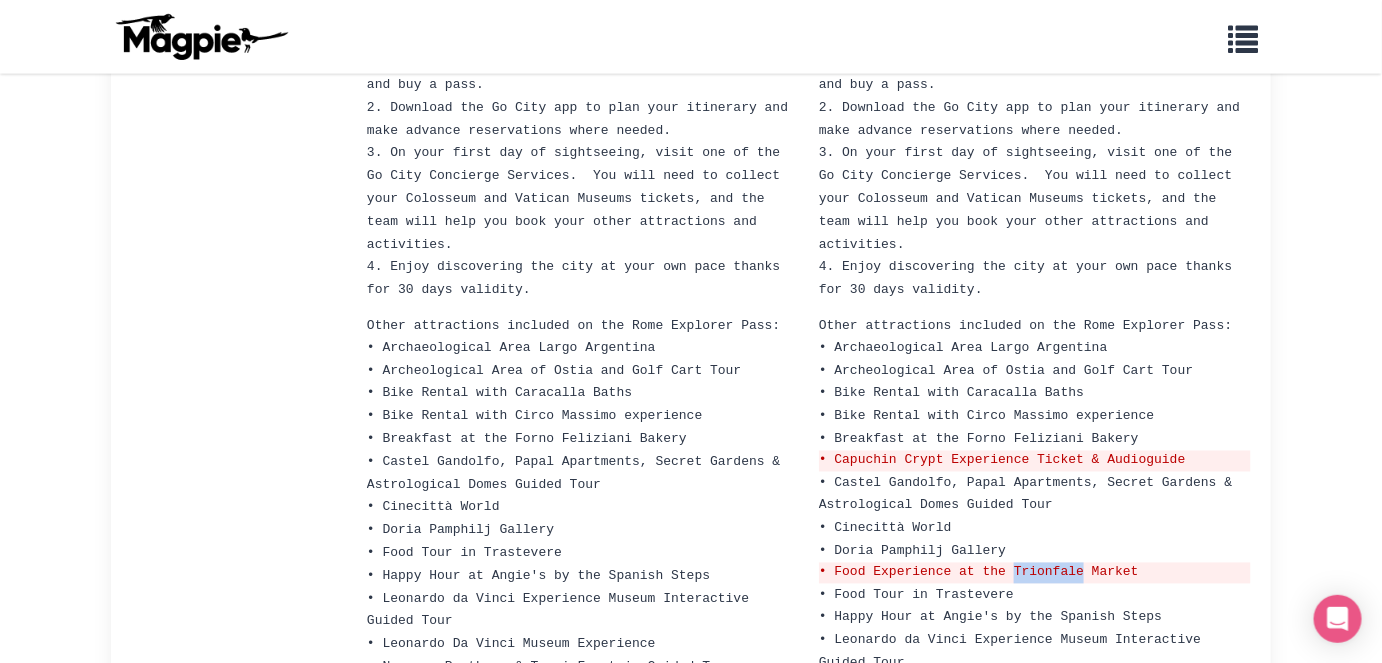 copy on "Trionfale" 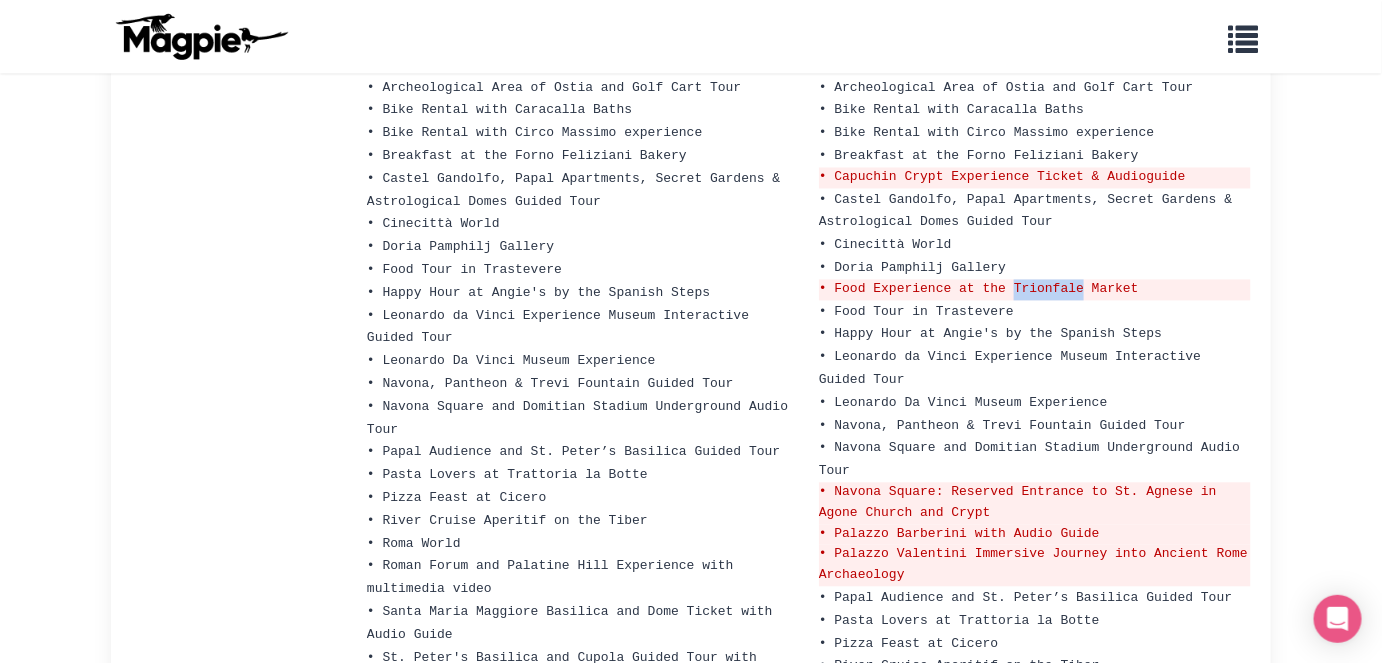 scroll, scrollTop: 1189, scrollLeft: 0, axis: vertical 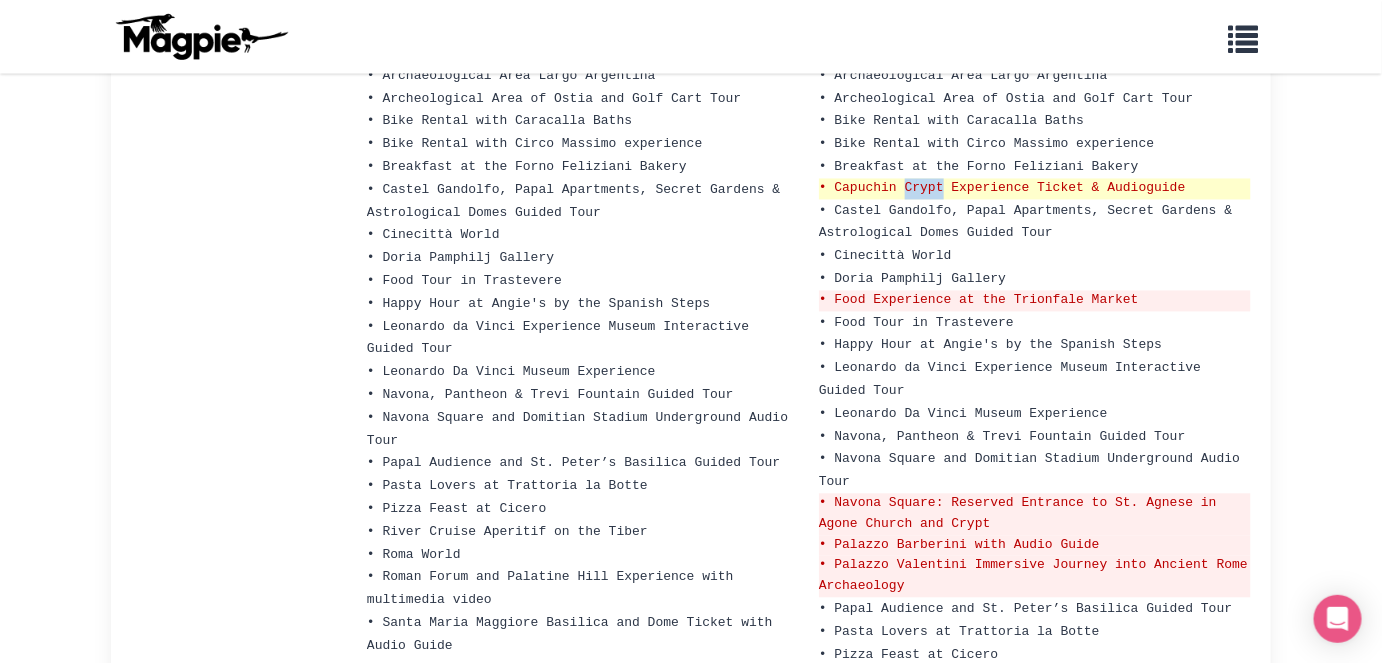 drag, startPoint x: 906, startPoint y: 132, endPoint x: 944, endPoint y: 133, distance: 38.013157 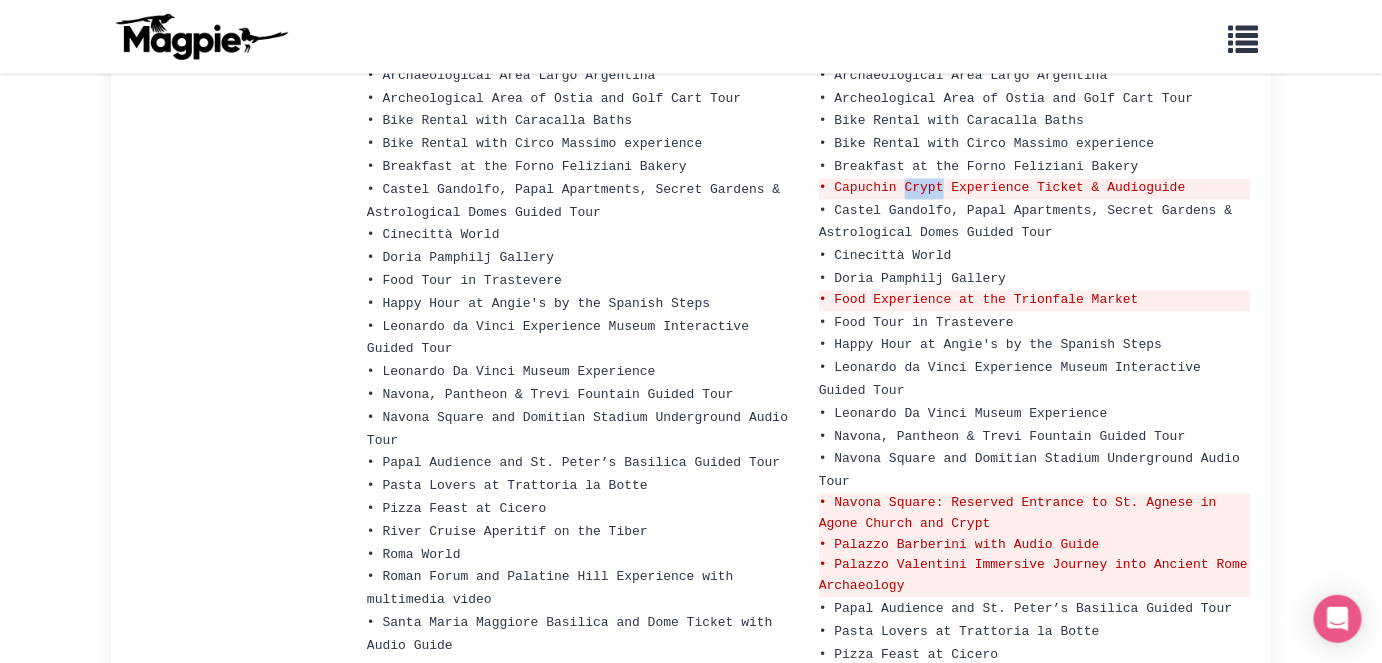 copy on "Crypt" 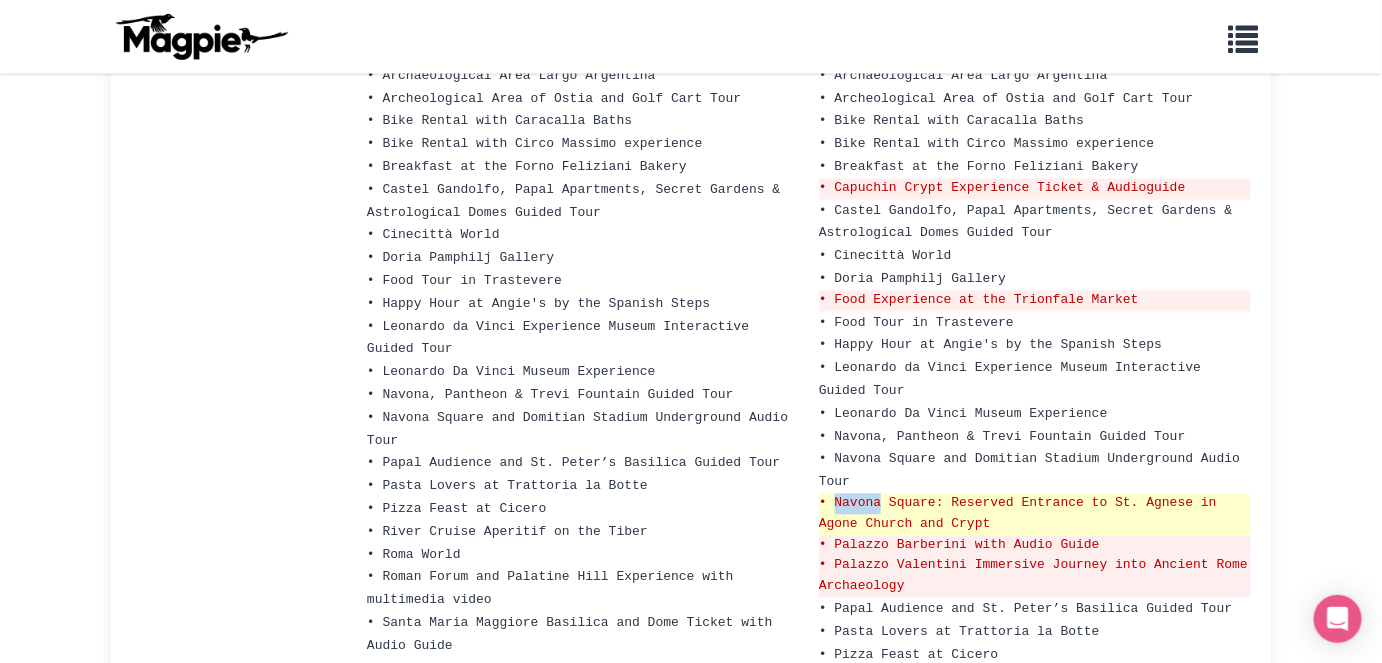 drag, startPoint x: 834, startPoint y: 428, endPoint x: 880, endPoint y: 431, distance: 46.09772 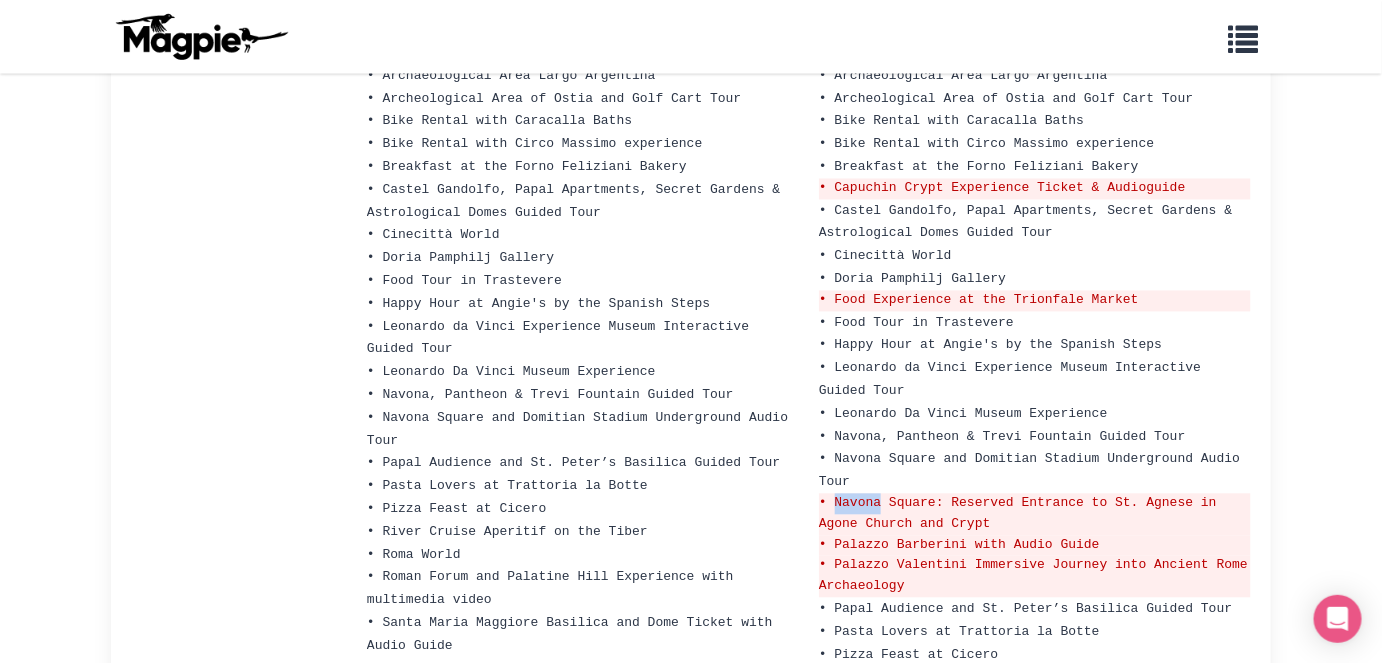 copy on "Navona" 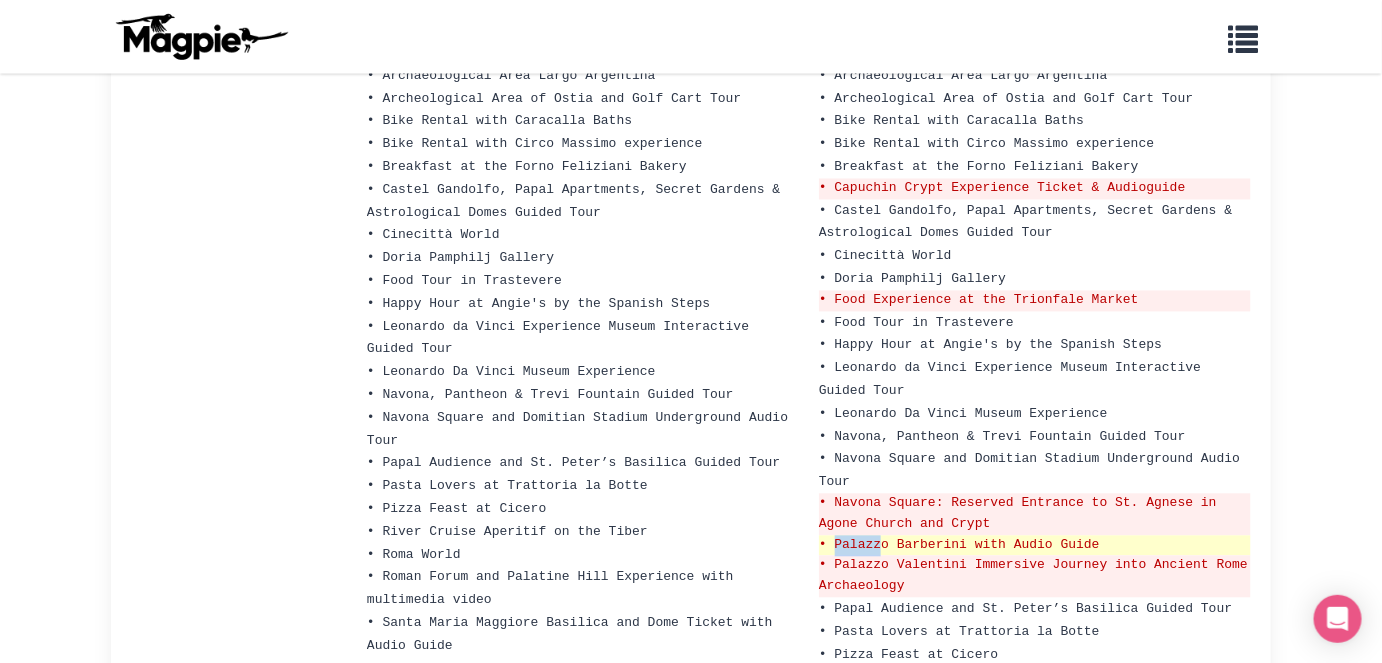 drag, startPoint x: 835, startPoint y: 470, endPoint x: 885, endPoint y: 470, distance: 50 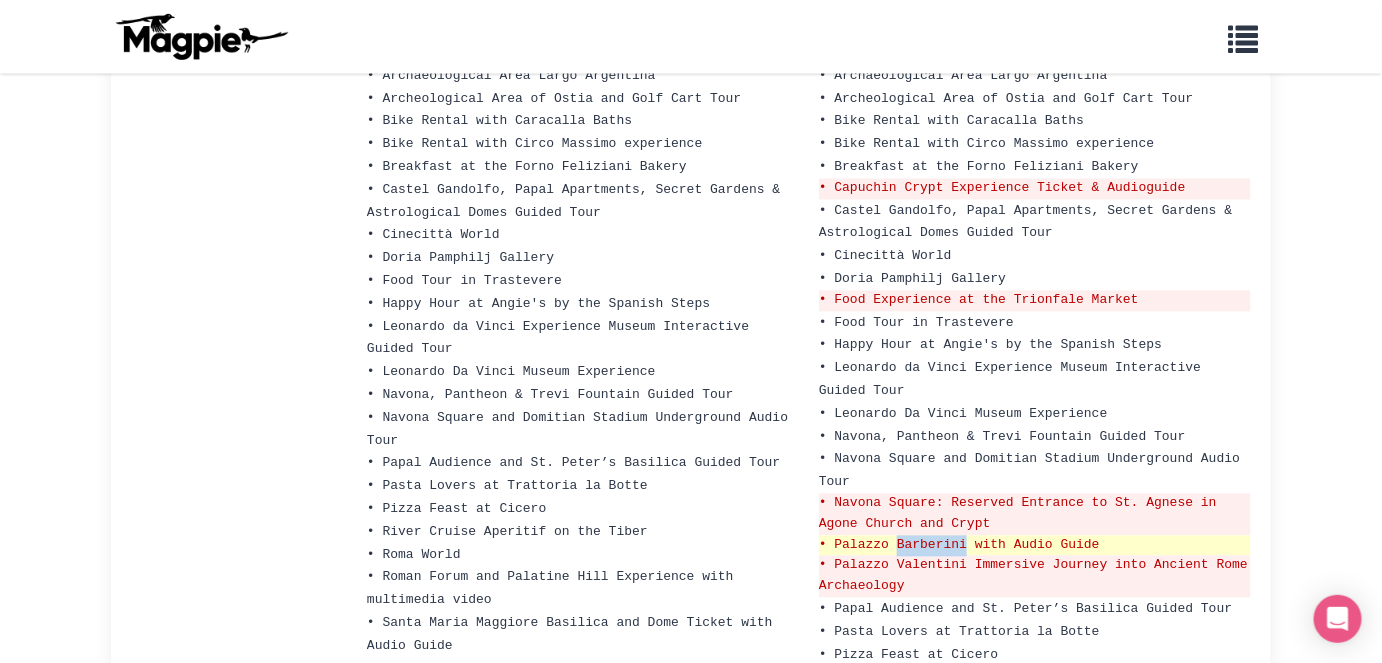 drag, startPoint x: 898, startPoint y: 467, endPoint x: 964, endPoint y: 468, distance: 66.007576 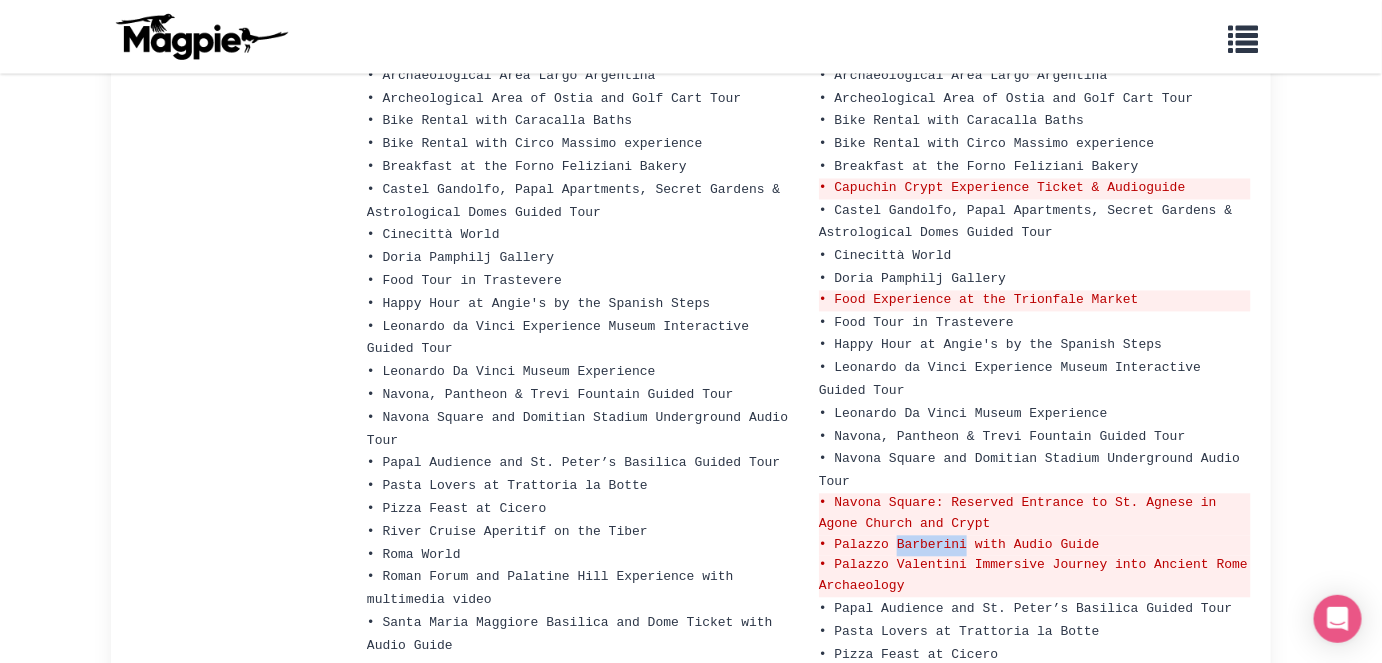 copy on "Barberini" 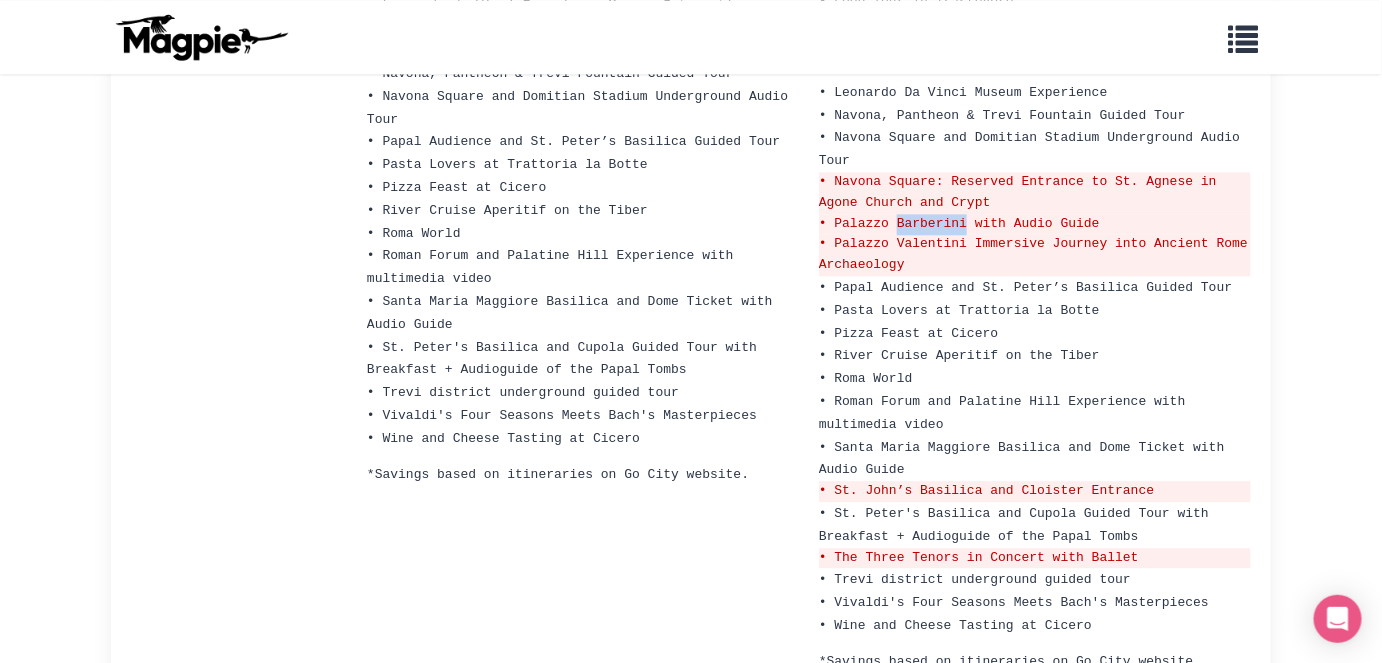scroll, scrollTop: 1549, scrollLeft: 0, axis: vertical 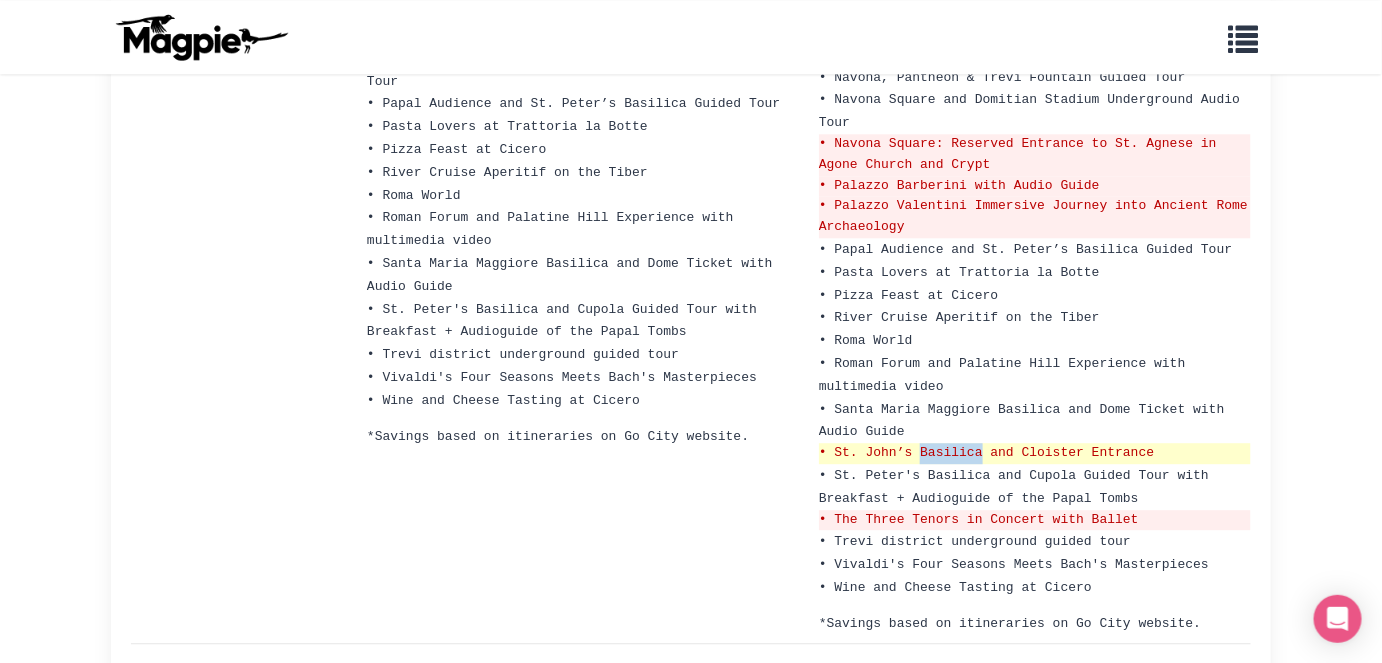 drag, startPoint x: 922, startPoint y: 368, endPoint x: 983, endPoint y: 369, distance: 61.008198 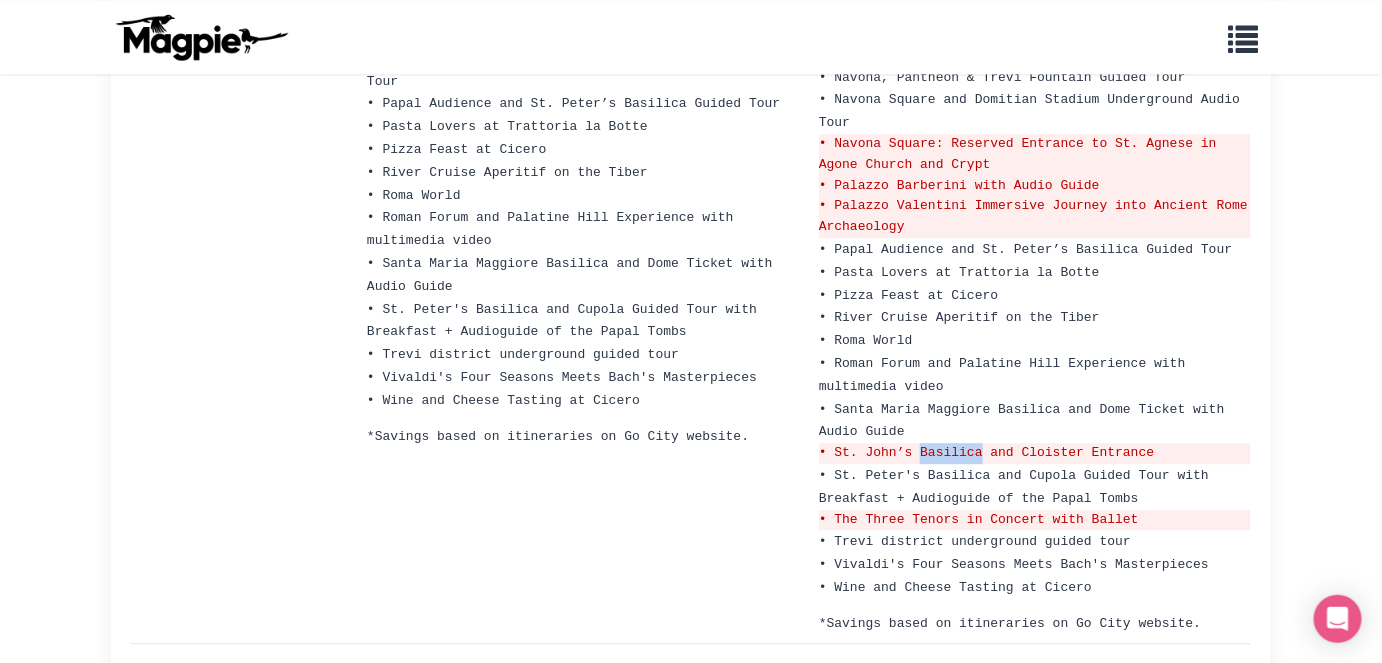 copy on "Basilica" 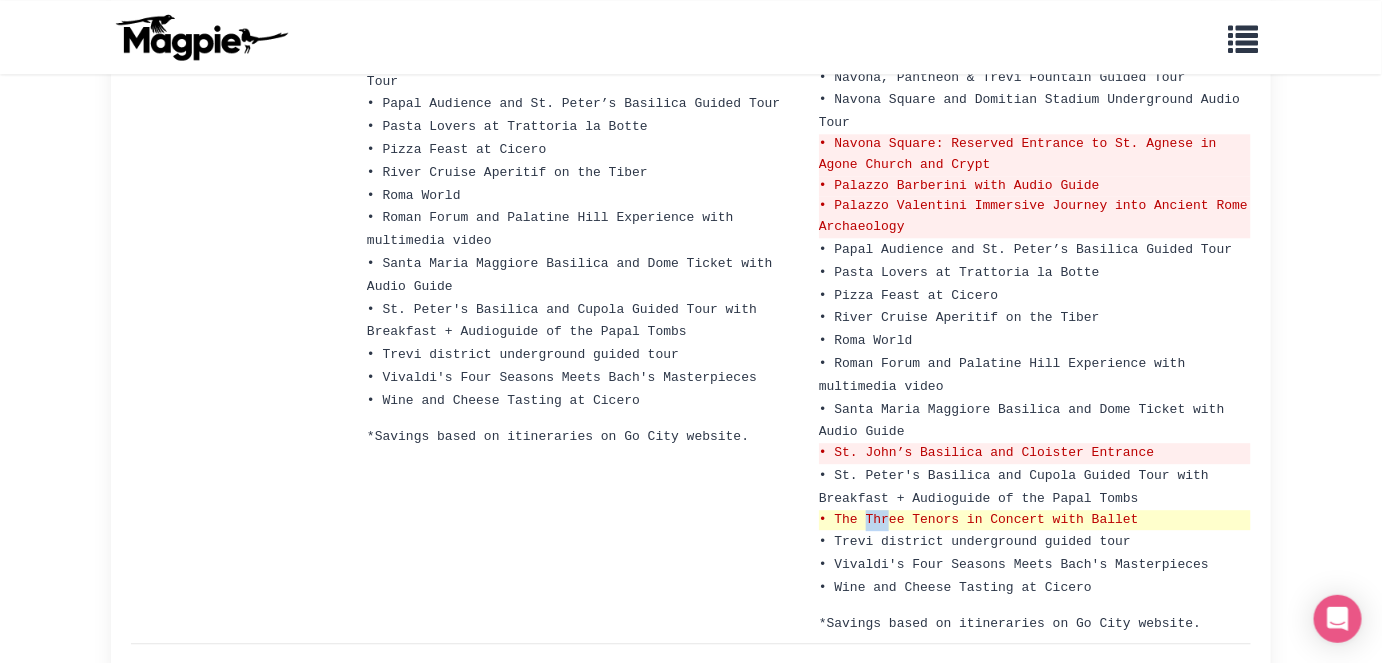 drag, startPoint x: 866, startPoint y: 428, endPoint x: 893, endPoint y: 431, distance: 27.166155 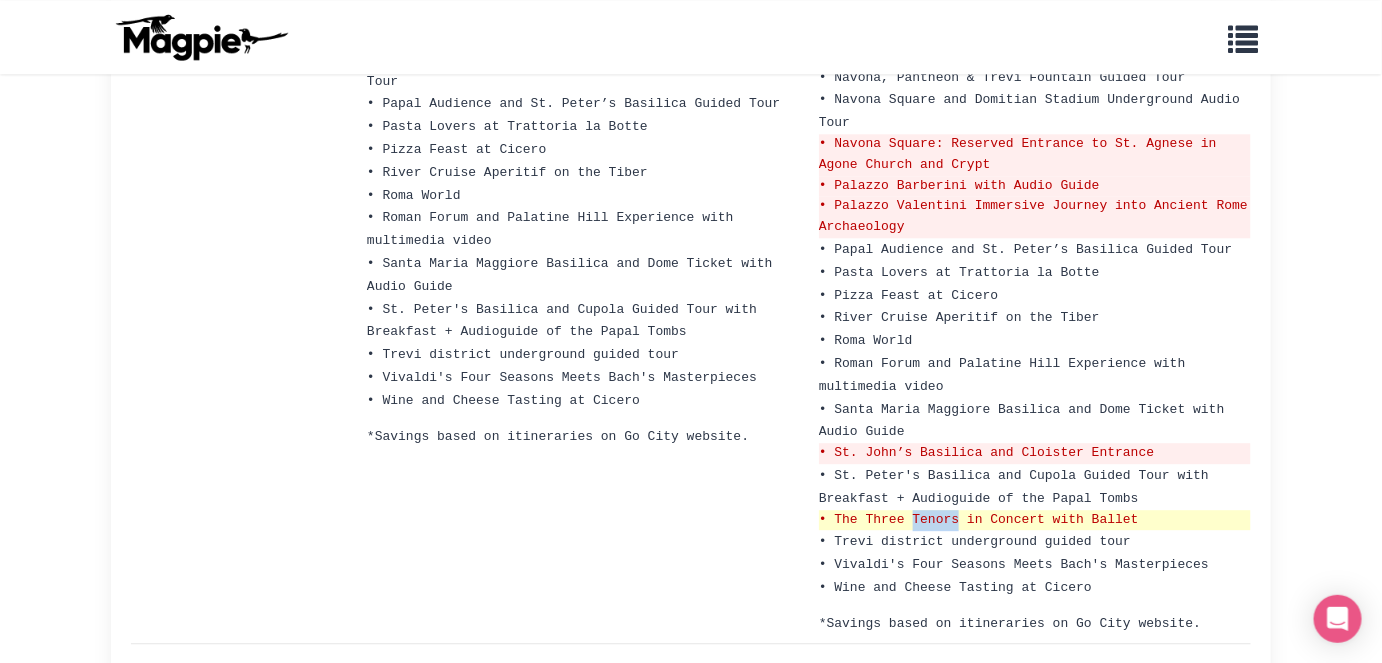 drag, startPoint x: 914, startPoint y: 432, endPoint x: 957, endPoint y: 432, distance: 43 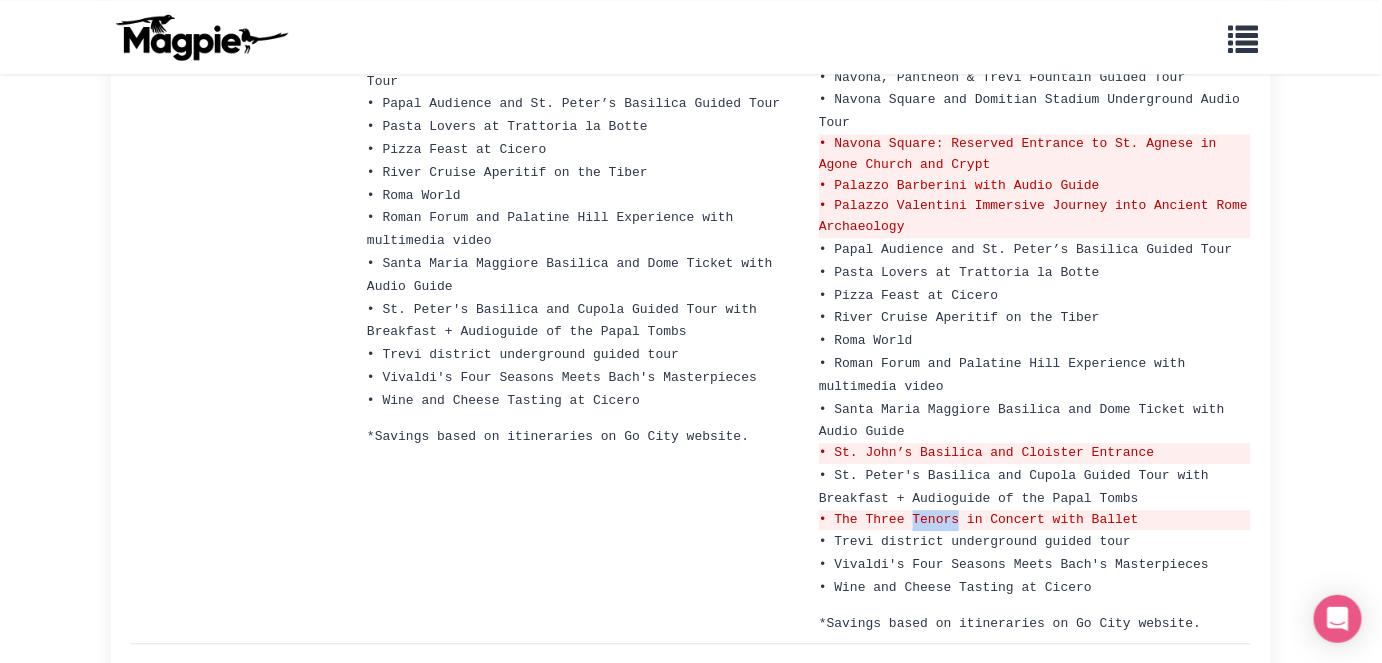 copy on "Tenors" 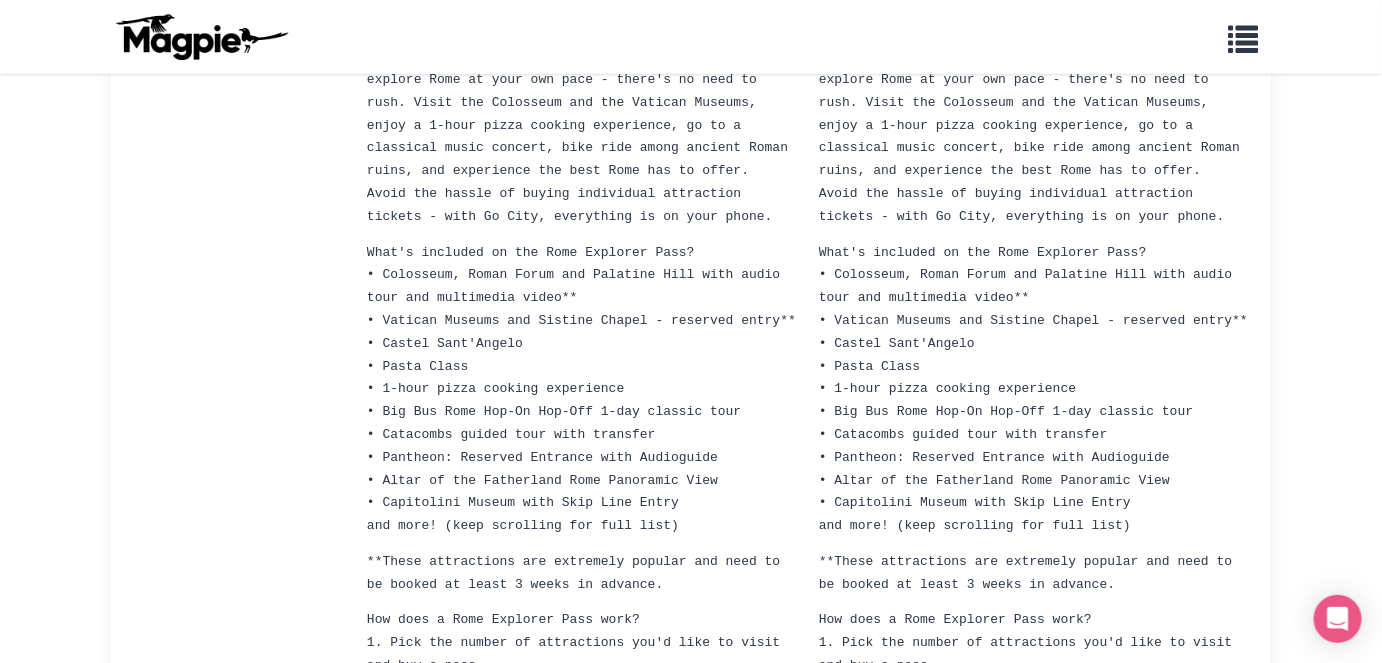 scroll, scrollTop: 316, scrollLeft: 0, axis: vertical 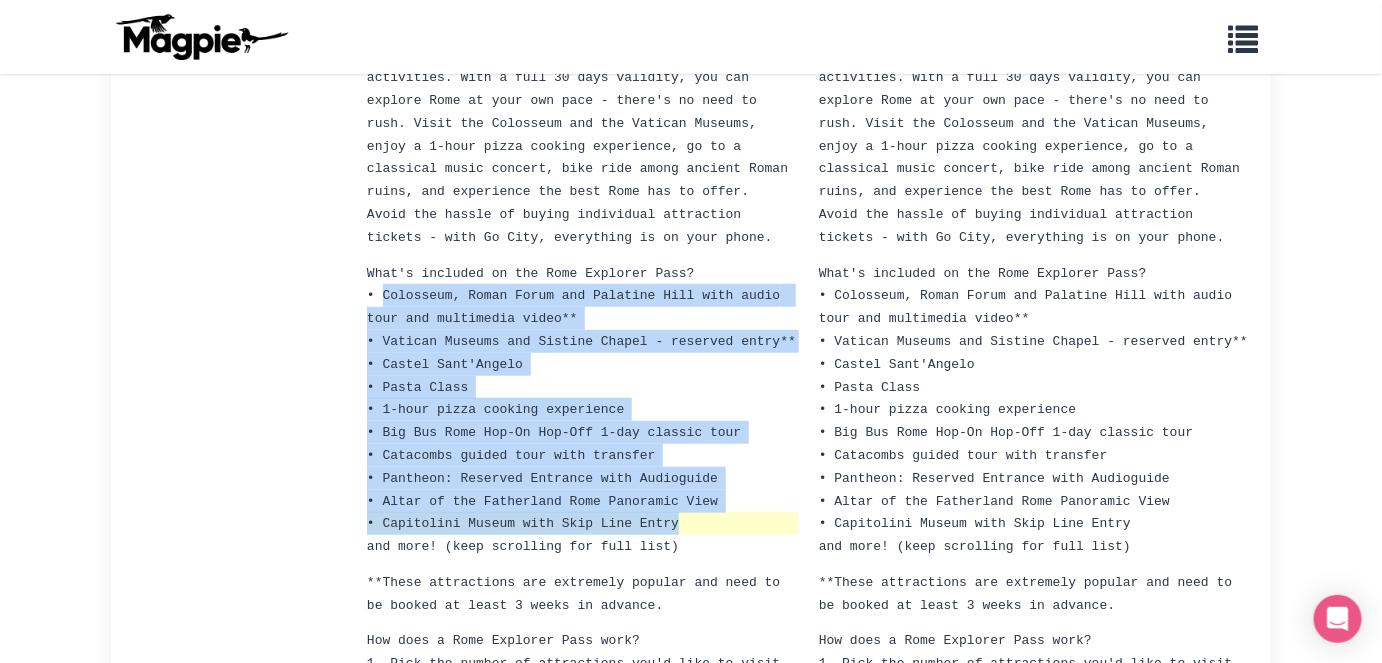drag, startPoint x: 381, startPoint y: 281, endPoint x: 678, endPoint y: 497, distance: 367.23972 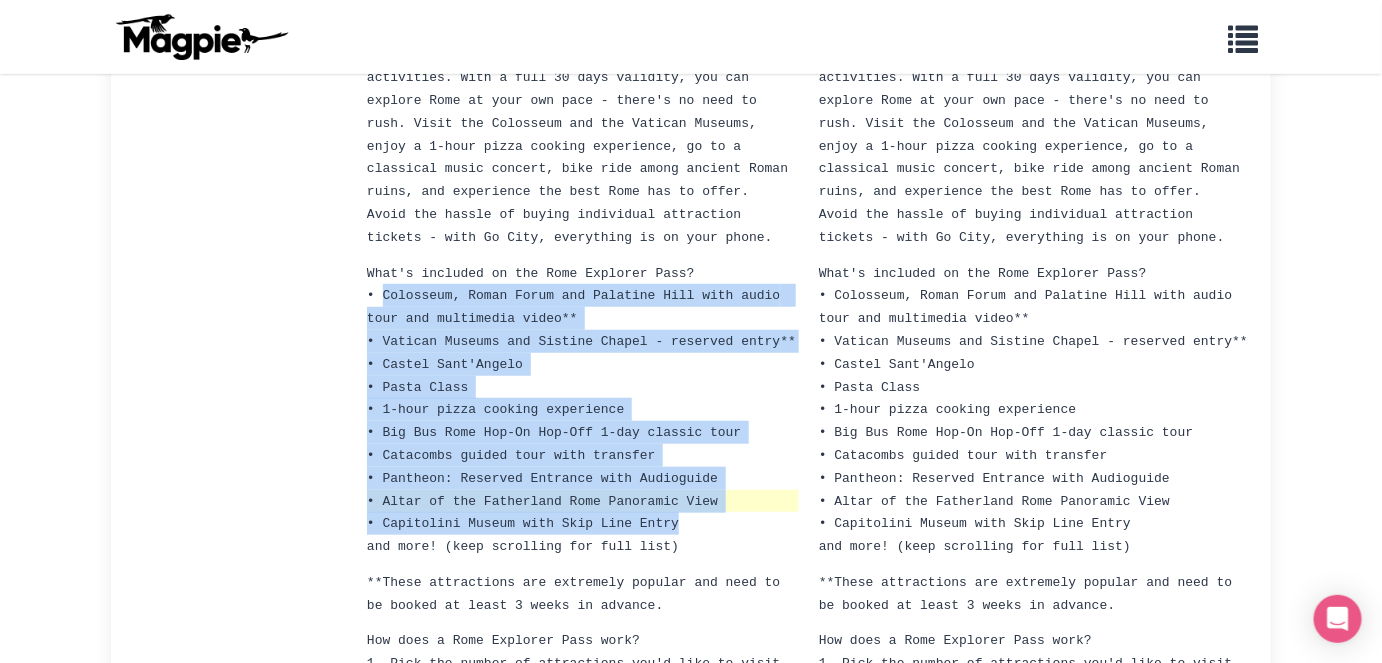 copy on "Colosseum, Roman Forum and Palatine Hill with audio tour and multimedia video**
• Vatican Museums and Sistine Chapel - reserved entry**
• Castel Sant'Angelo
• Pasta Class
• 1-hour pizza cooking experience
• Big Bus Rome Hop-On Hop-Off 1-day classic tour
• Catacombs guided tour with transfer
• Pantheon: Reserved Entrance with Audioguide
• Altar of the Fatherland Rome Panoramic View
• Capitolini Museum with Skip Line Entry" 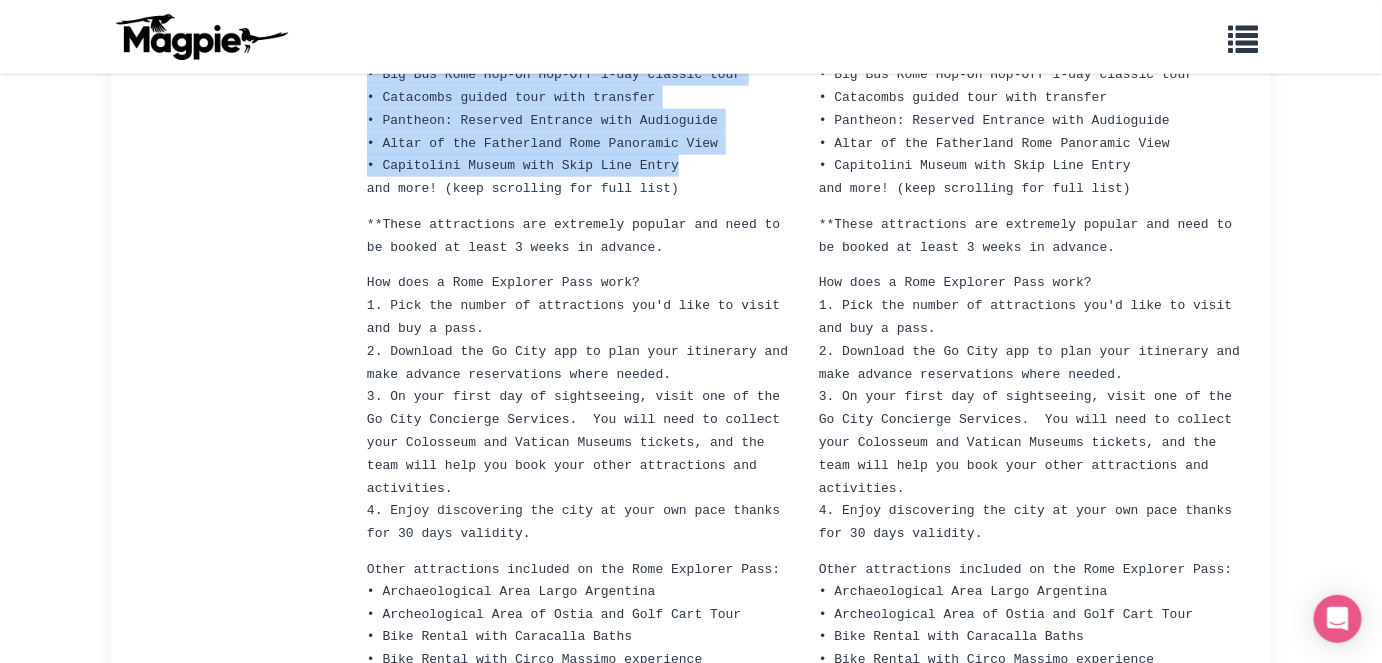 scroll, scrollTop: 680, scrollLeft: 0, axis: vertical 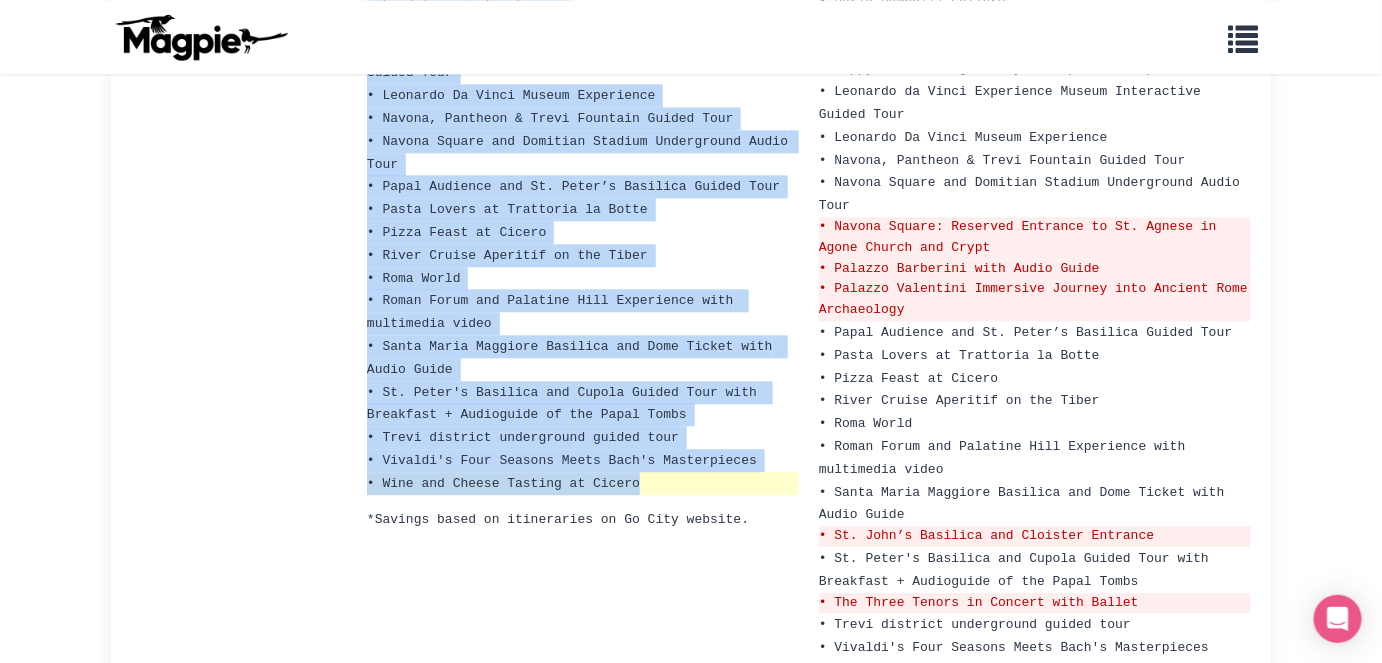 drag, startPoint x: 368, startPoint y: 198, endPoint x: 640, endPoint y: 399, distance: 338.20853 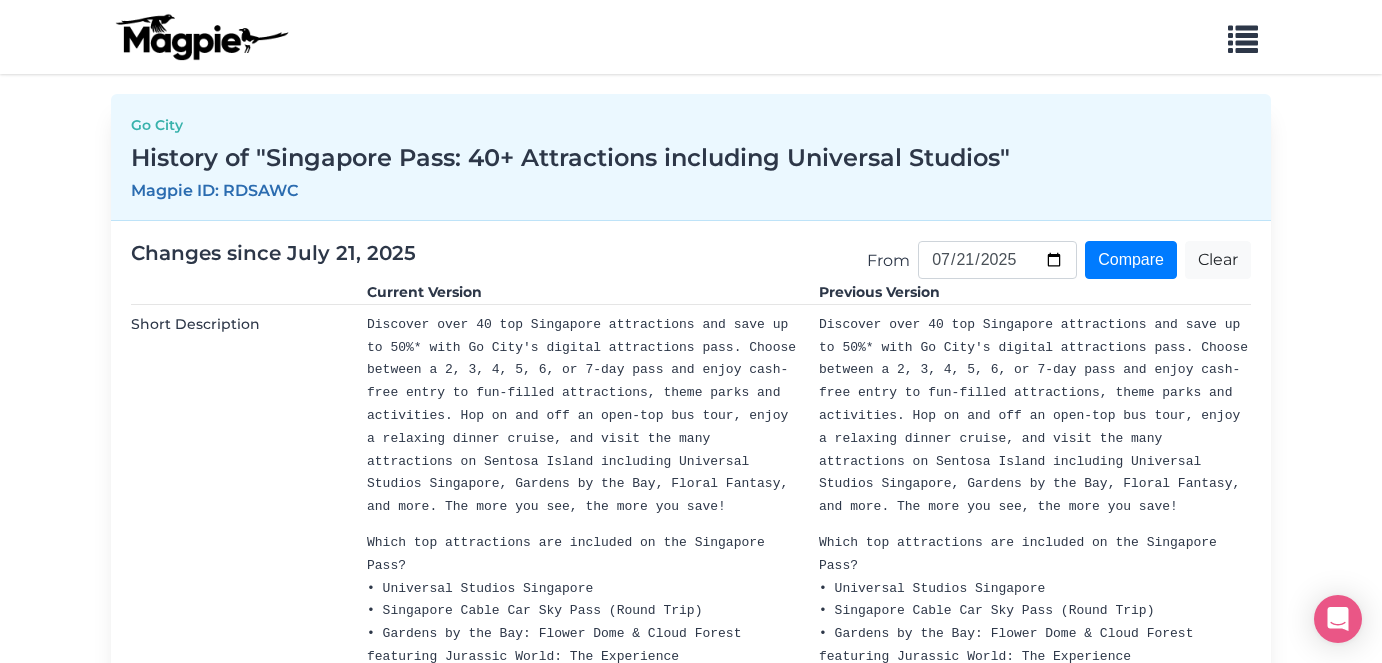 scroll, scrollTop: 0, scrollLeft: 0, axis: both 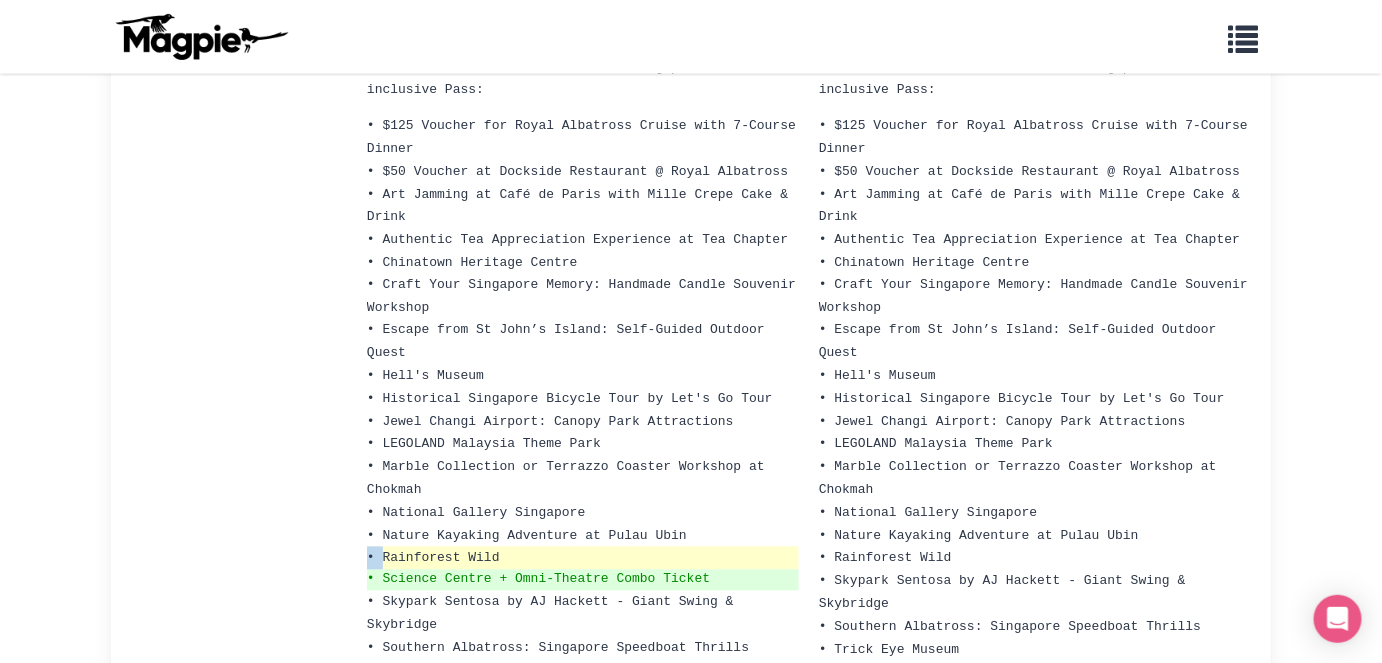 drag, startPoint x: 384, startPoint y: 494, endPoint x: 518, endPoint y: 486, distance: 134.23859 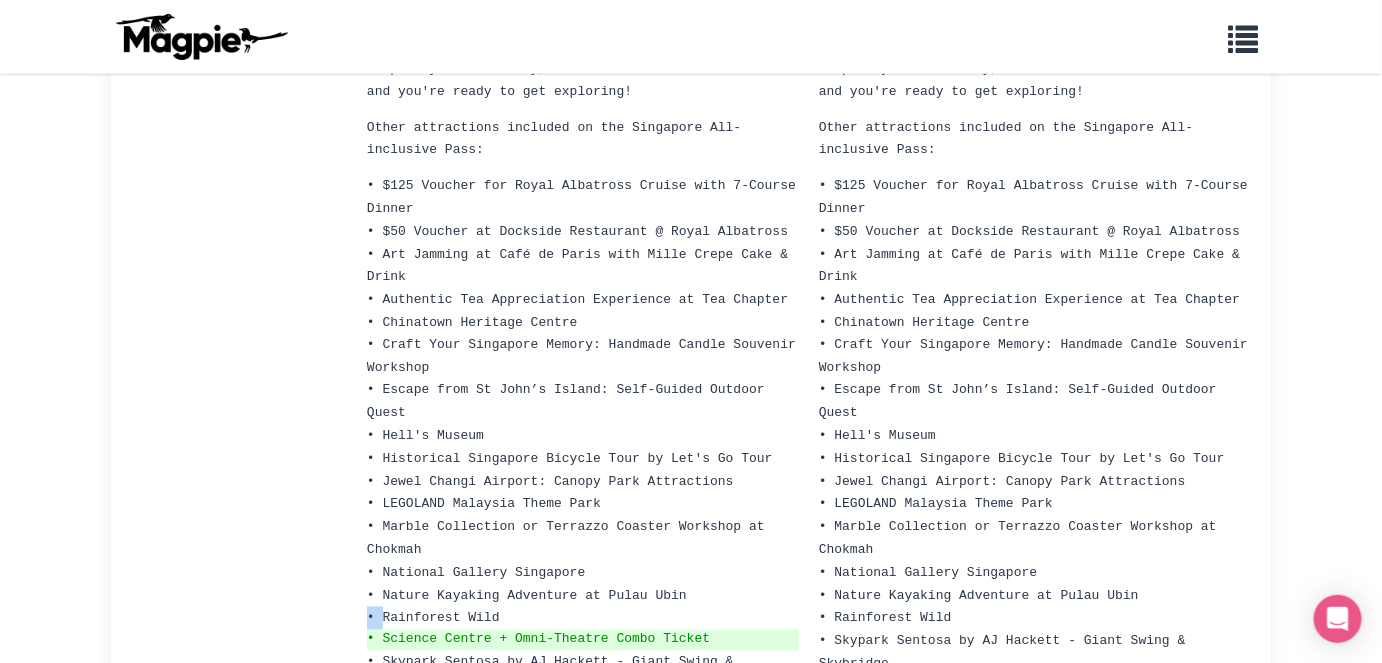 scroll, scrollTop: 894, scrollLeft: 0, axis: vertical 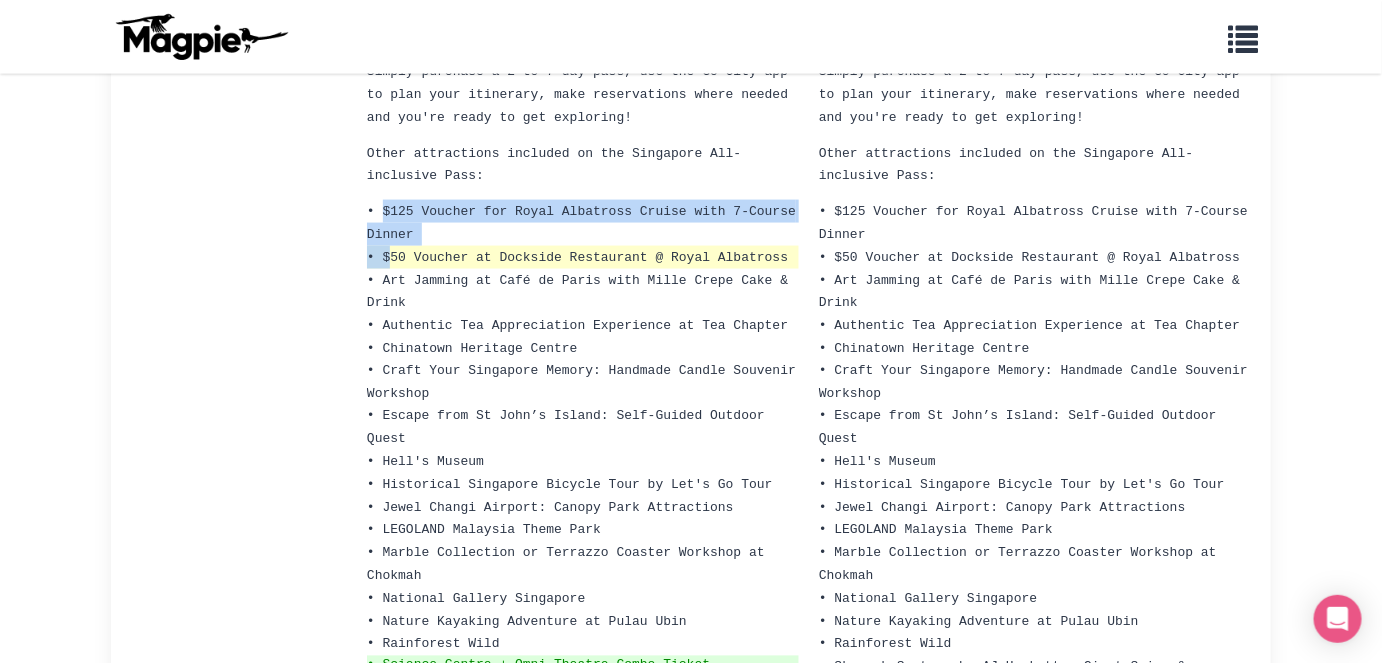 drag, startPoint x: 380, startPoint y: 163, endPoint x: 392, endPoint y: 210, distance: 48.507732 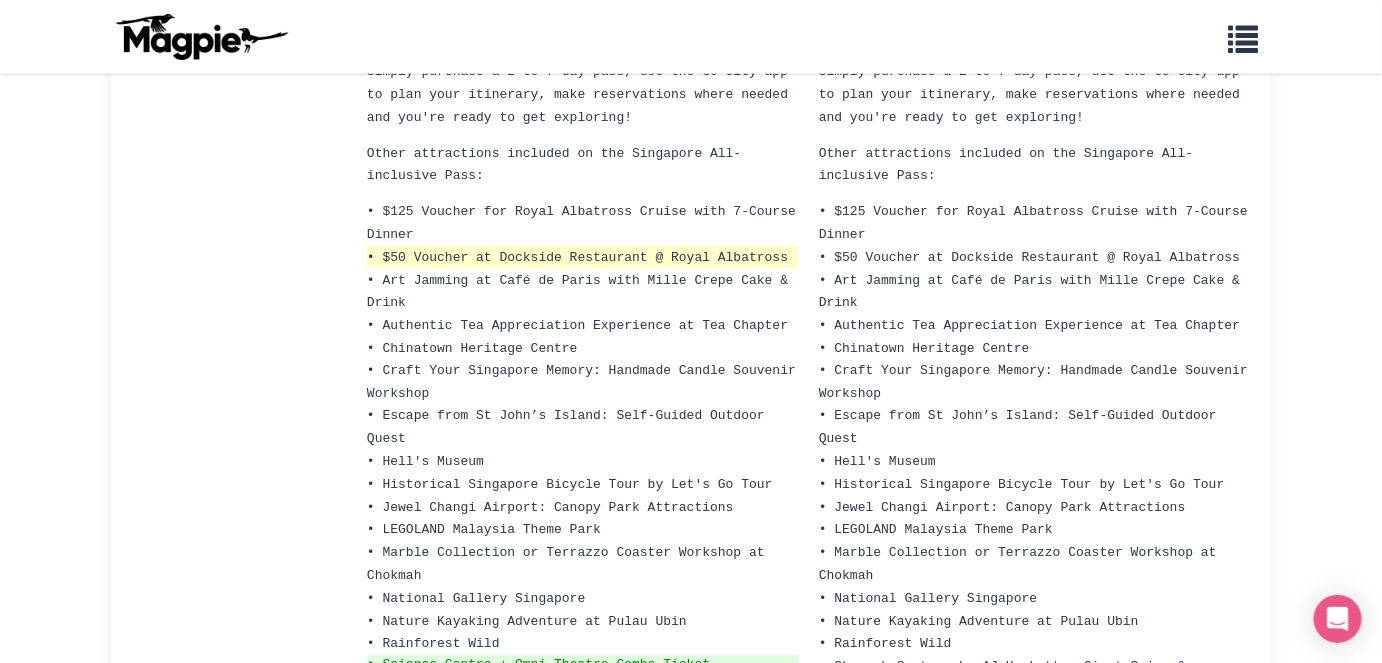click on "• $50 Voucher at Dockside Restaurant @ Royal Albatross" at bounding box center [577, 257] 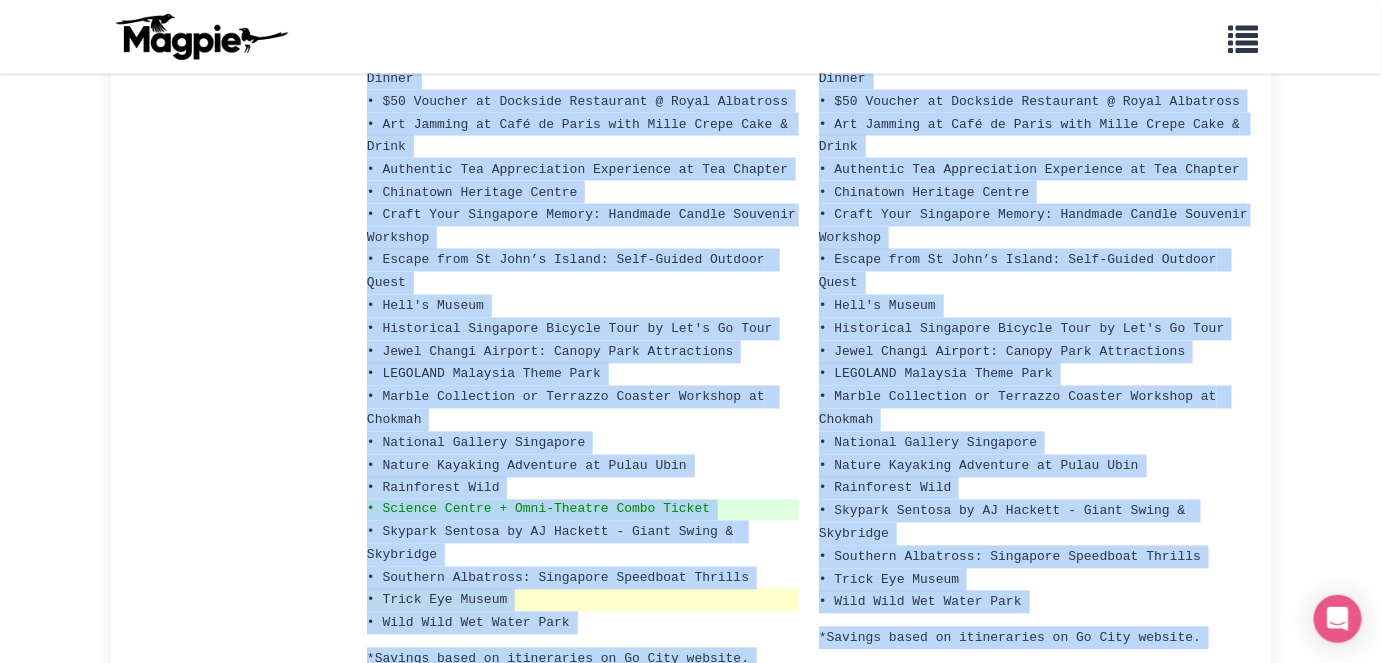 scroll, scrollTop: 1088, scrollLeft: 0, axis: vertical 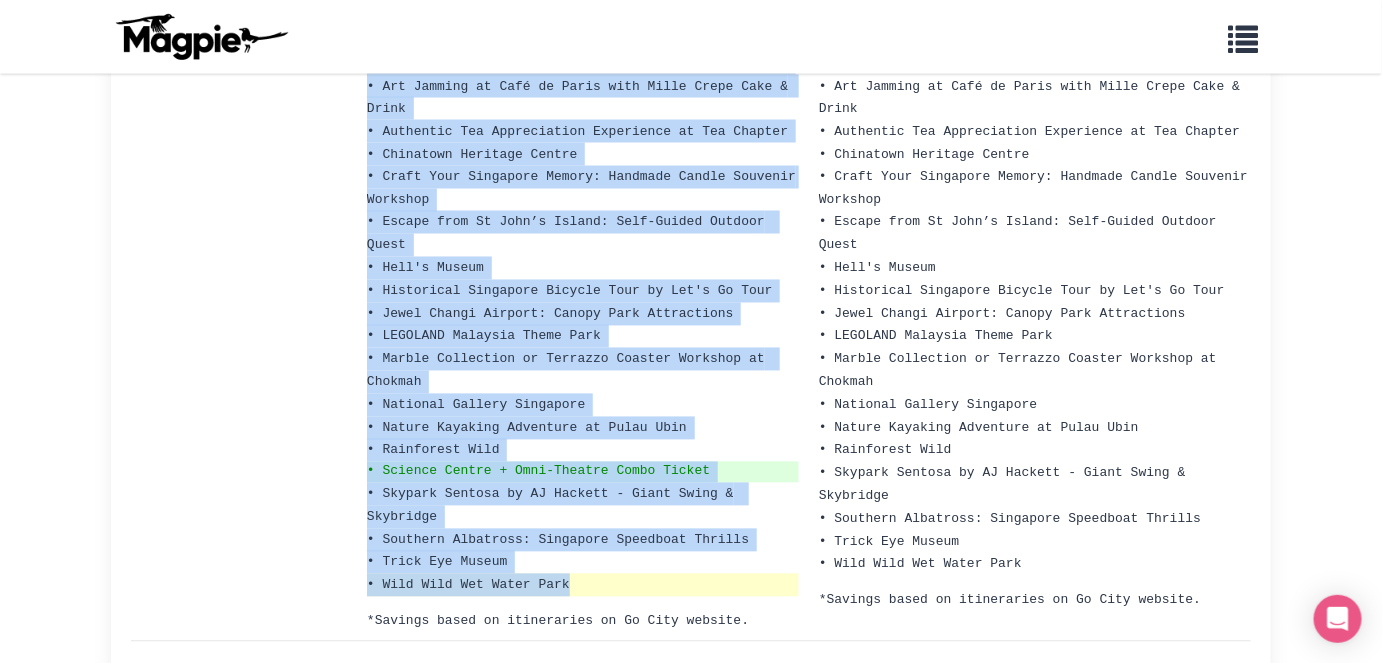 drag, startPoint x: 378, startPoint y: 171, endPoint x: 566, endPoint y: 519, distance: 395.5351 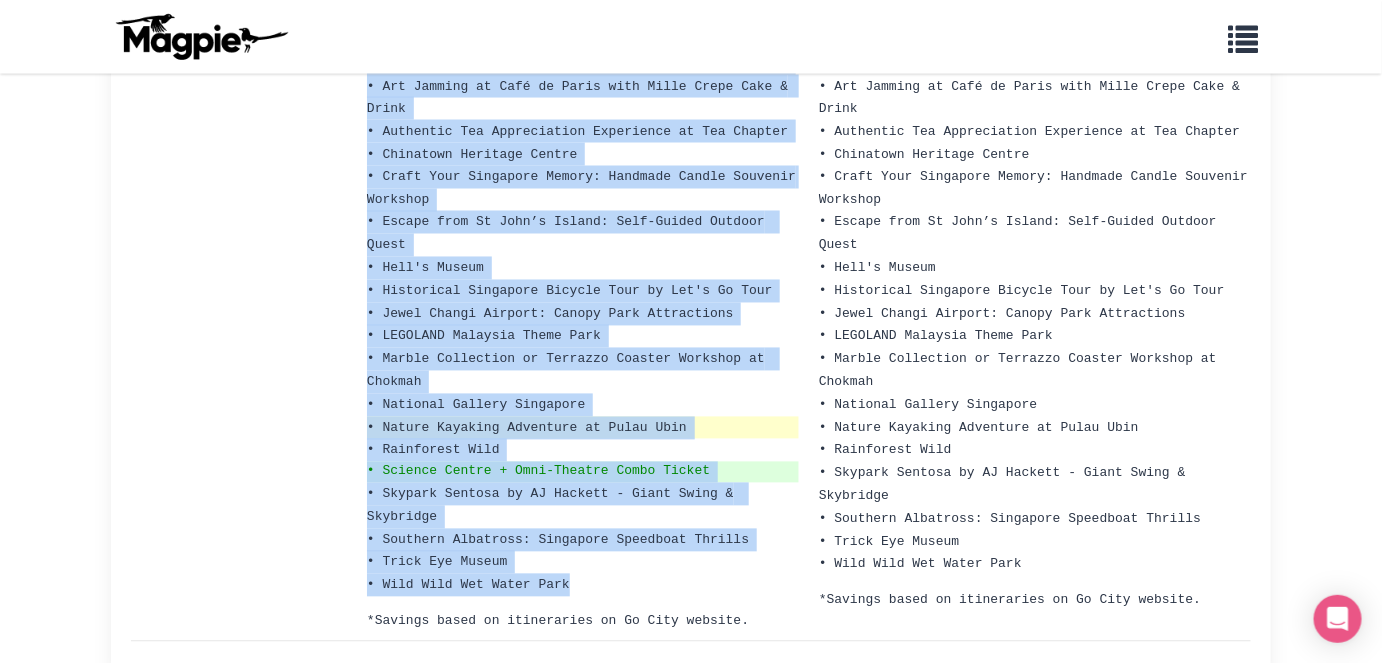 copy on "$125 Voucher for Royal Albatross Cruise with 7-Course Dinner
• $50 Voucher at Dockside Restaurant @ Royal Albatross
• Art Jamming at Café de Paris with Mille Crepe Cake & Drink
• Authentic Tea Appreciation Experience at Tea Chapter
• Chinatown Heritage Centre
• Craft Your Singapore Memory: Handmade Candle Souvenir Workshop
• Escape from St John’s Island: Self-Guided Outdoor Quest
• Hell's Museum
• Historical Singapore Bicycle Tour by Let's Go Tour
• Jewel Changi Airport: Canopy Park Attractions
• LEGOLAND Malaysia Theme Park
• Marble Collection or Terrazzo Coaster Workshop at Chokmah
• National Gallery Singapore
• Nature Kayaking Adventure at Pulau Ubin
• Rainforest Wild
• Science Centre + Omni-Theatre Combo Ticket
• Skypark Sentosa by AJ Hackett - Giant Swing & Skybridge
• Southern Albatross: Singapore Speedboat Thrills
• Trick Eye Museum
• Wild Wild Wet Water Park..." 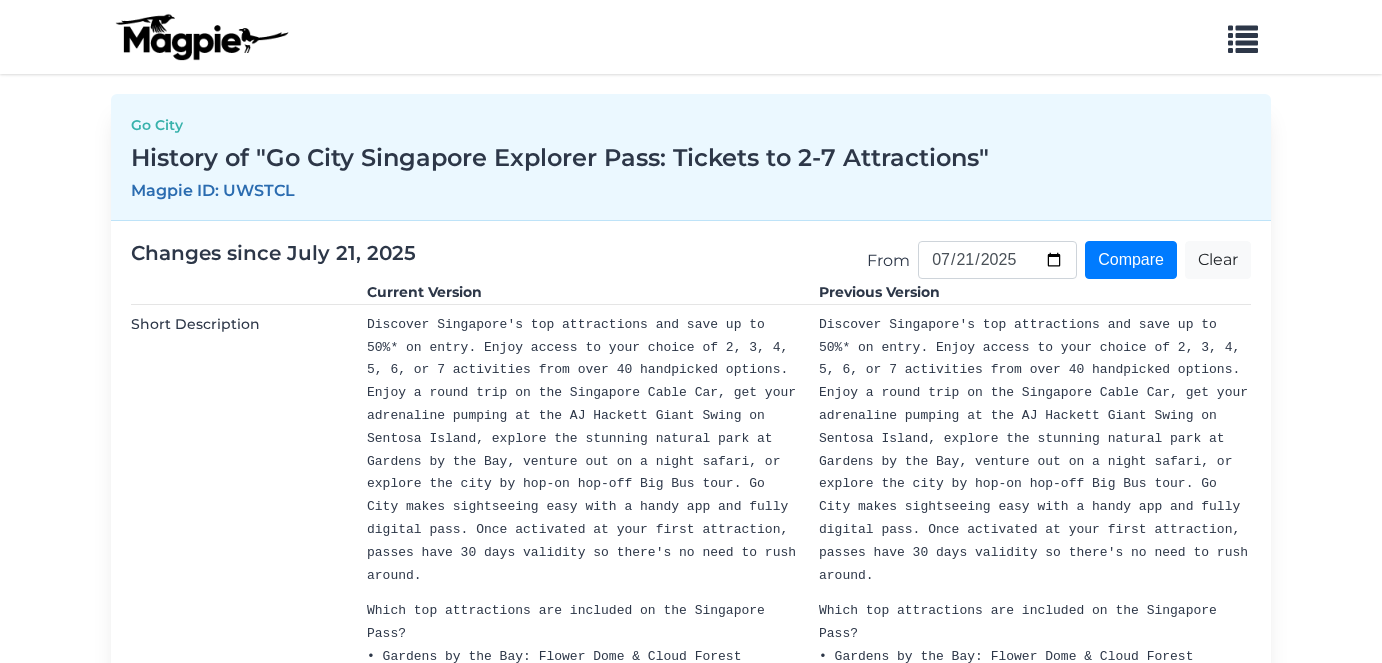 scroll, scrollTop: 0, scrollLeft: 0, axis: both 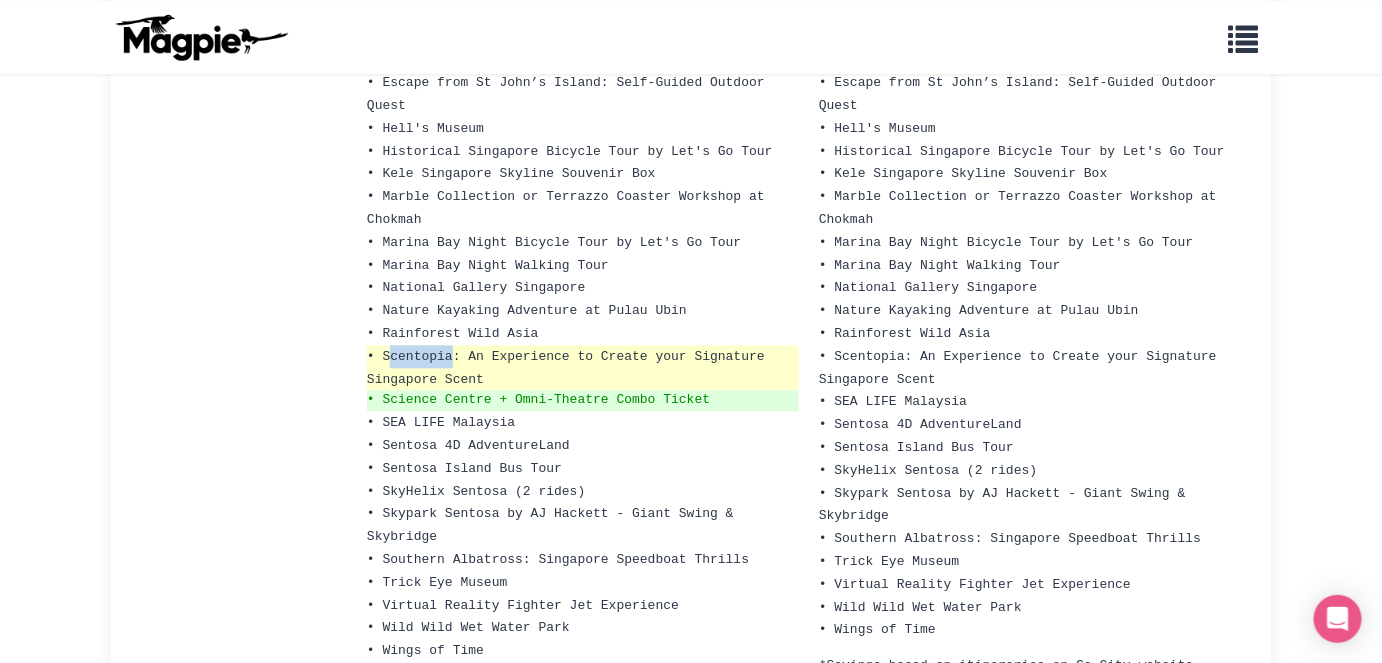 drag, startPoint x: 386, startPoint y: 280, endPoint x: 453, endPoint y: 280, distance: 67 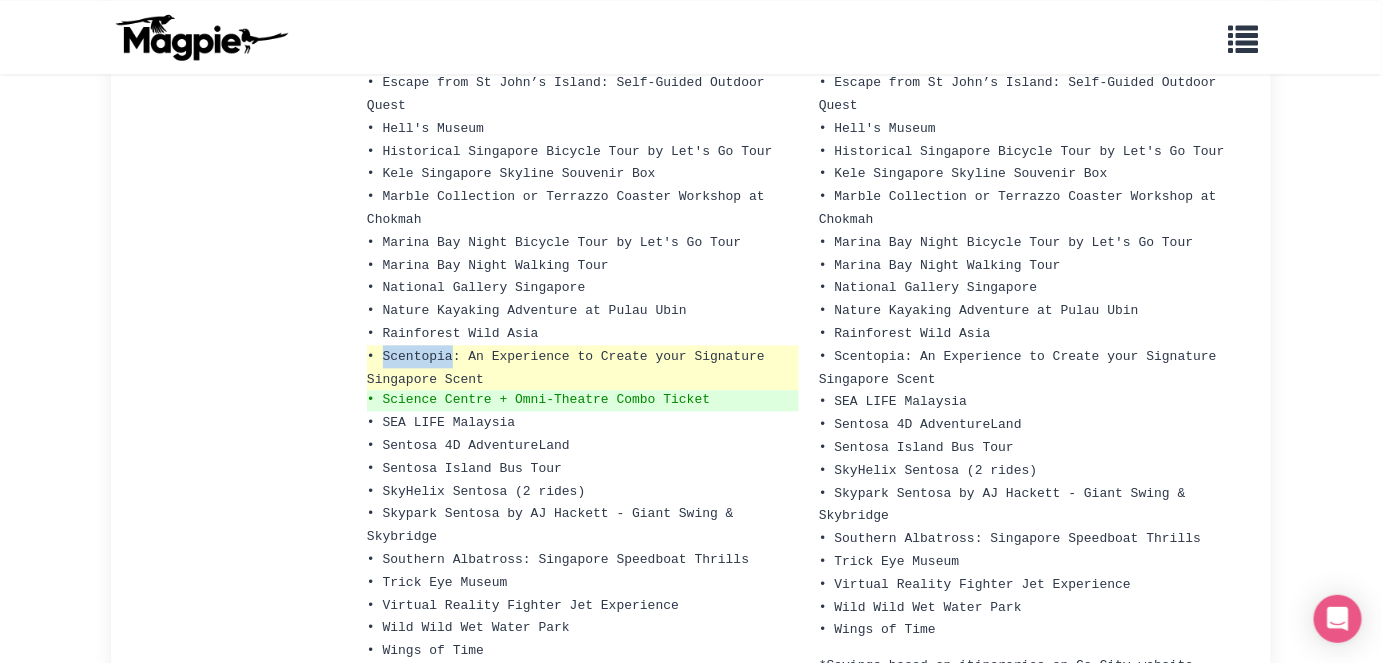 drag, startPoint x: 380, startPoint y: 272, endPoint x: 451, endPoint y: 281, distance: 71.568146 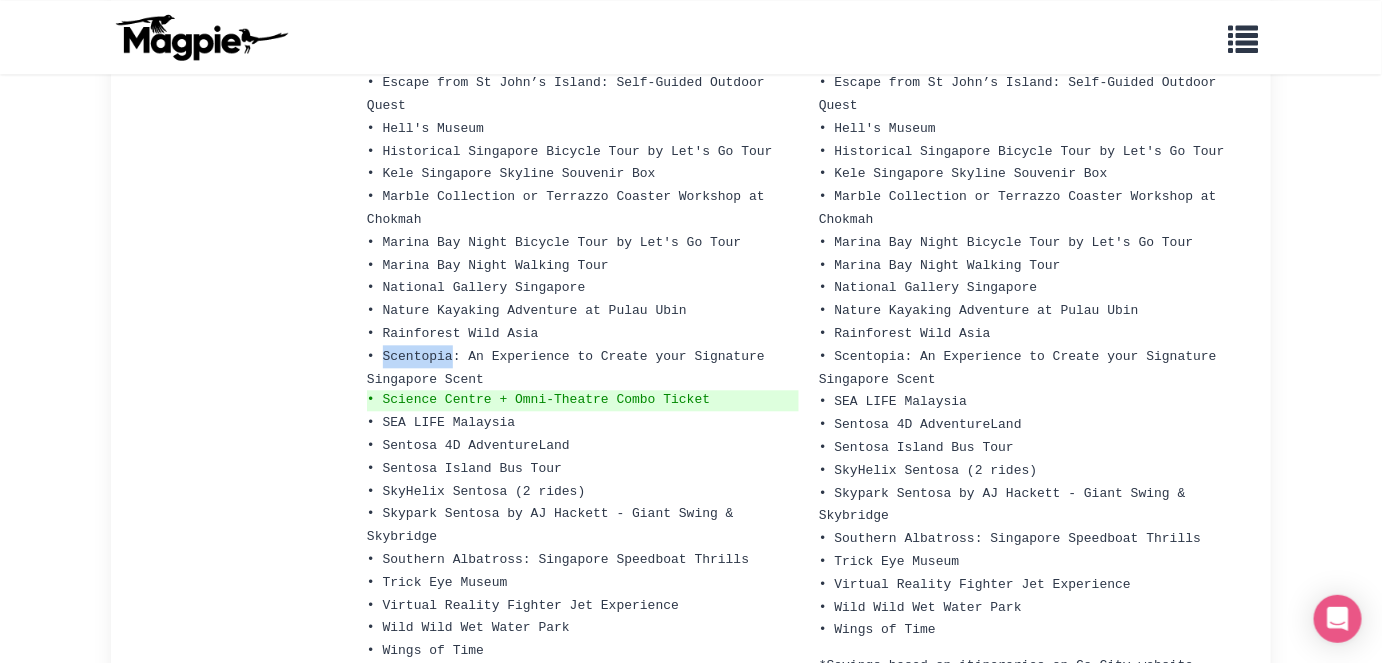 copy on "Scentopia" 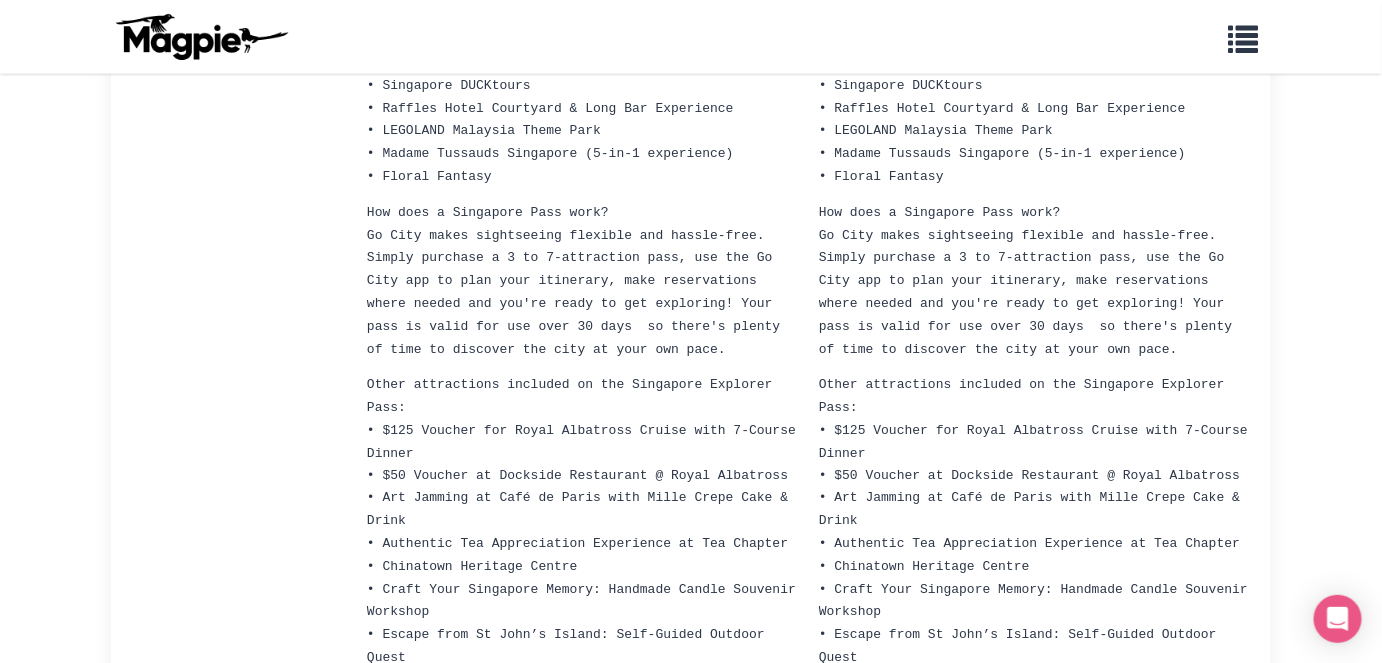 scroll, scrollTop: 797, scrollLeft: 0, axis: vertical 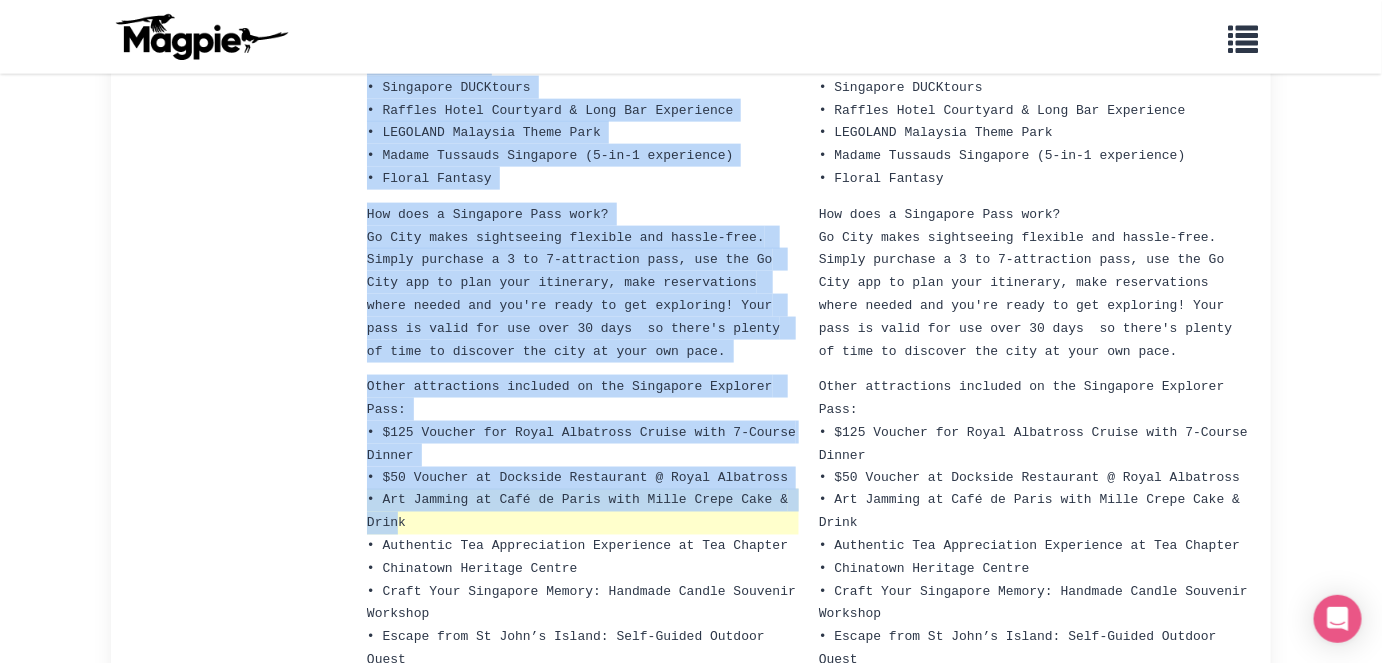 drag, startPoint x: 362, startPoint y: 384, endPoint x: 398, endPoint y: 463, distance: 86.815895 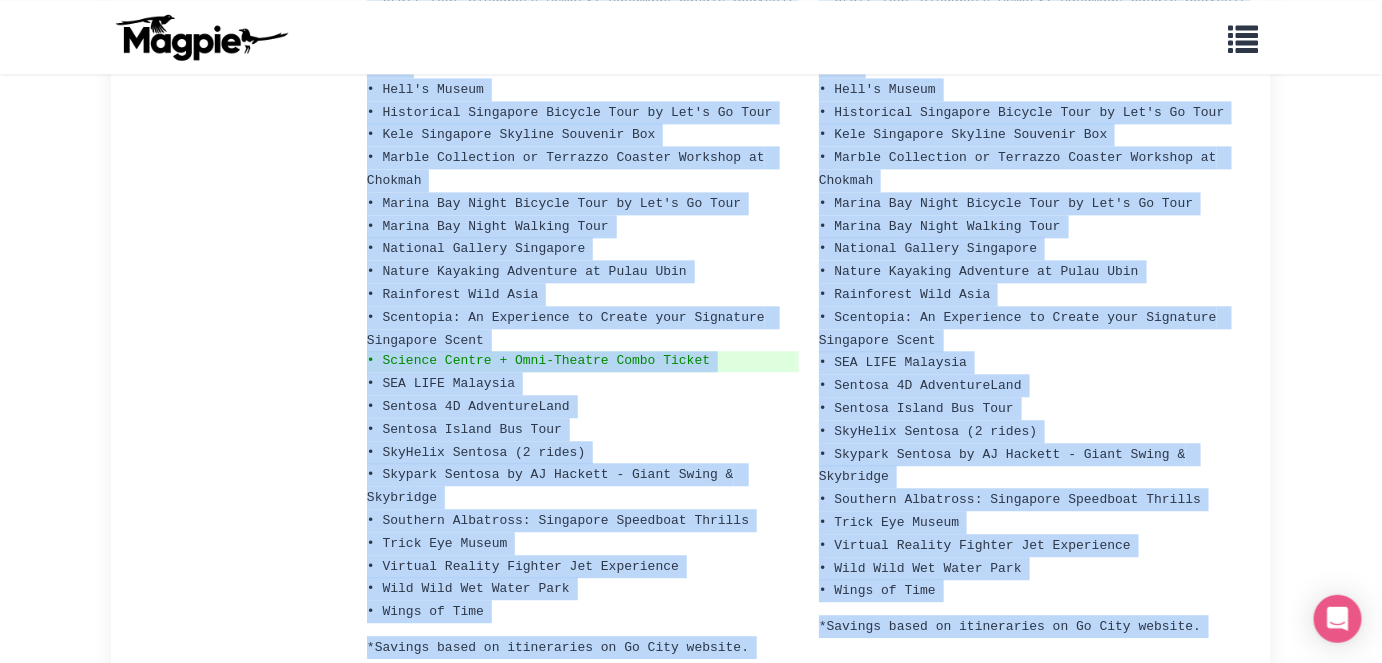 scroll, scrollTop: 1413, scrollLeft: 0, axis: vertical 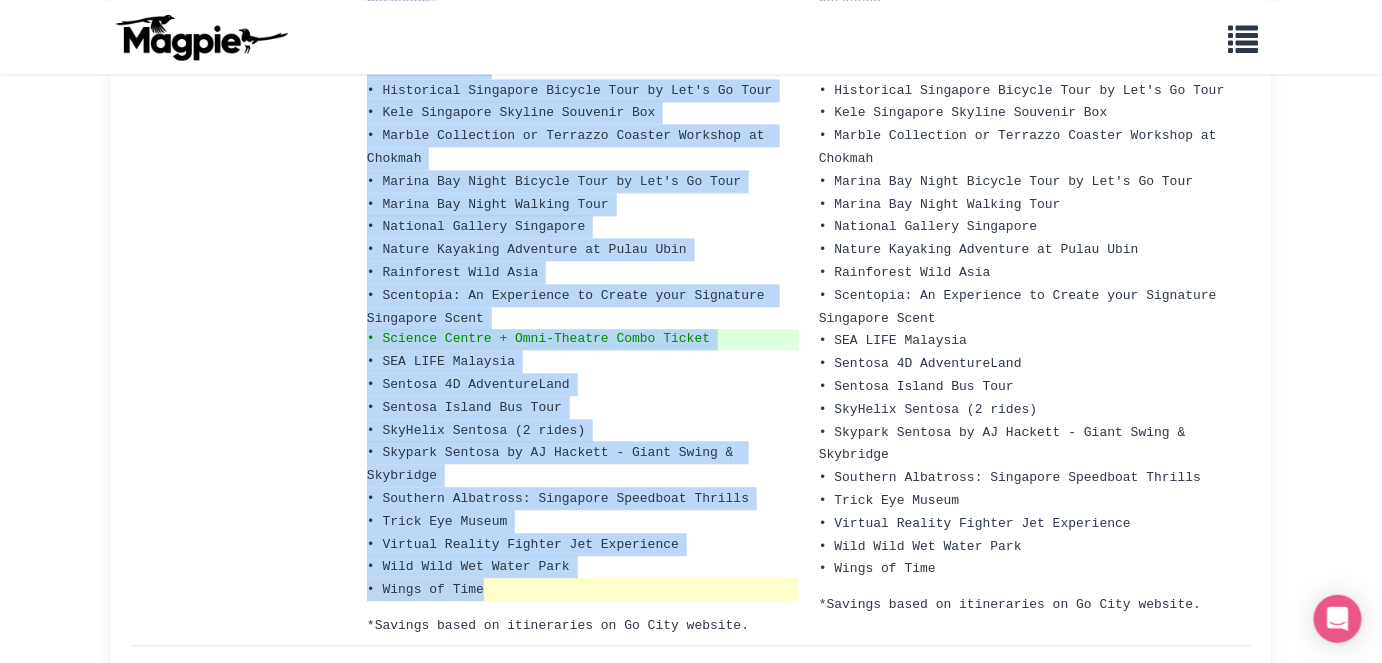 drag, startPoint x: 370, startPoint y: 386, endPoint x: 483, endPoint y: 497, distance: 158.39824 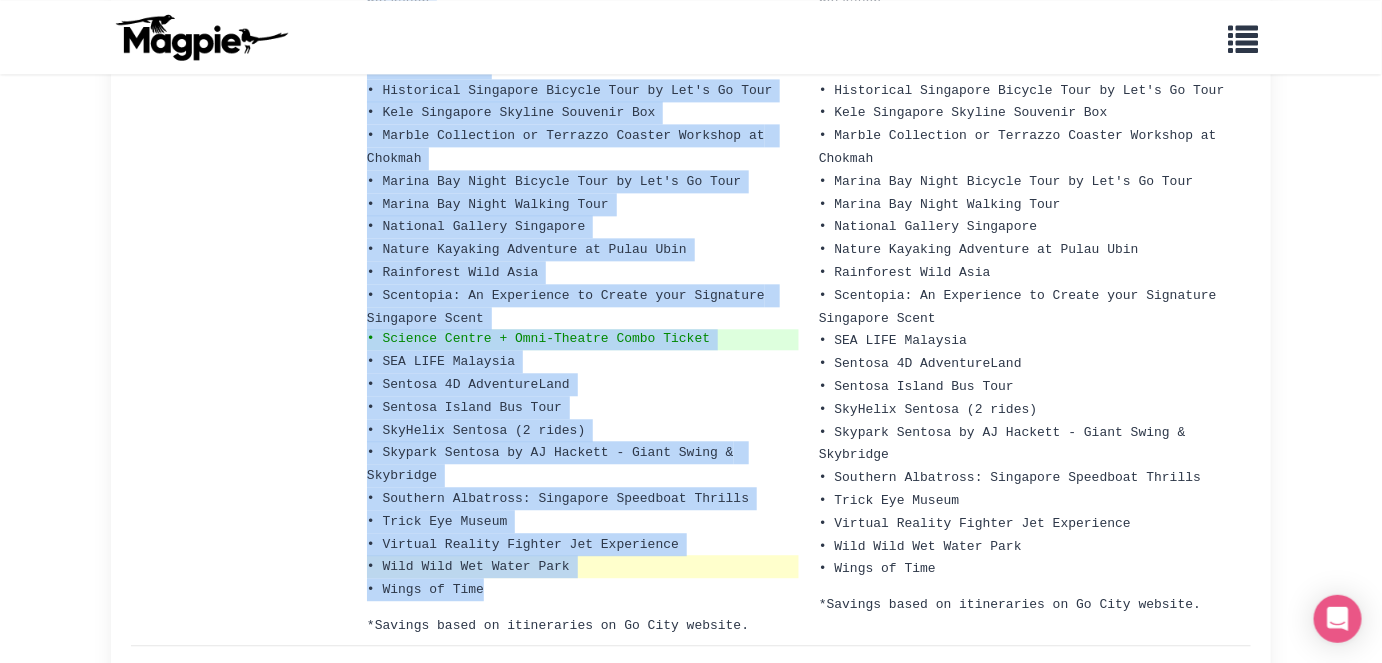 copy on "• $125 Voucher for Royal Albatross Cruise with 7-Course Dinner
• $50 Voucher at Dockside Restaurant @ Royal Albatross
• Art Jamming at Café de Paris with Mille Crepe Cake & Drink
• Authentic Tea Appreciation Experience at Tea Chapter
• Chinatown Heritage Centre
• Craft Your Singapore Memory: Handmade Candle Souvenir Workshop
• Escape from St John’s Island: Self-Guided Outdoor Quest
• Hell's Museum
• Historical Singapore Bicycle Tour by Let's Go Tour
• Kele Singapore Skyline Souvenir Box
• Marble Collection or Terrazzo Coaster Workshop at Chokmah
• Marina Bay Night Bicycle Tour by Let's Go Tour
• Marina Bay Night Walking Tour
• National Gallery Singapore
• Nature Kayaking Adventure at Pulau Ubin
• Rainforest Wild Asia
• Scentopia: An Experience to Create your Signature Singapore Scent
• Science Centre + Omni-Theatre Combo Ticket
• SEA LIFE Malaysia
• Sentosa 4D AdventureLand
• Sentosa Isla..." 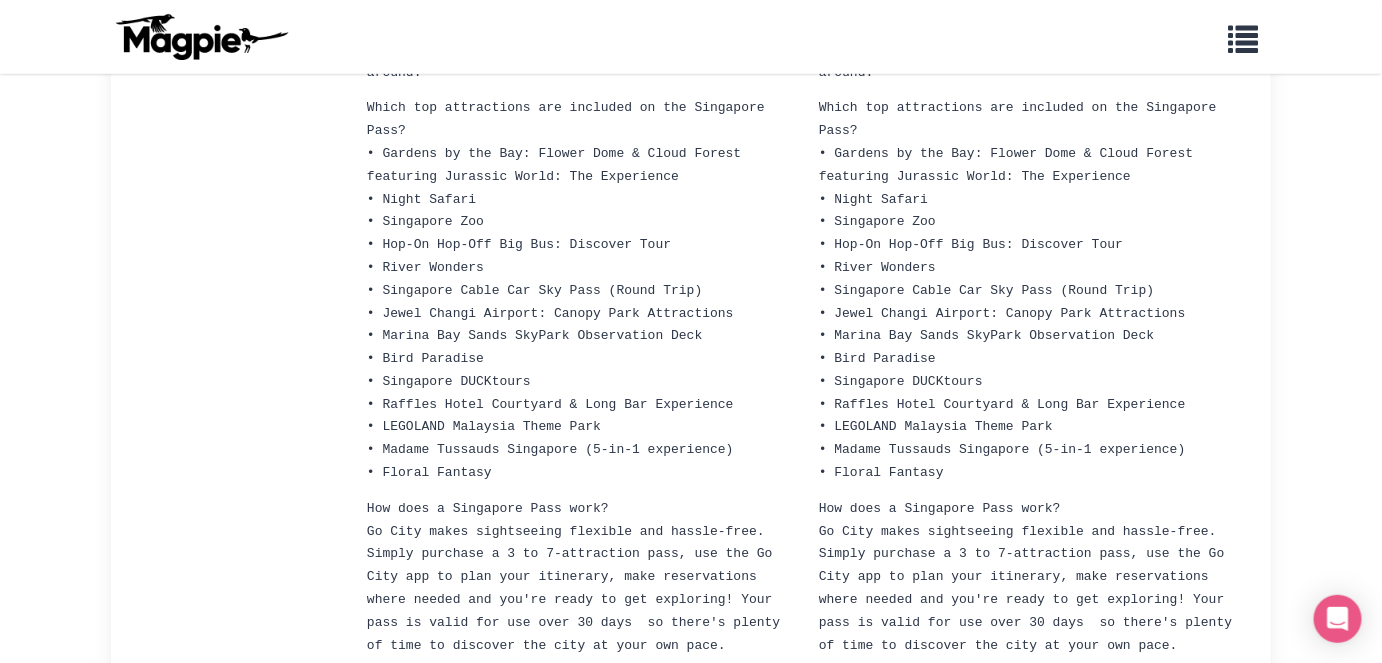 scroll, scrollTop: 498, scrollLeft: 0, axis: vertical 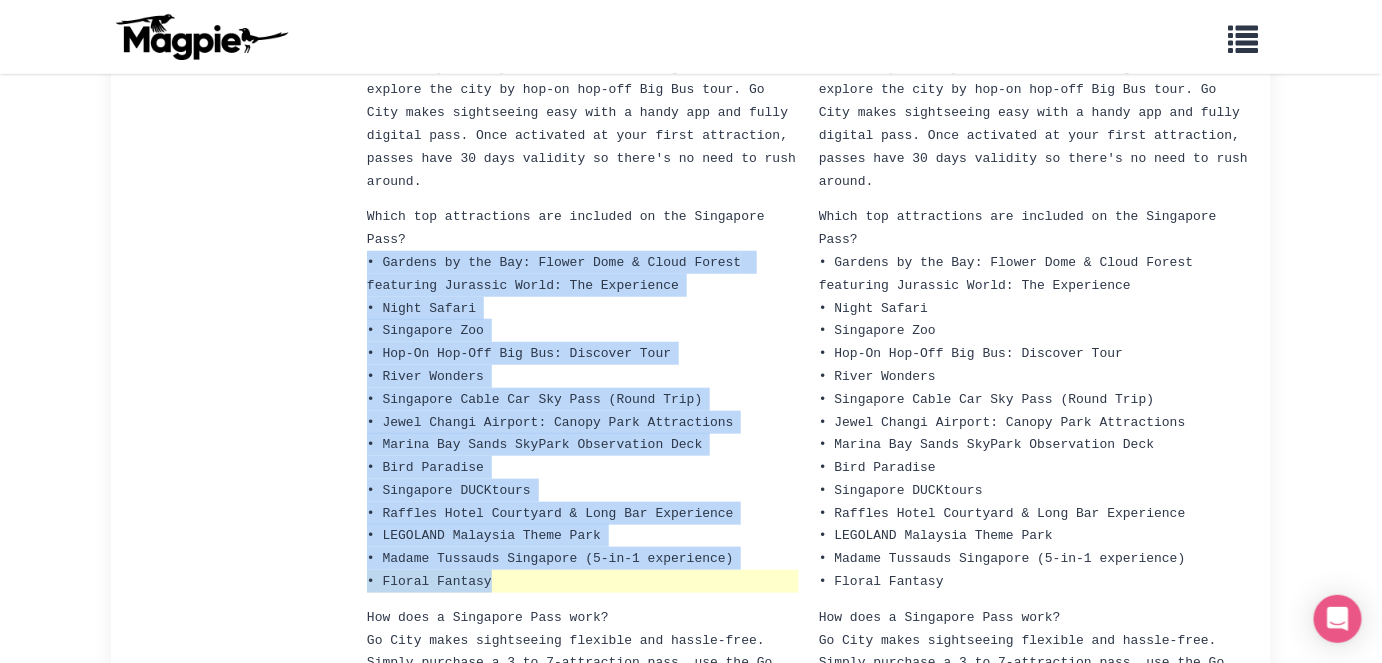 drag, startPoint x: 368, startPoint y: 245, endPoint x: 491, endPoint y: 544, distance: 323.311 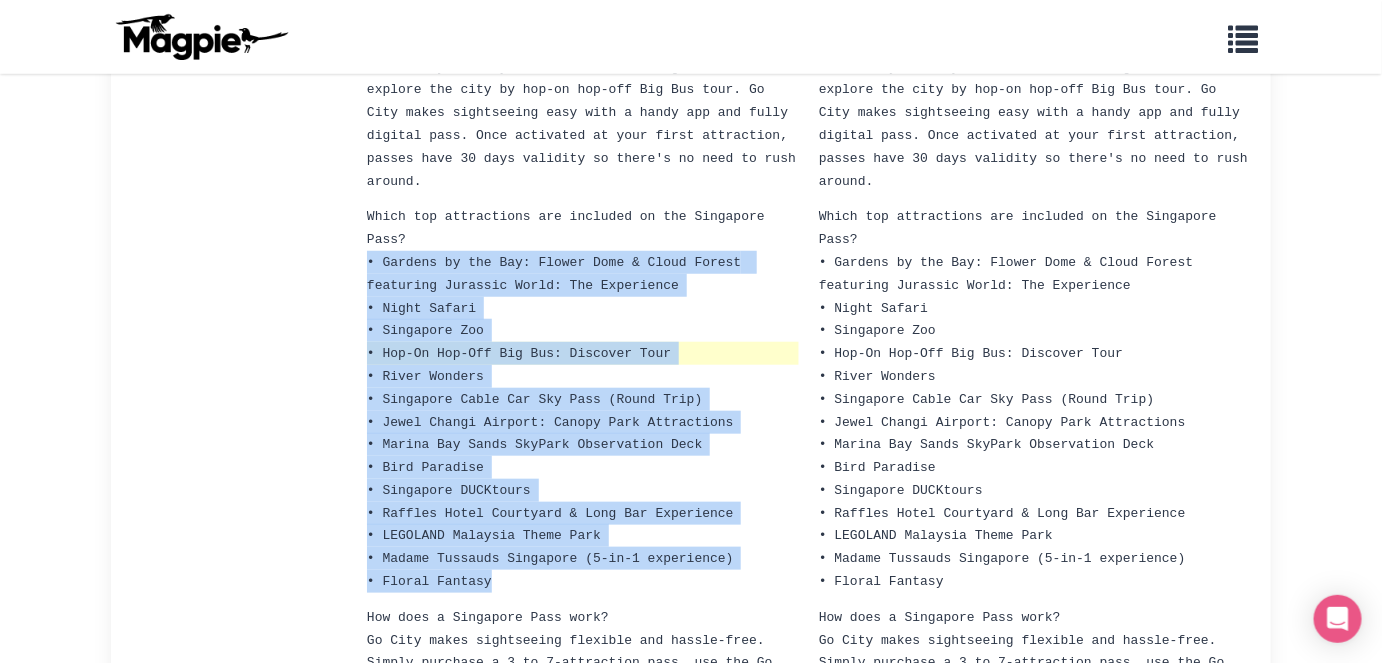 copy on "• Gardens by the Bay: Flower Dome & Cloud Forest featuring Jurassic World: The Experience
• Night Safari
• Singapore Zoo
• Hop-On Hop-Off Big Bus: Discover Tour
• River Wonders
• Singapore Cable Car Sky Pass (Round Trip)
• Jewel Changi Airport: Canopy Park Attractions
• Marina Bay Sands SkyPark Observation Deck
• Bird Paradise
• Singapore DUCKtours
• Raffles Hotel Courtyard & Long Bar Experience
• LEGOLAND Malaysia Theme Park
• Madame Tussauds Singapore (5-in-1 experience)
• Floral Fantasy" 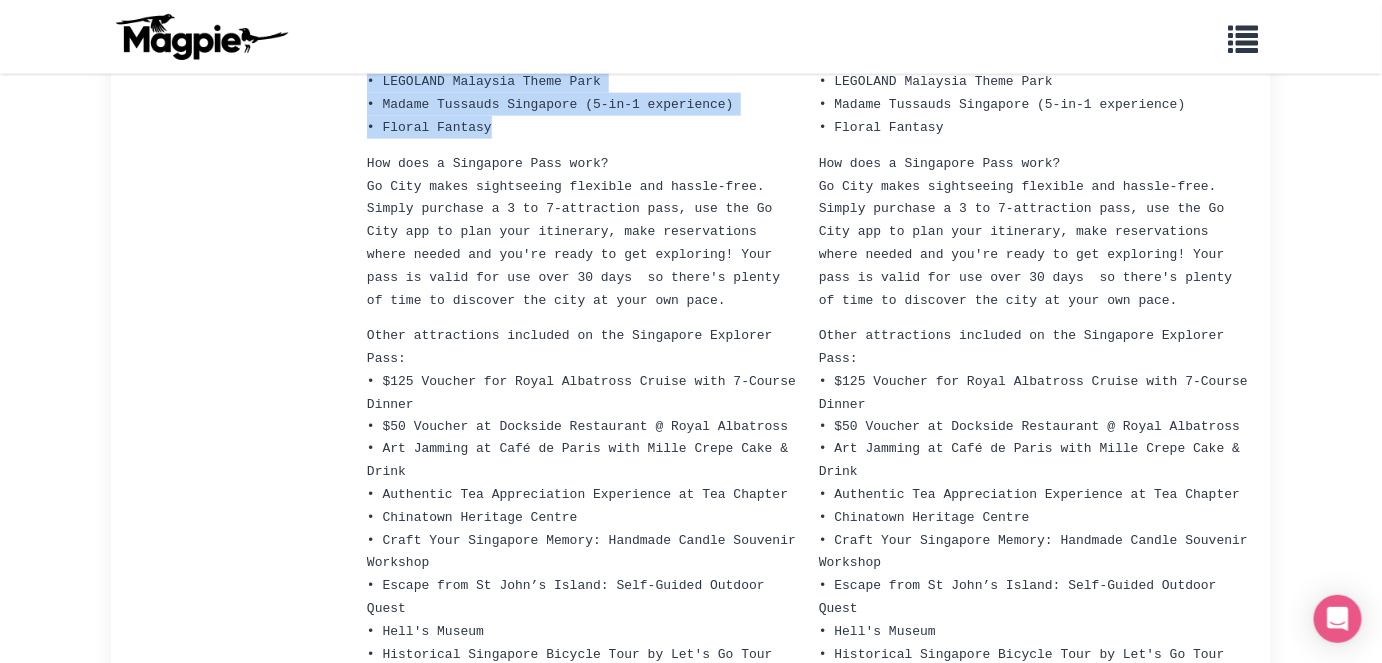 scroll, scrollTop: 857, scrollLeft: 0, axis: vertical 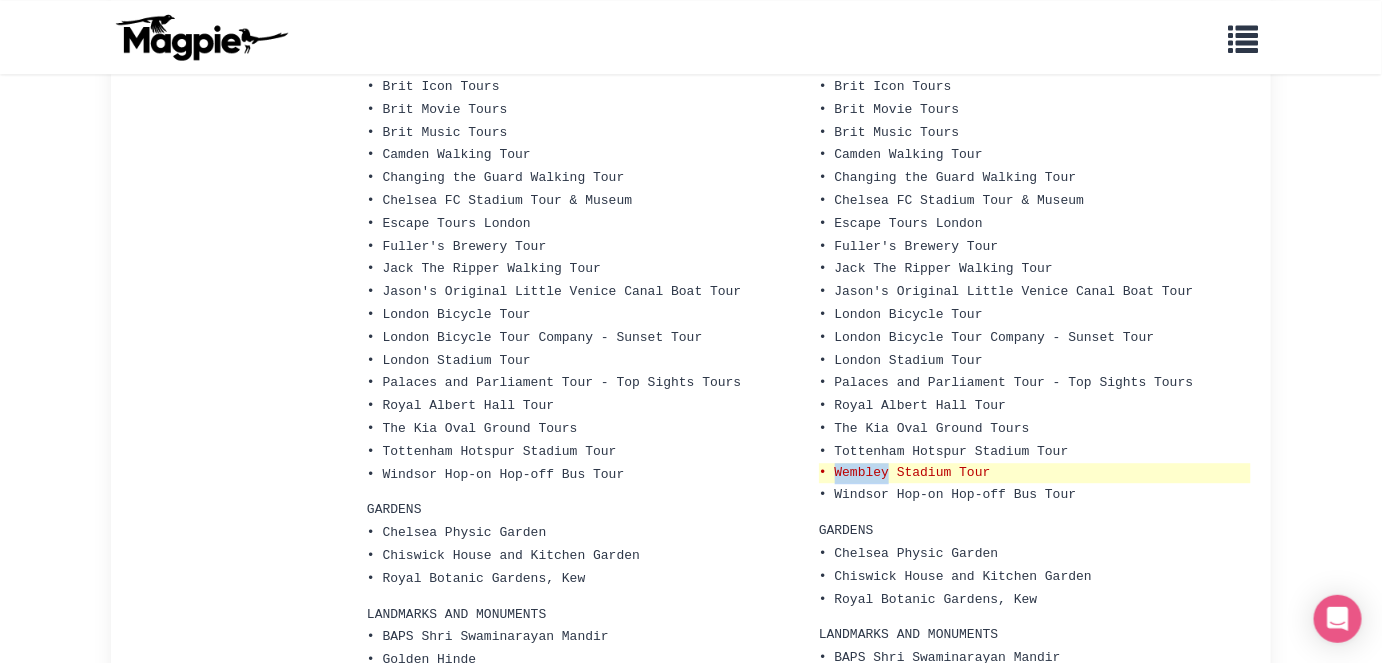 drag, startPoint x: 837, startPoint y: 376, endPoint x: 888, endPoint y: 376, distance: 51 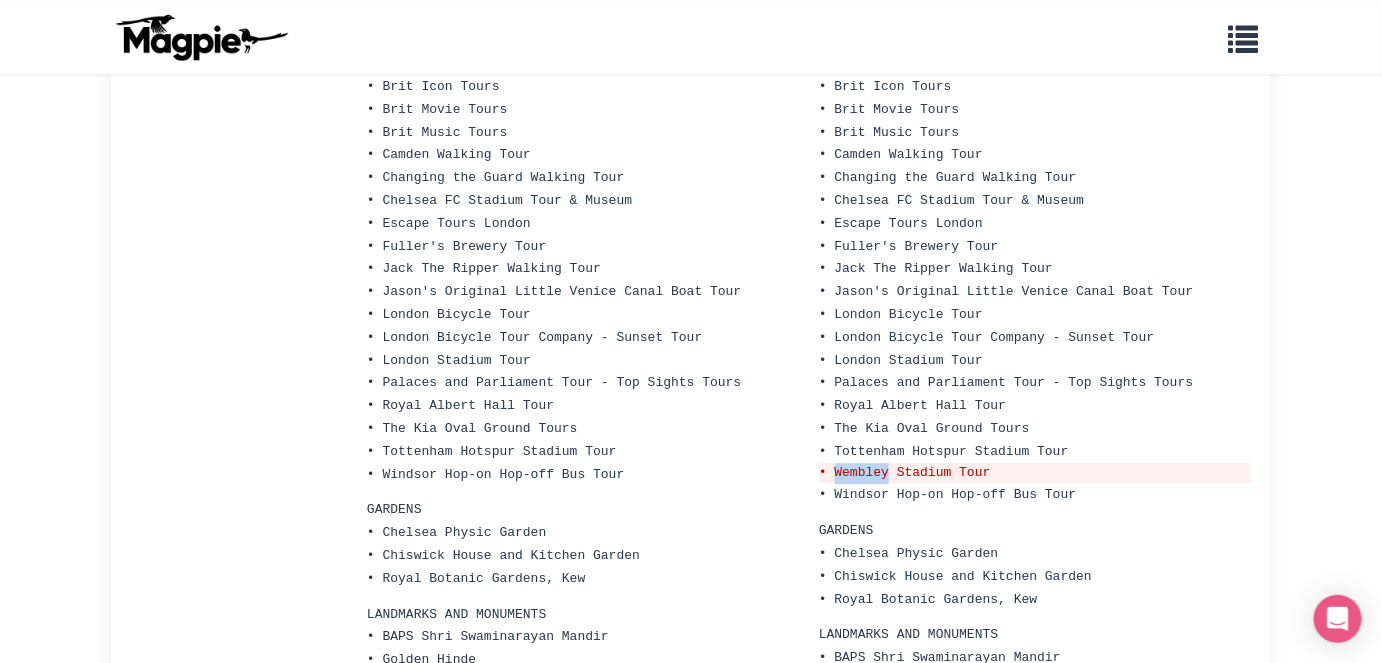 copy on "[LOCATION]" 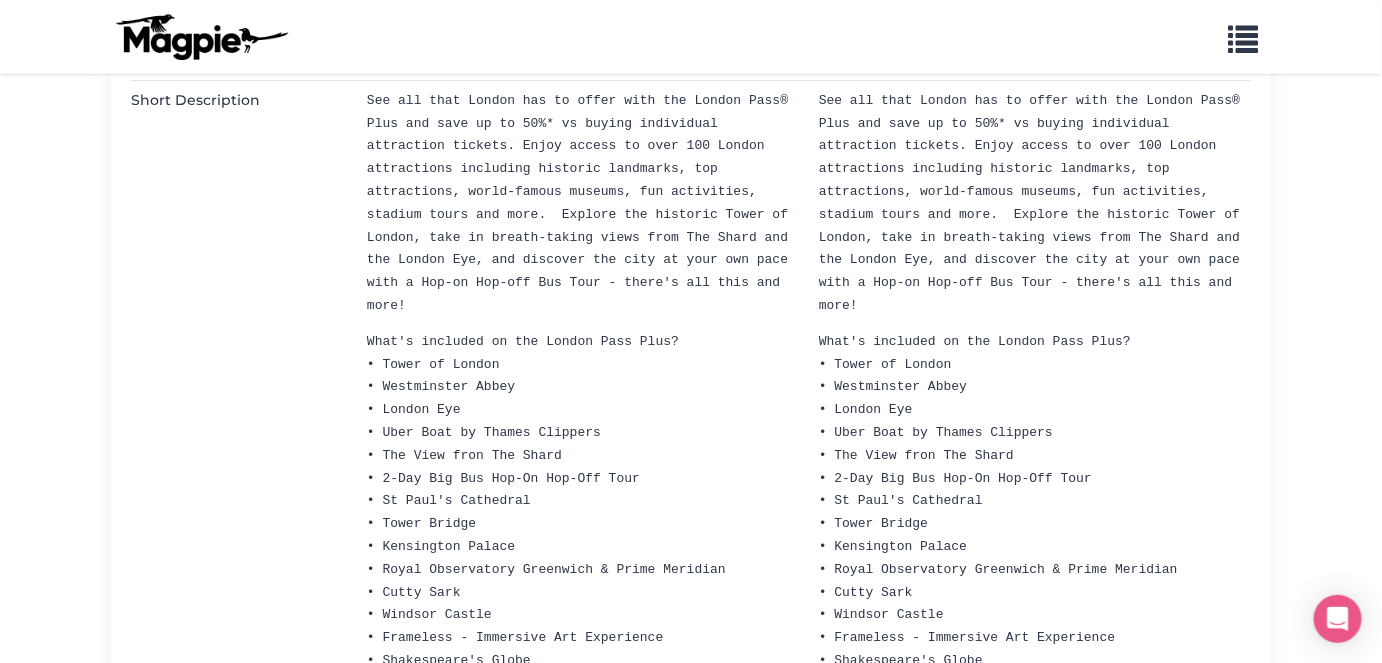 scroll, scrollTop: 236, scrollLeft: 0, axis: vertical 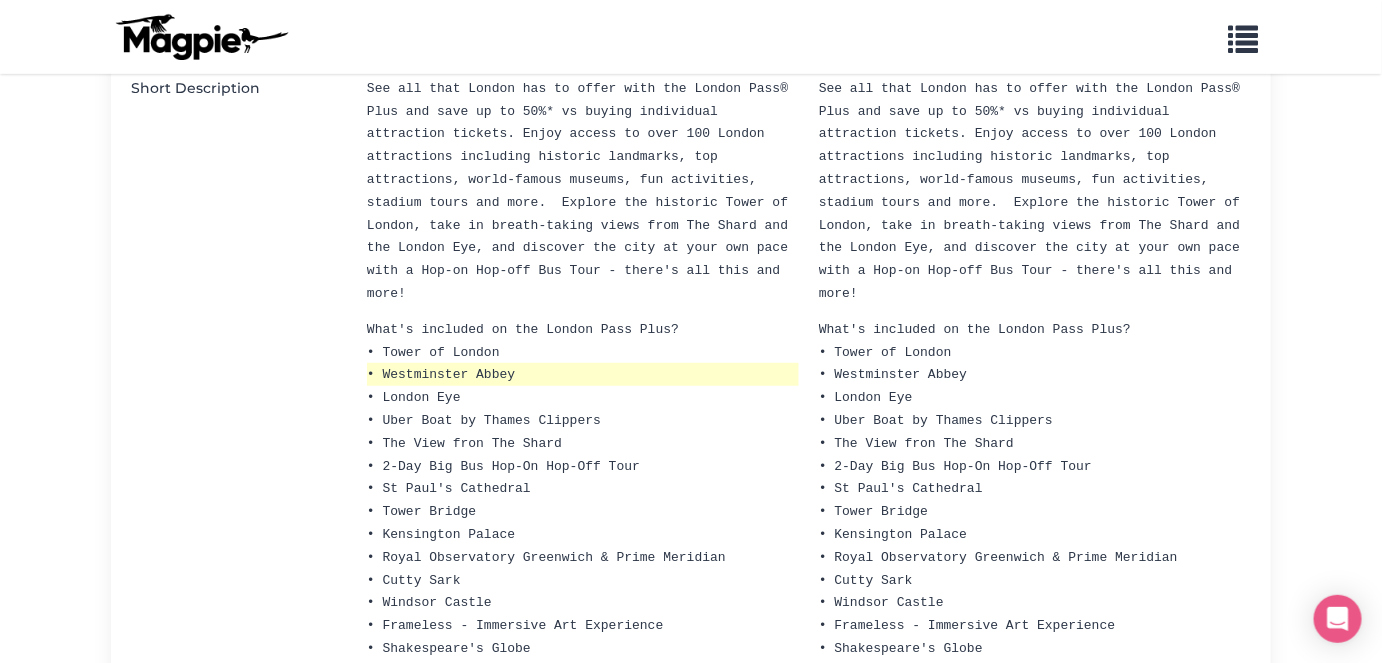 click on "• Westminster Abbey" at bounding box center (583, 374) 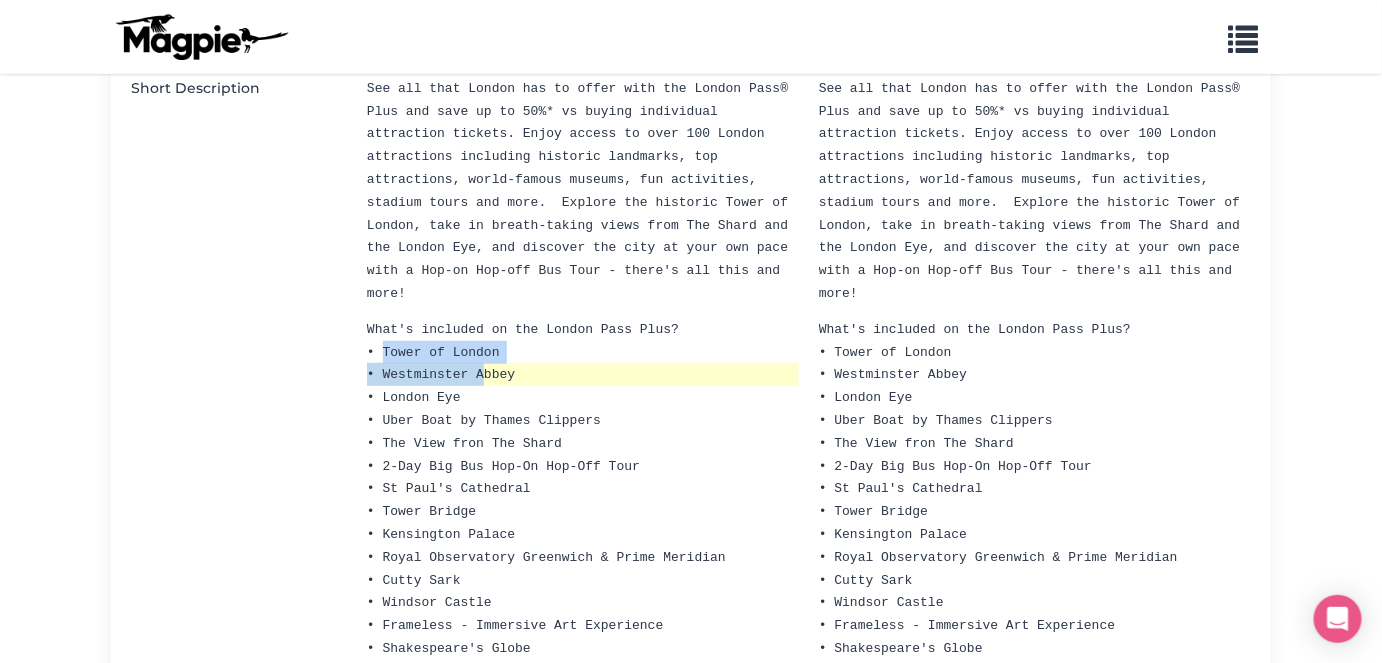 drag, startPoint x: 386, startPoint y: 337, endPoint x: 488, endPoint y: 359, distance: 104.34558 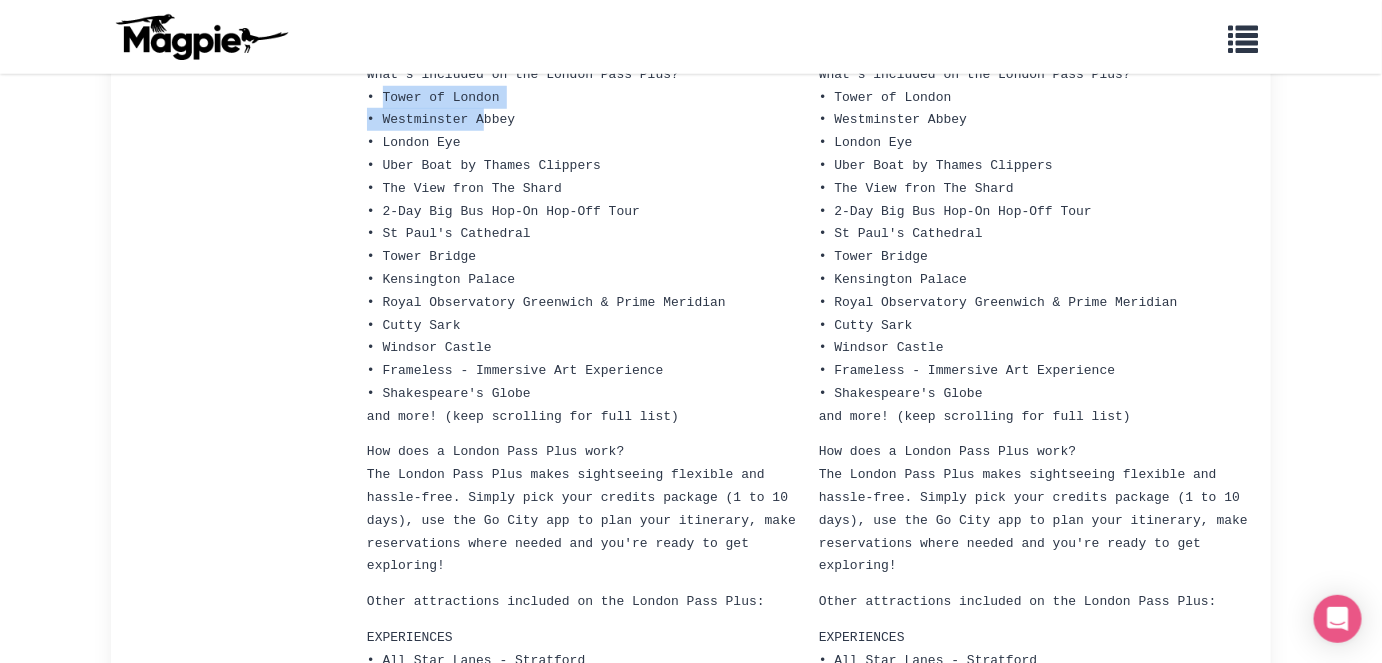 scroll, scrollTop: 531, scrollLeft: 0, axis: vertical 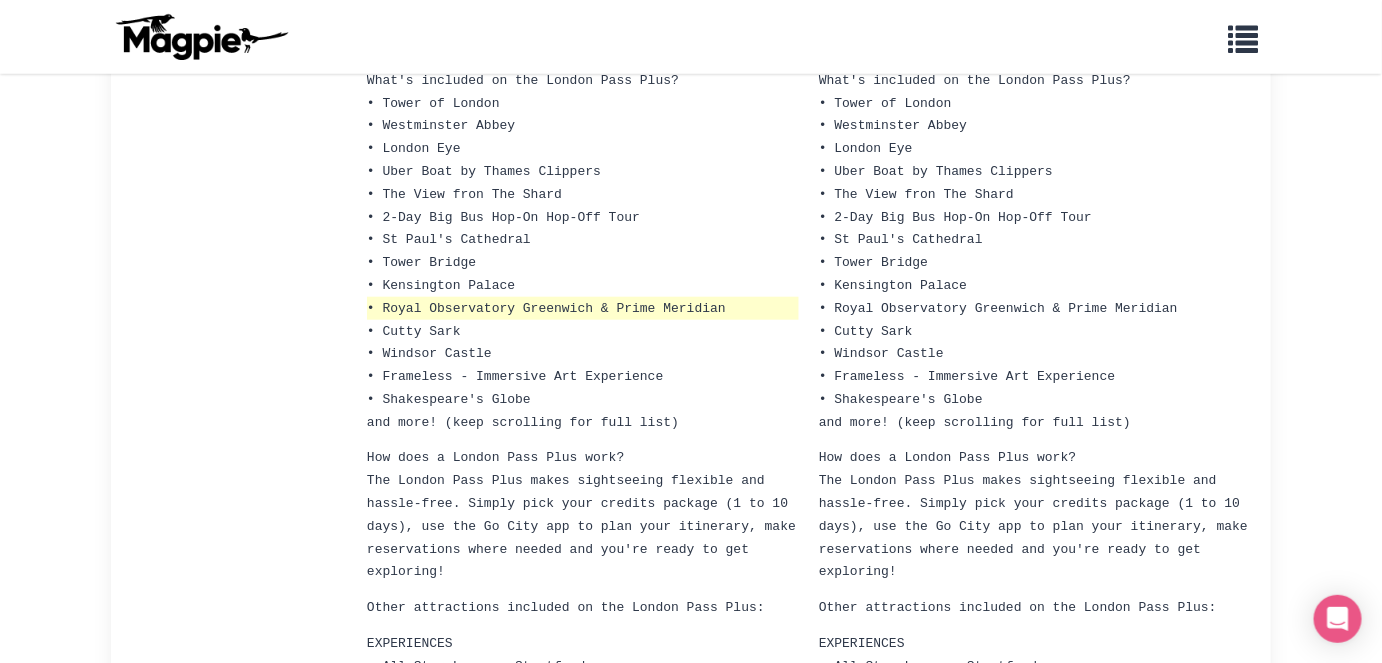 click on "• Royal Observatory Greenwich & Prime Meridian" at bounding box center (546, 308) 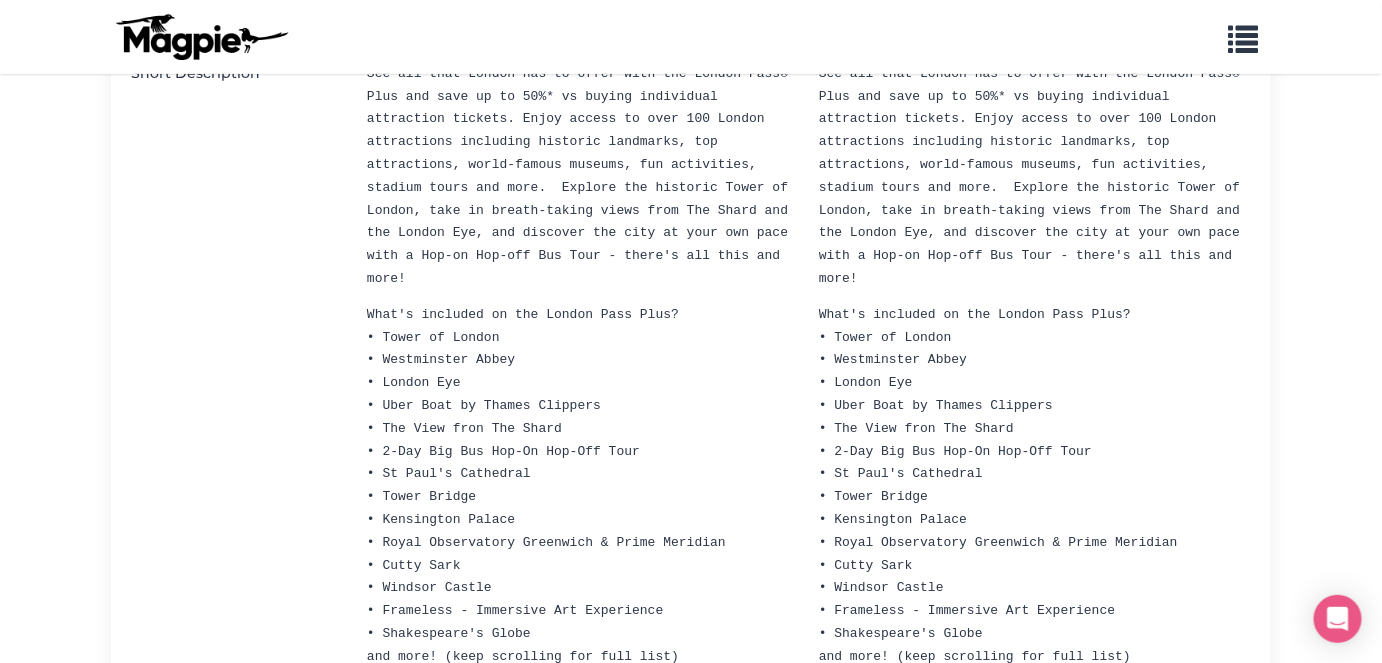 scroll, scrollTop: 264, scrollLeft: 0, axis: vertical 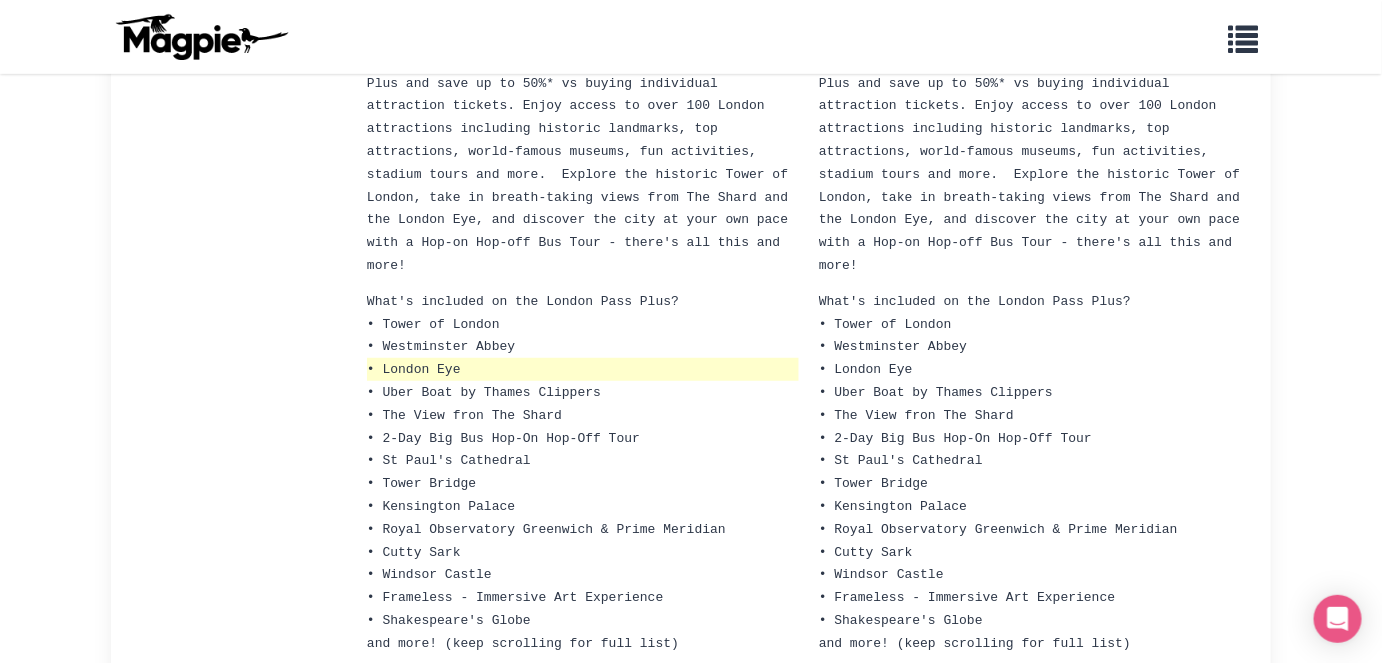 click on "• London Eye" at bounding box center [583, 369] 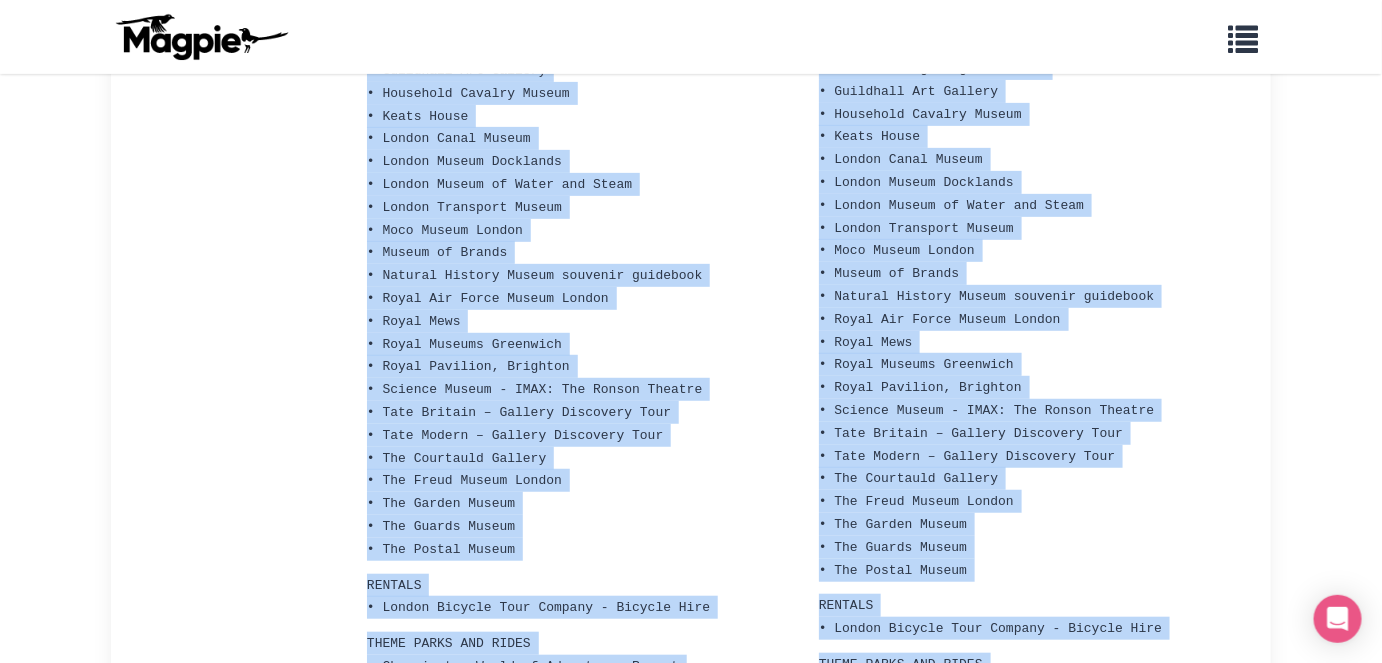 scroll, scrollTop: 2757, scrollLeft: 0, axis: vertical 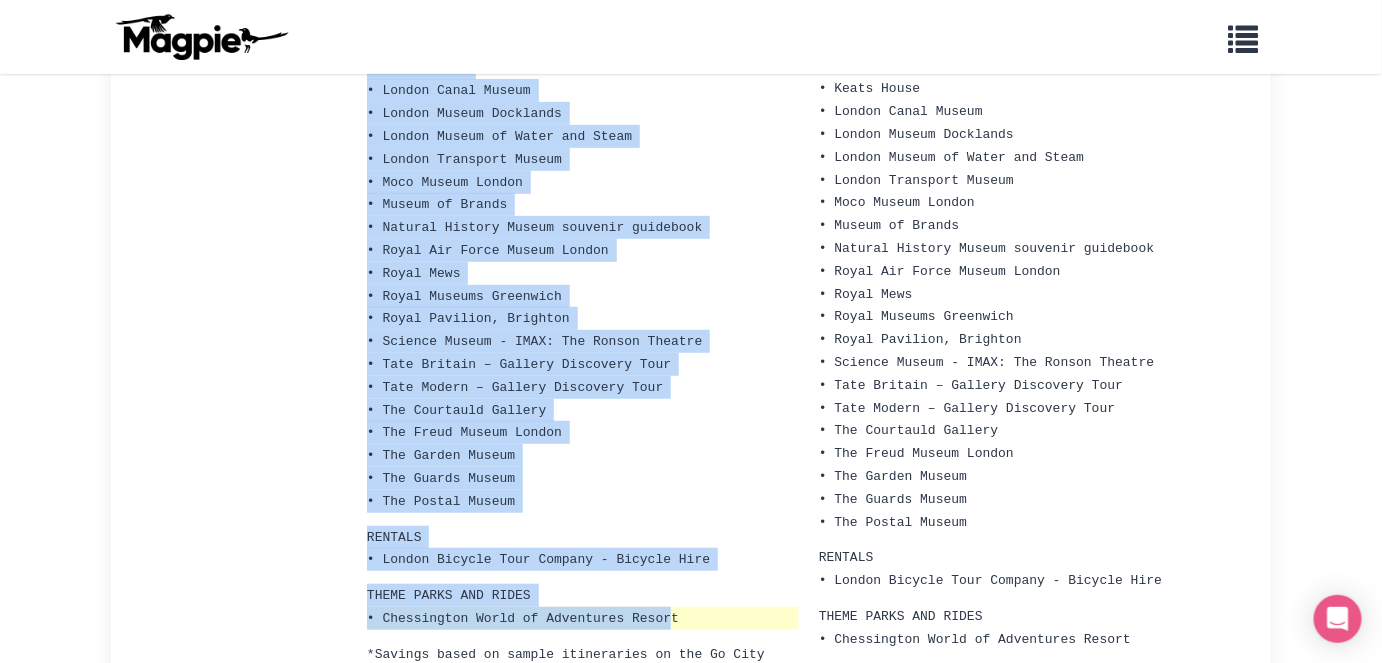 drag, startPoint x: 380, startPoint y: 312, endPoint x: 674, endPoint y: 460, distance: 329.15042 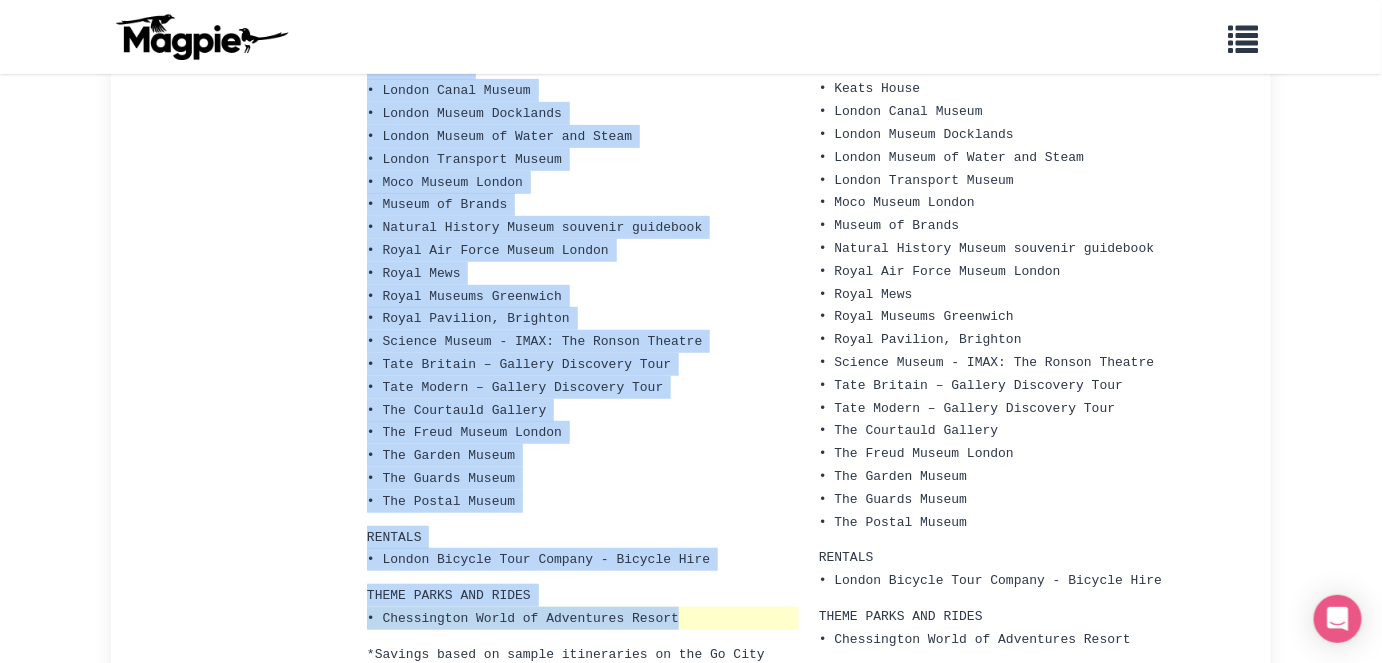 copy on "Tower of London
• Westminster Abbey
• London Eye
• Uber Boat by Thames Clippers
• The View fron The Shard
• 2-Day Big Bus Hop-On Hop-Off Tour
• St Paul's Cathedral
• Tower Bridge
• Kensington Palace
• Royal Observatory Greenwich & Prime Meridian
• Cutty Sark
• Windsor Castle
• Frameless - Immersive Art Experience
• Shakespeare's Globe
and more! (keep scrolling for full list)
How does a London Pass Plus work?
The London Pass Plus makes sightseeing flexible and hassle-free. Simply pick your credits package (1 to 10 days), use the Go City app to plan your itinerary, make reservations where needed and you're ready to get exploring!
Other attractions included on the London Pass Plus:
EXPERIENCES
• All Star Lanes - Stratford
• All Star Lanes - White City
• London Zoo
• Sherlock Escape Rooms
• Solve A Mystery: the Murder at Buckingham Palace
• Solve a Mystery: the Murder ..." 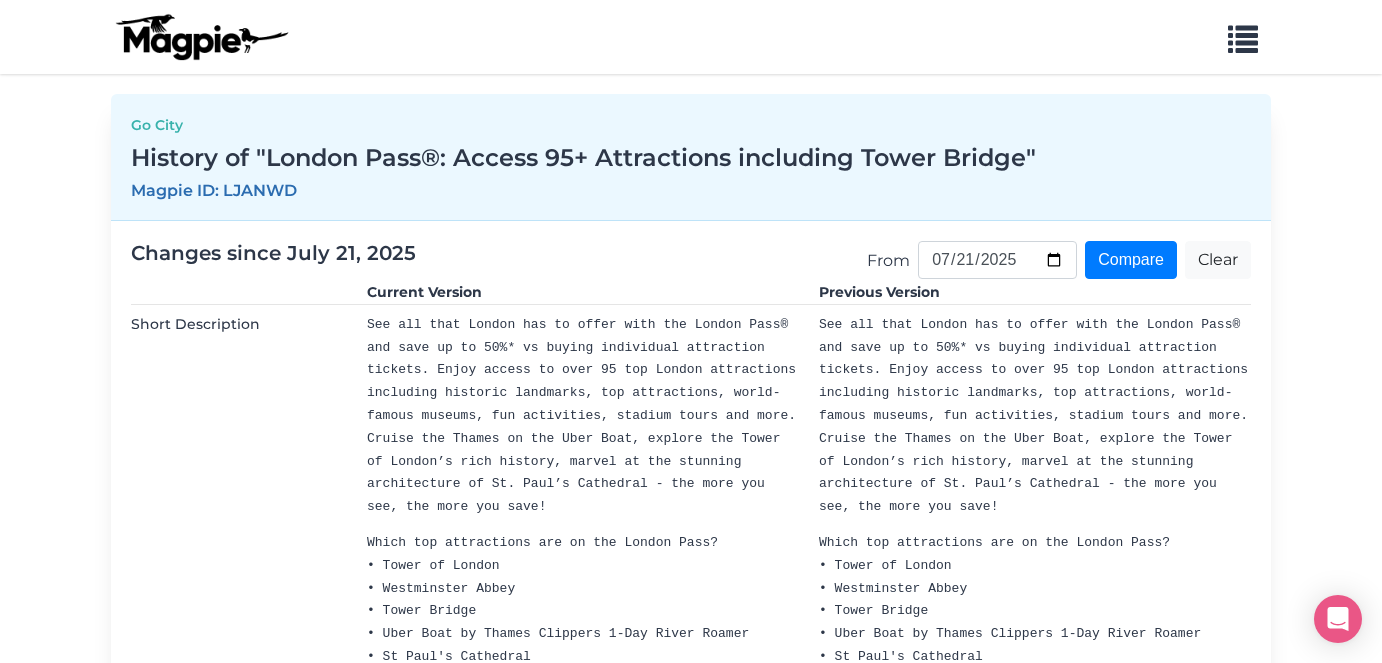scroll, scrollTop: 0, scrollLeft: 0, axis: both 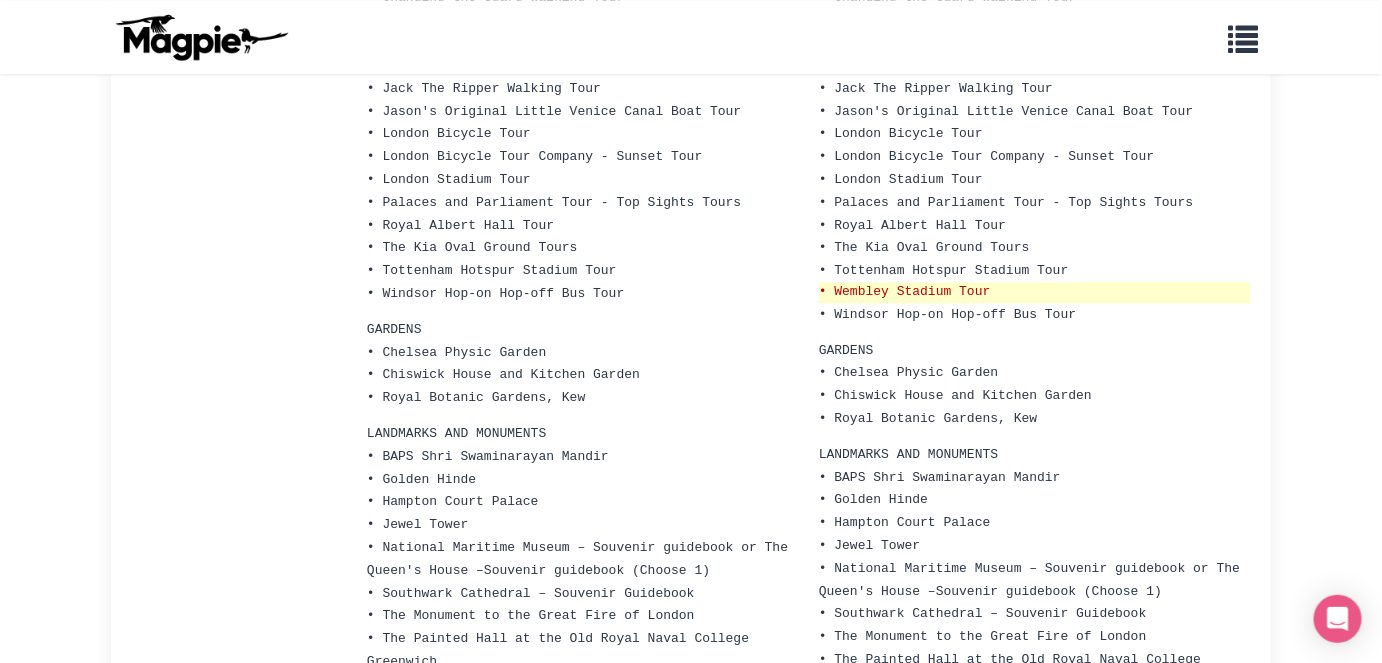 click on "• Wembley Stadium Tour" at bounding box center [1035, 292] 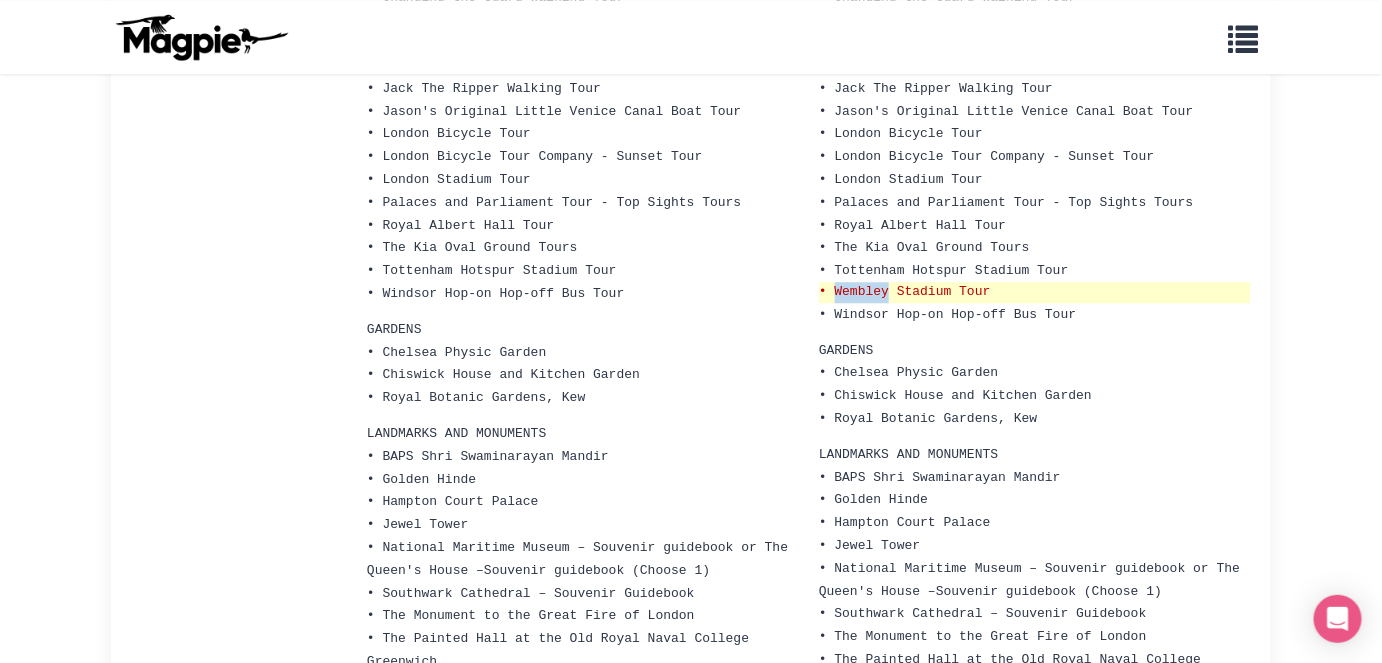 drag, startPoint x: 835, startPoint y: 201, endPoint x: 888, endPoint y: 208, distance: 53.460266 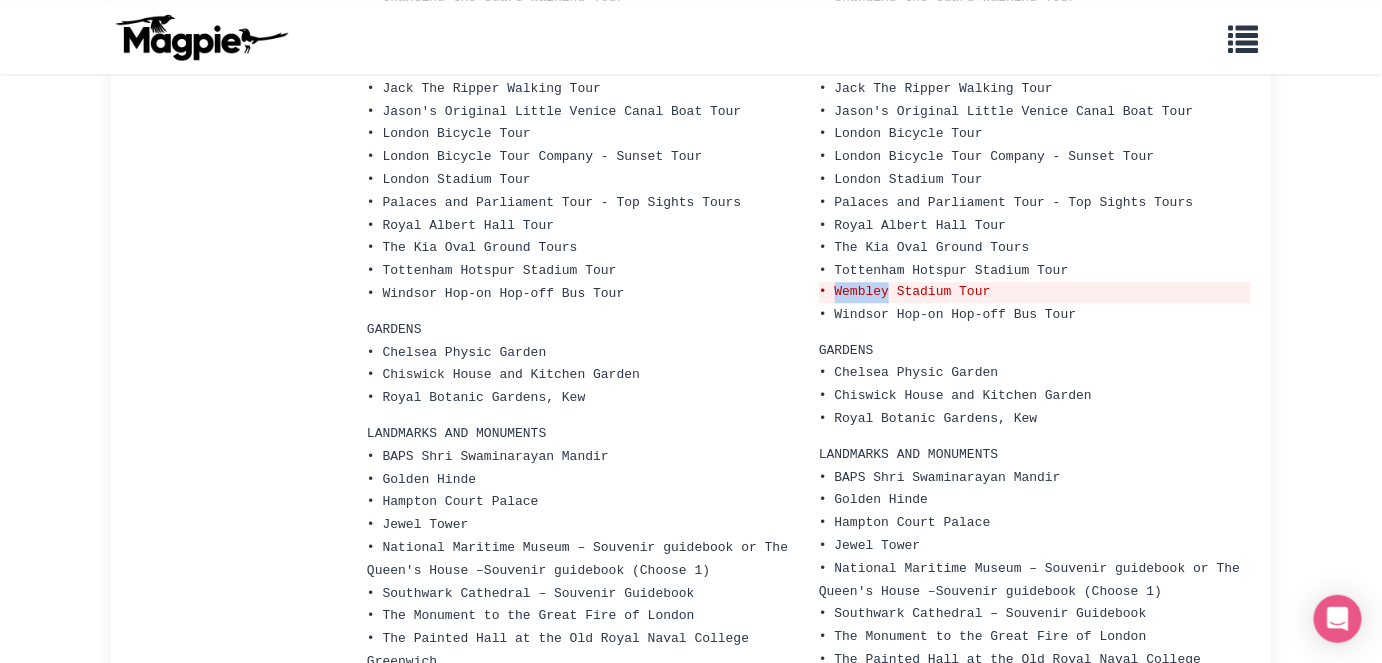 copy on "Wembley" 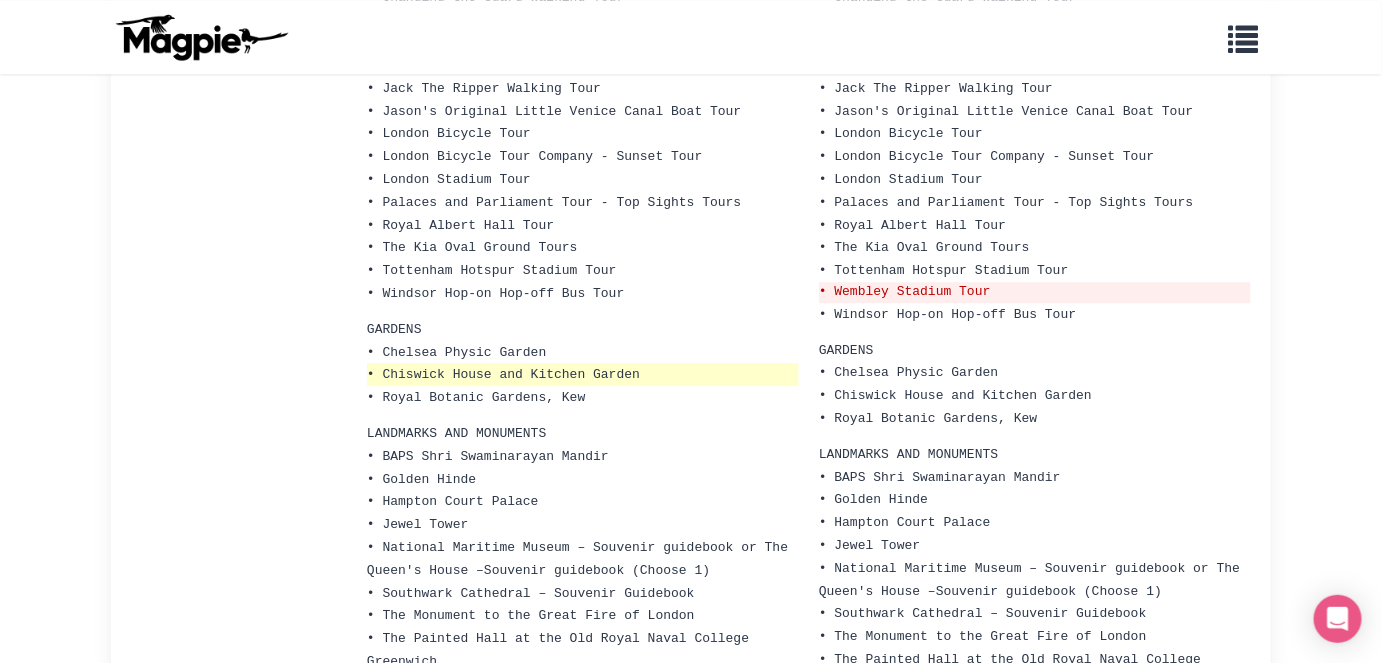 click on "• Chiswick House and Kitchen Garden" at bounding box center [583, 374] 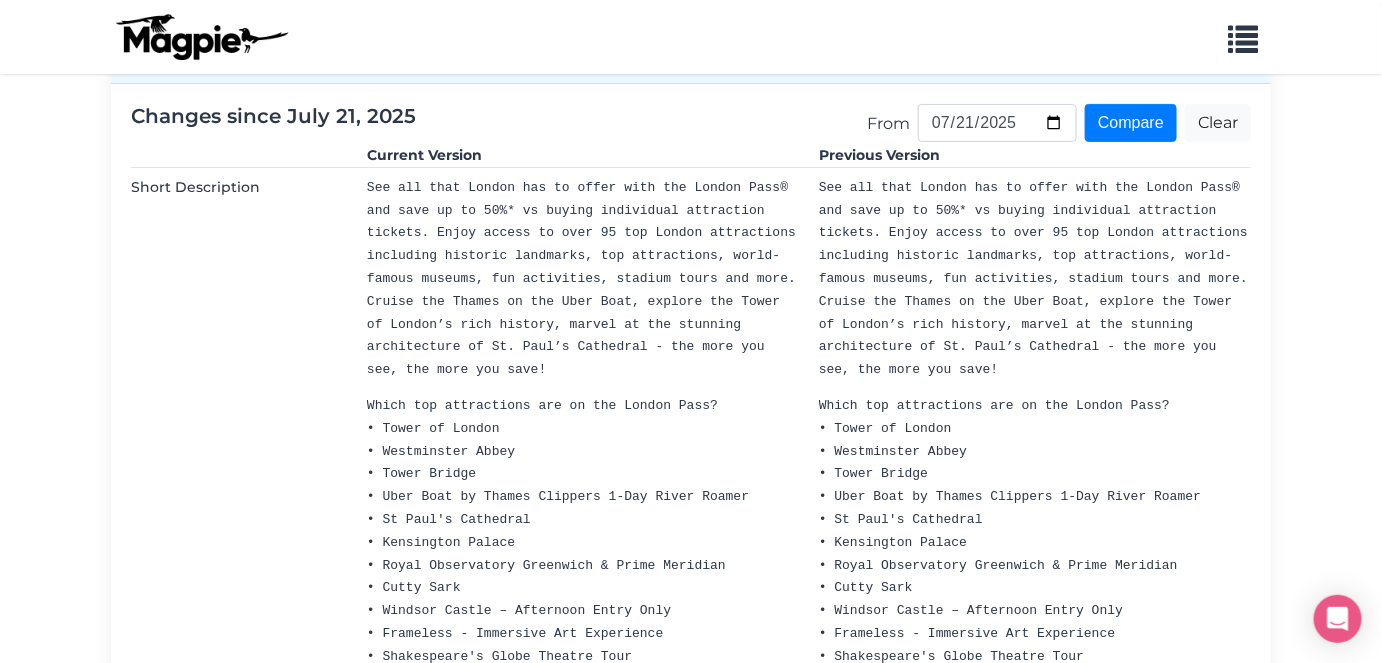 scroll, scrollTop: 133, scrollLeft: 0, axis: vertical 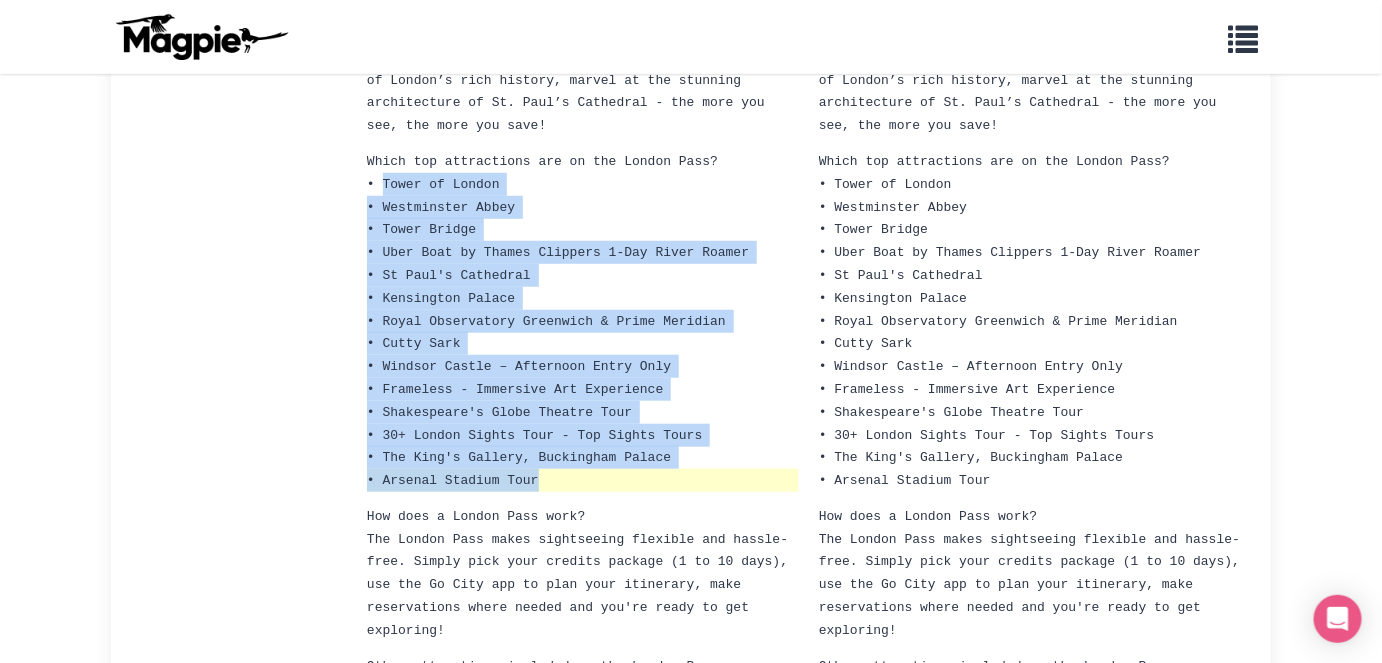 drag, startPoint x: 384, startPoint y: 172, endPoint x: 536, endPoint y: 450, distance: 316.84067 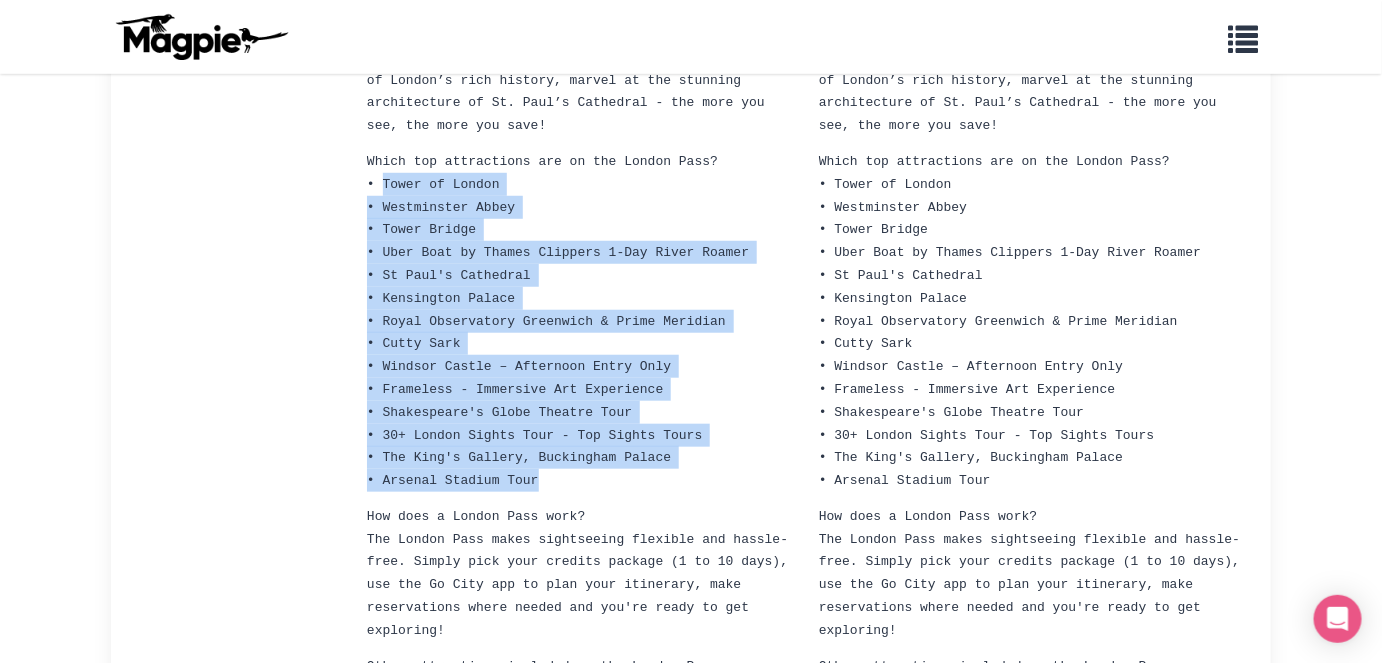 copy on "Tower of London
• Westminster Abbey
• Tower Bridge
• Uber Boat by Thames Clippers 1-Day River Roamer
• St Paul's Cathedral
• Kensington Palace
• Royal Observatory Greenwich & Prime Meridian
• Cutty Sark
• Windsor Castle – Afternoon Entry Only
• Frameless - Immersive Art Experience
• Shakespeare's Globe Theatre Tour
• 30+ London Sights Tour - Top Sights Tours
• The King's Gallery, Buckingham Palace
• Arsenal Stadium Tour" 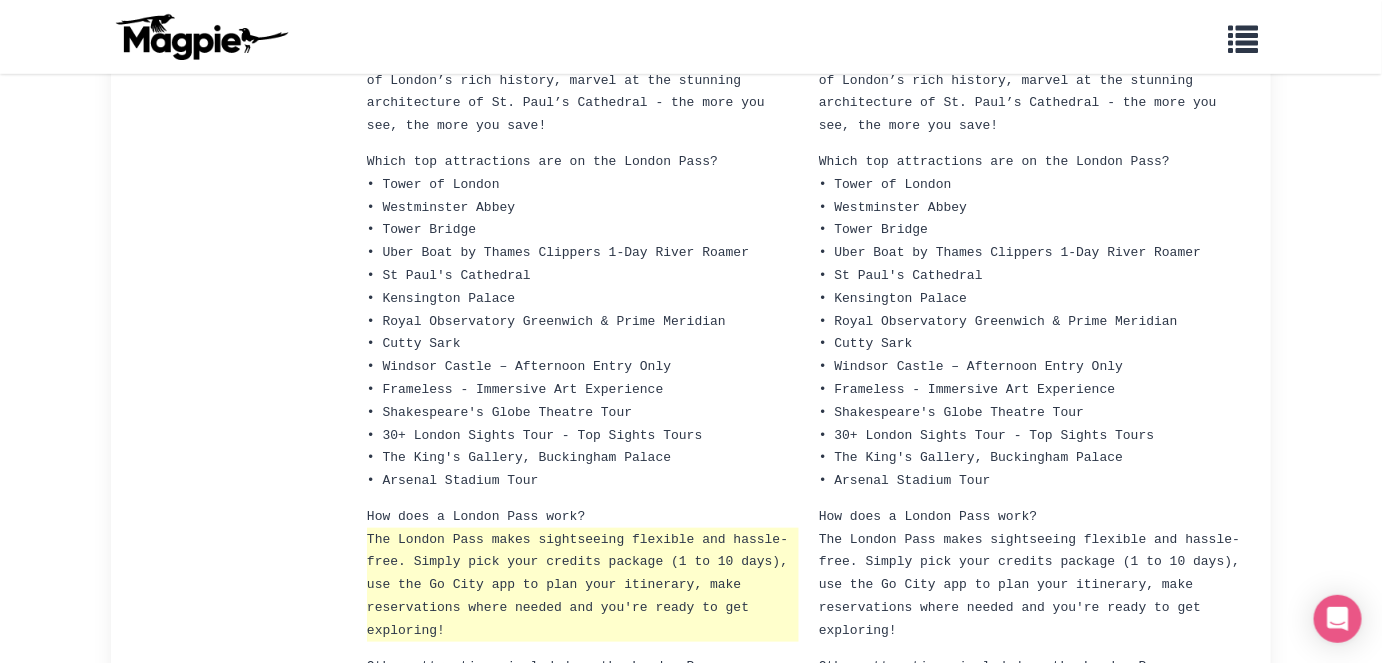 click on "The London Pass makes sightseeing flexible and hassle-free. Simply pick your credits package (1 to 10 days), use the Go City app to plan your itinerary, make reservations where needed and you're ready to get exploring!" at bounding box center (583, 585) 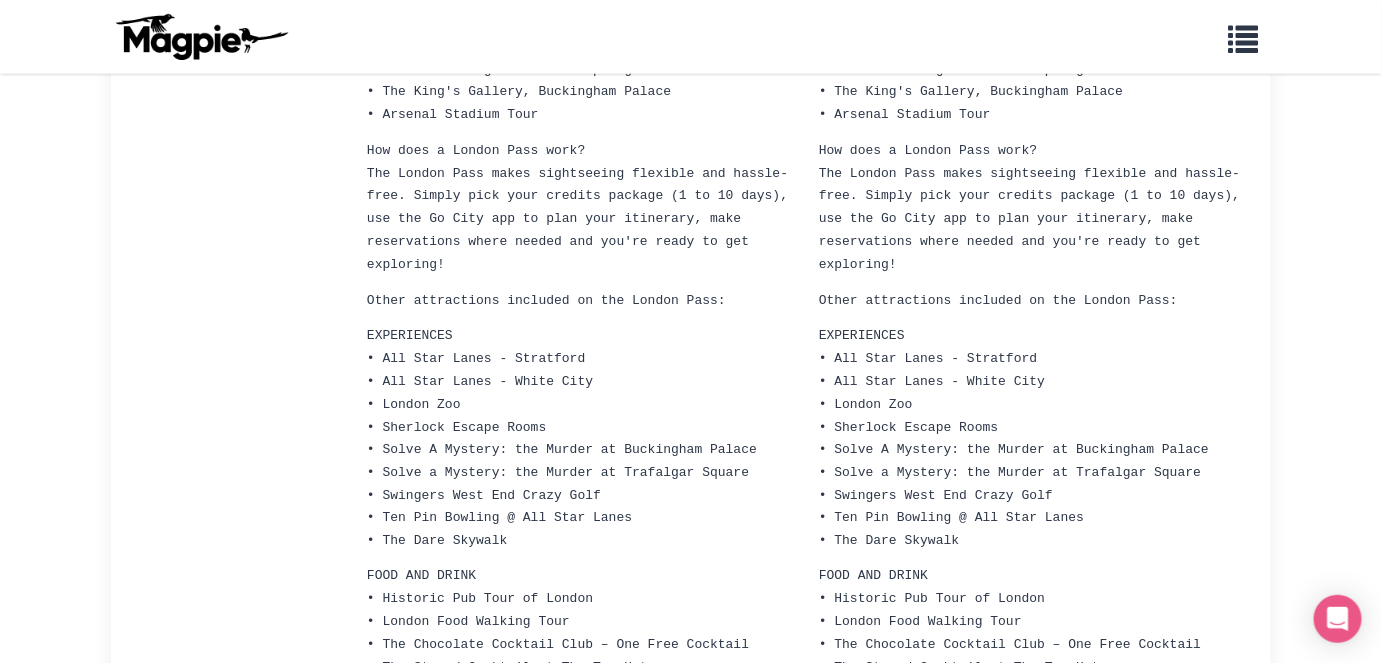 scroll, scrollTop: 752, scrollLeft: 0, axis: vertical 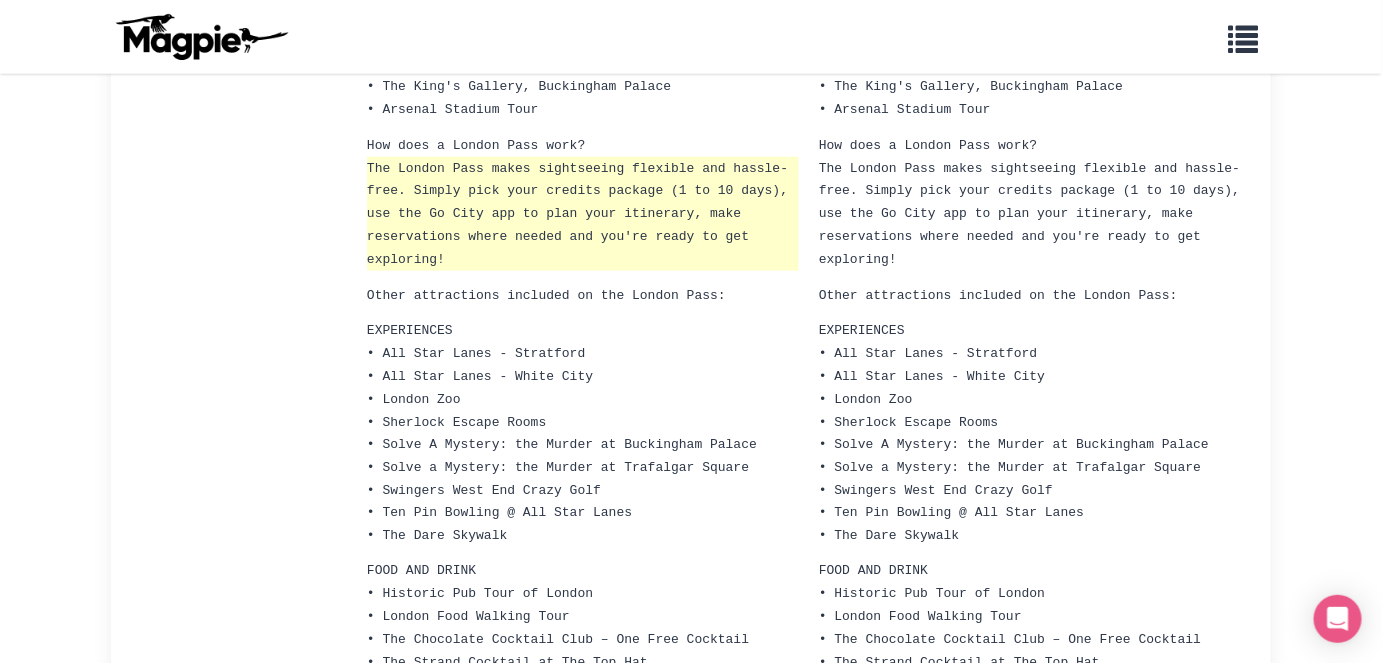 click on "The London Pass makes sightseeing flexible and hassle-free. Simply pick your credits package (1 to 10 days), use the Go City app to plan your itinerary, make reservations where needed and you're ready to get exploring!" at bounding box center (583, 214) 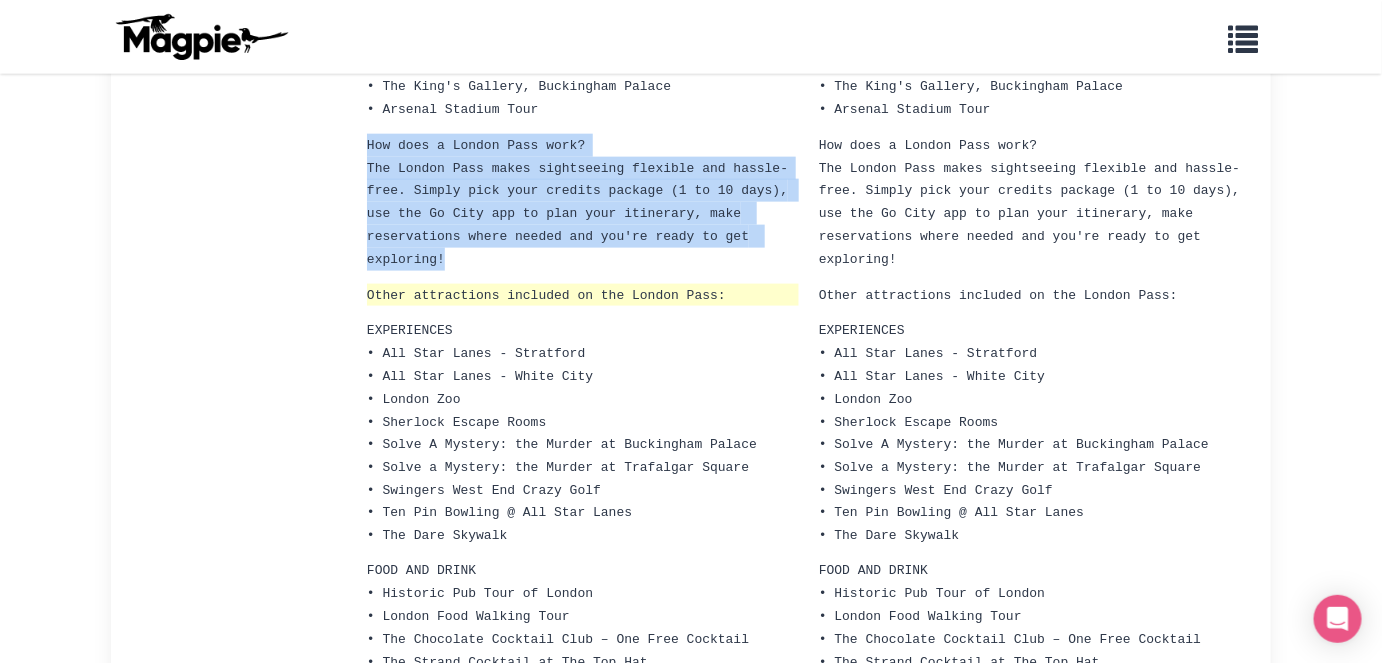 drag, startPoint x: 368, startPoint y: 122, endPoint x: 728, endPoint y: 251, distance: 382.4147 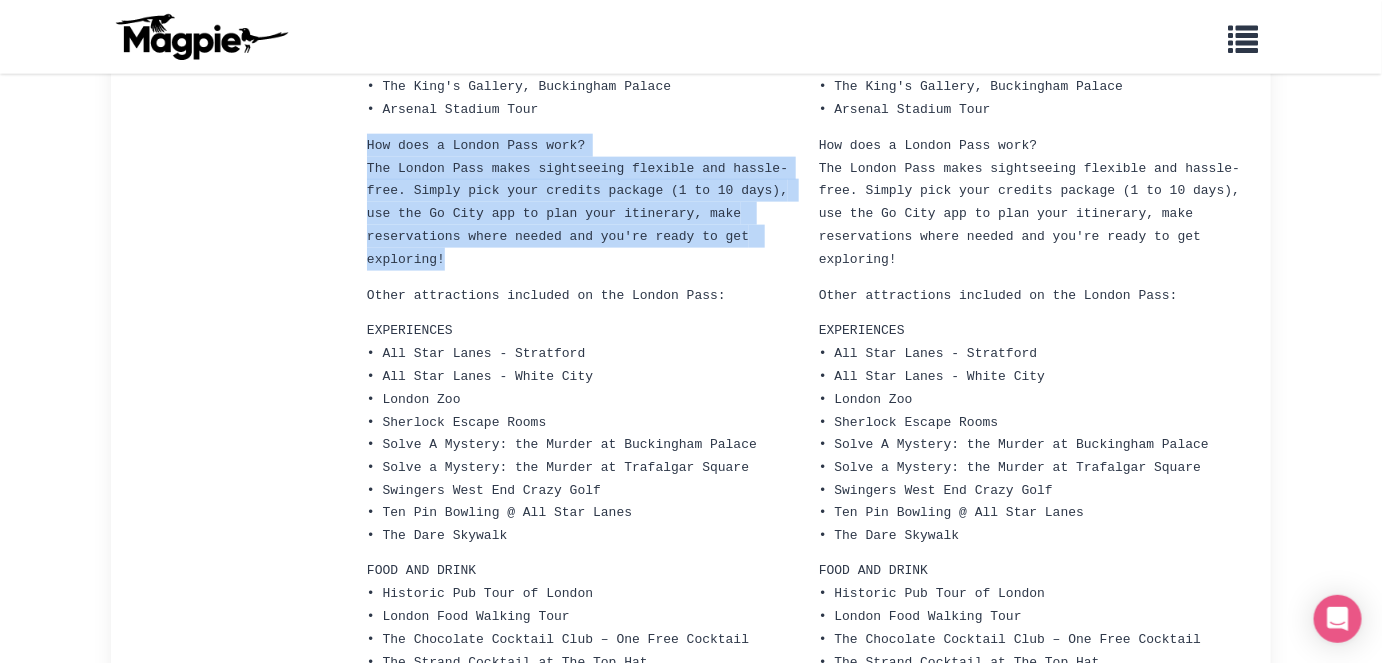 copy on "How does a London Pass work?
The London Pass makes sightseeing flexible and hassle-free. Simply pick your credits package (1 to 10 days), use the Go City app to plan your itinerary, make reservations where needed and you're ready to get exploring!" 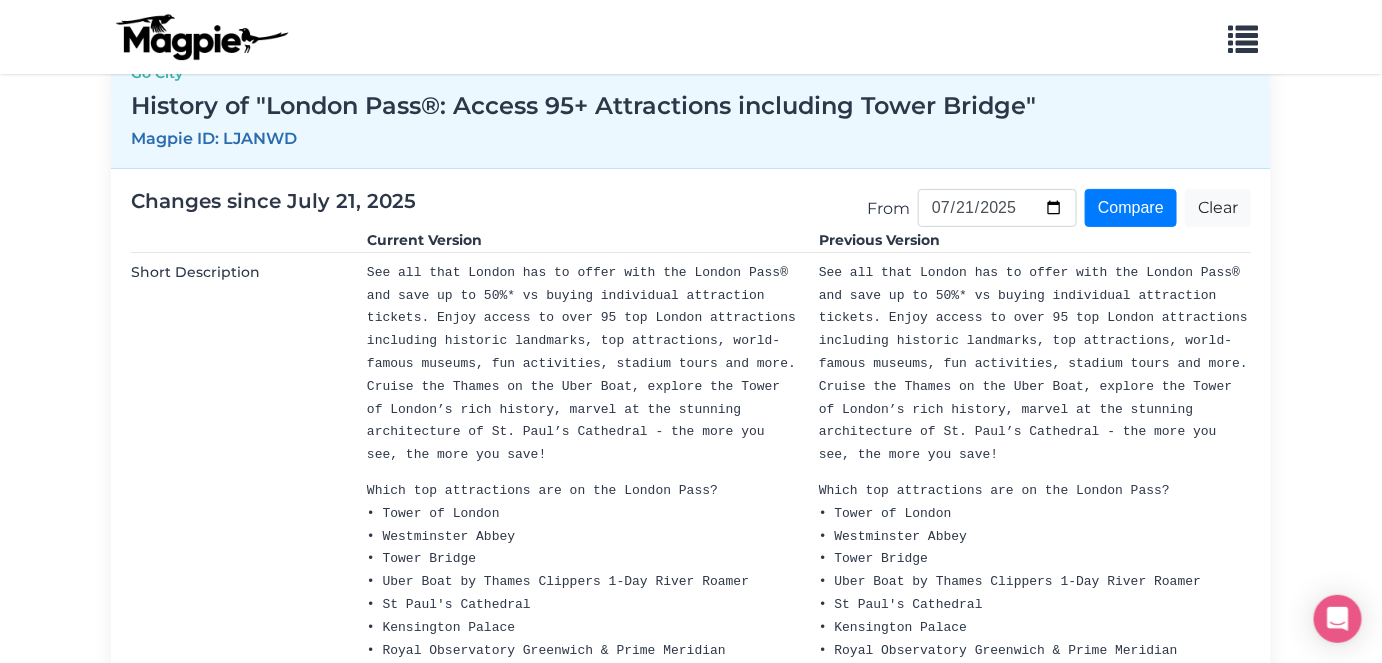 scroll, scrollTop: 0, scrollLeft: 0, axis: both 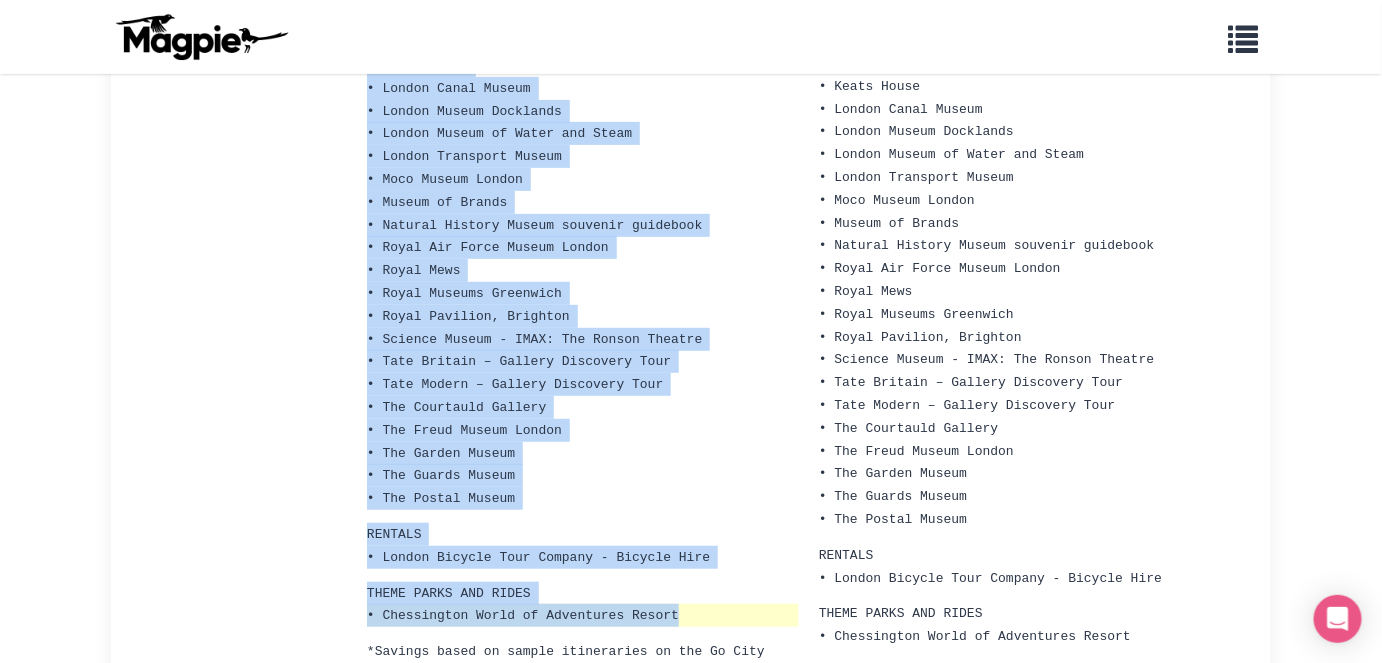 drag, startPoint x: 369, startPoint y: 551, endPoint x: 676, endPoint y: 454, distance: 321.95963 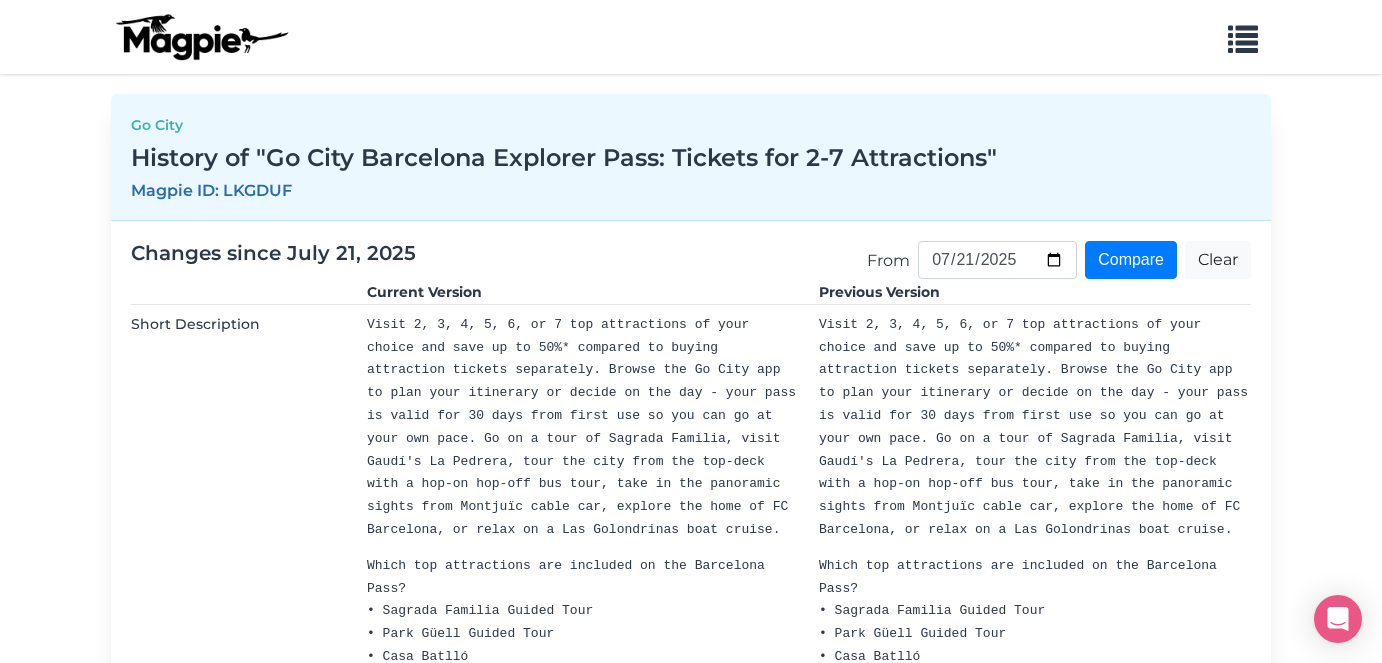 scroll, scrollTop: 0, scrollLeft: 0, axis: both 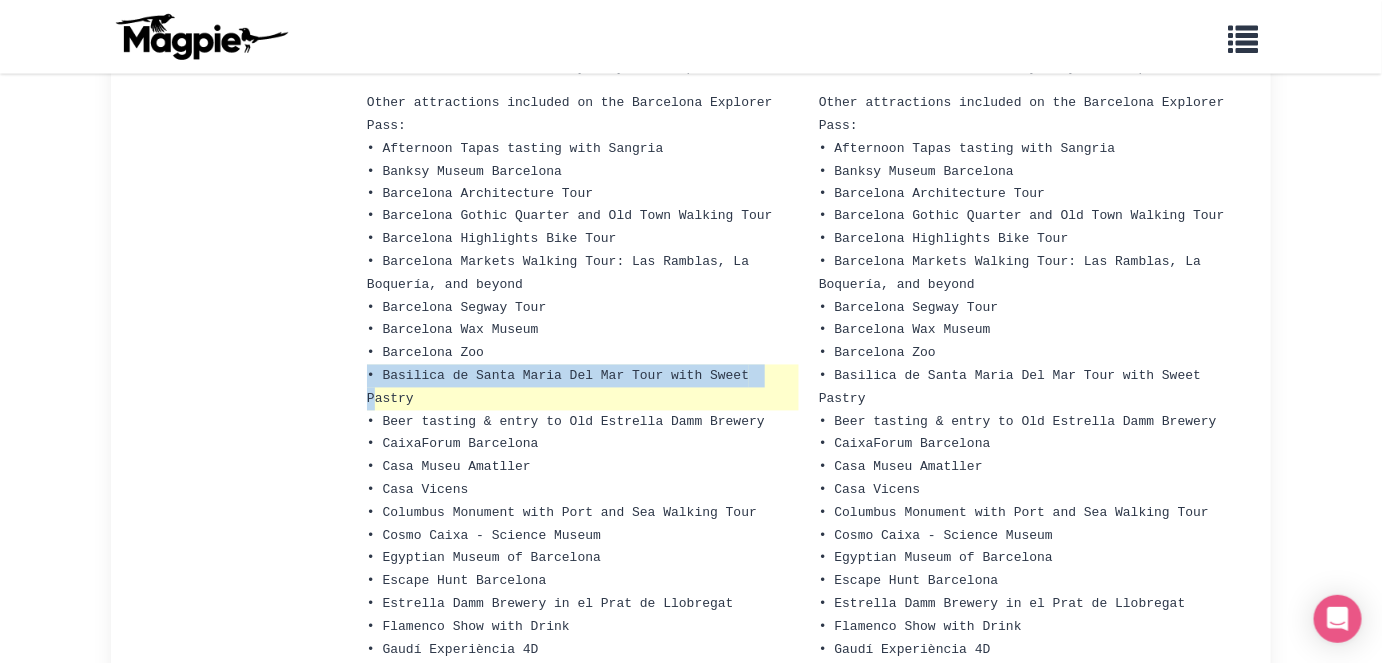 drag, startPoint x: 372, startPoint y: 336, endPoint x: 428, endPoint y: 336, distance: 56 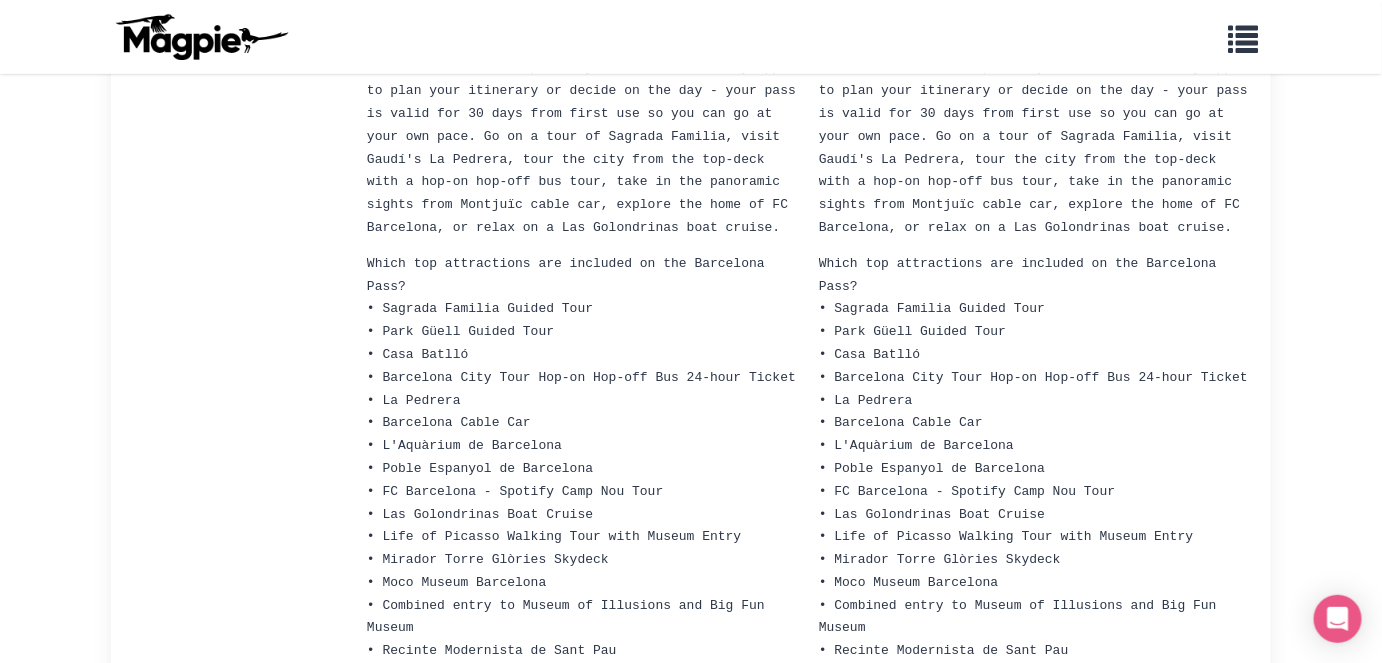 scroll, scrollTop: 306, scrollLeft: 0, axis: vertical 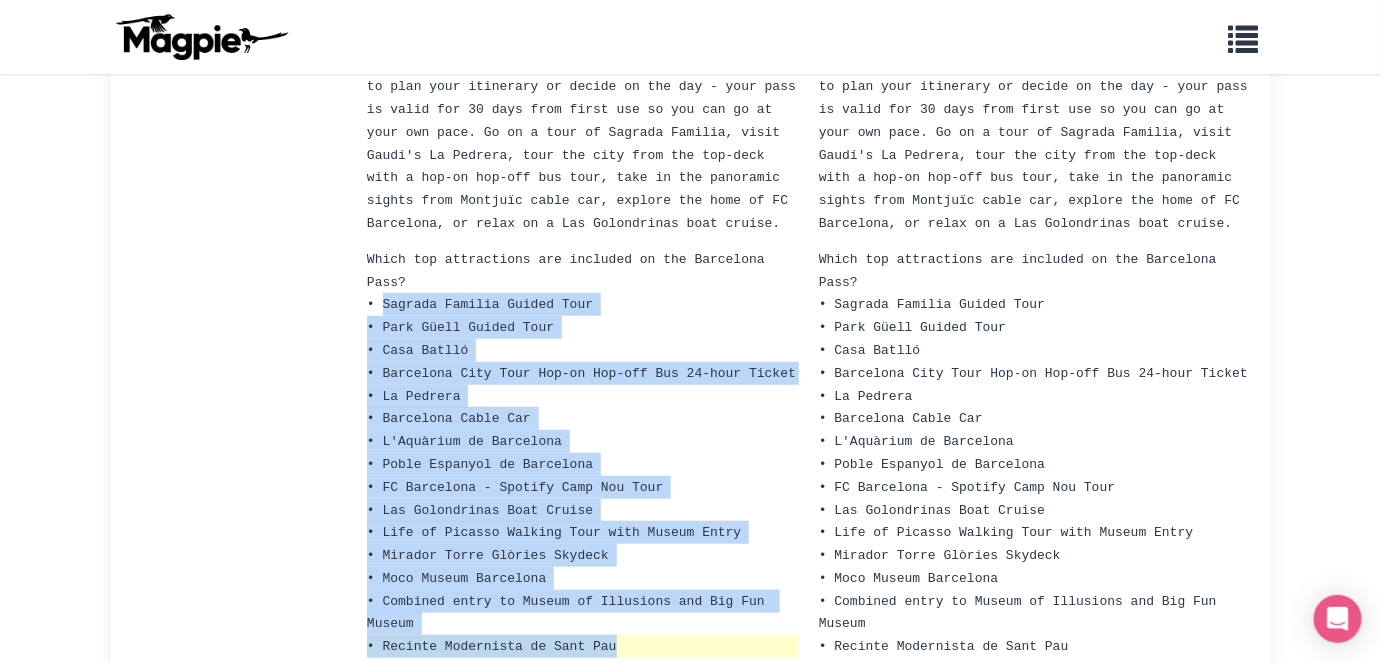 drag, startPoint x: 386, startPoint y: 290, endPoint x: 613, endPoint y: 608, distance: 390.70834 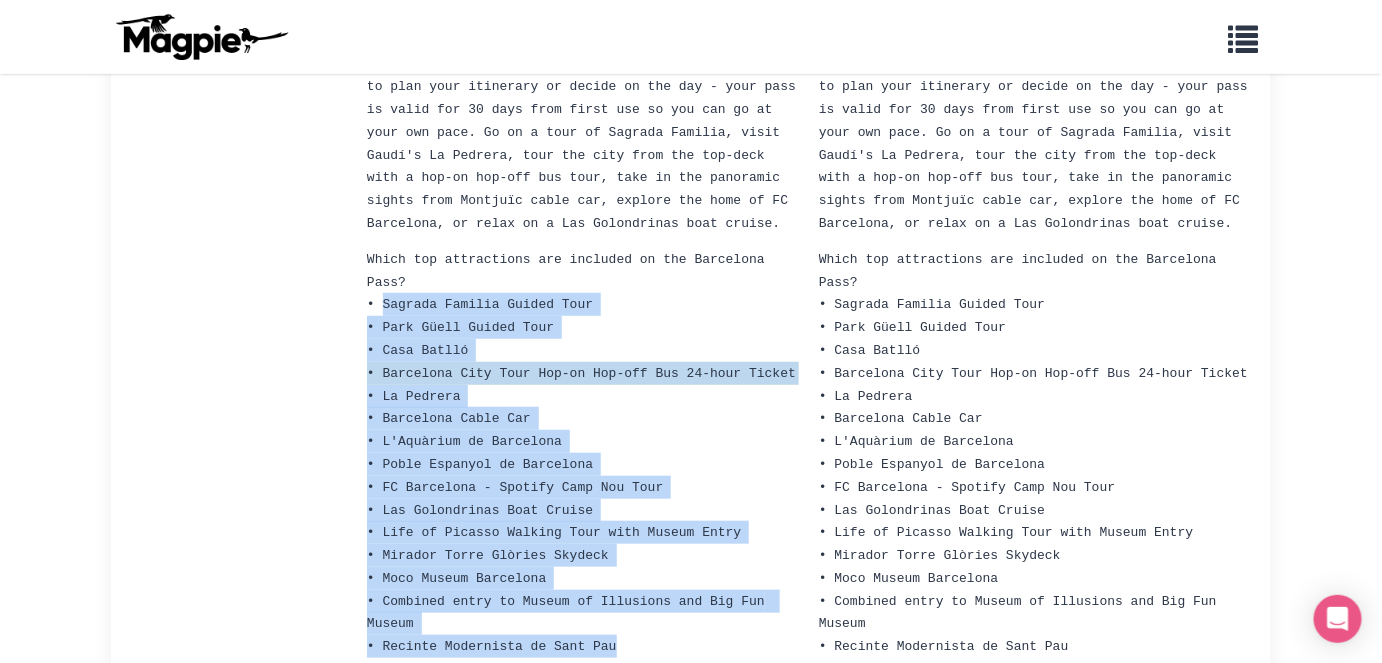 copy on "Sagrada Familia Guided Tour
• Park Güell Guided Tour
• Casa Batlló
• Barcelona City Tour Hop-on Hop-off Bus 24-hour Ticket
• La Pedrera
• Barcelona Cable Car
• L'Aquàrium de Barcelona
• Poble Espanyol de Barcelona
• FC Barcelona - Spotify Camp Nou Tour
• Las Golondrinas Boat Cruise
• Life of Picasso Walking Tour with Museum Entry
• Mirador Torre Glòries Skydeck
• Moco Museum Barcelona
• Combined entry to Museum of Illusions and Big Fun Museum
• Recinte Modernista de Sant Pau" 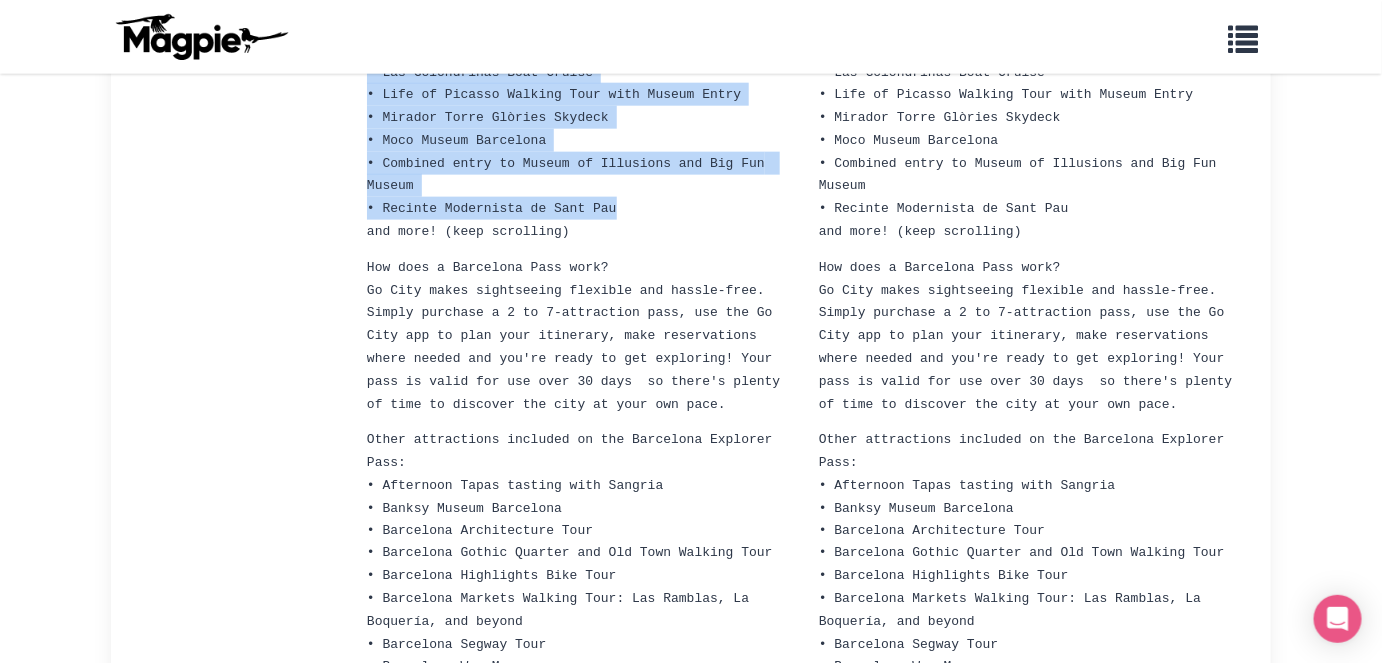 scroll, scrollTop: 749, scrollLeft: 0, axis: vertical 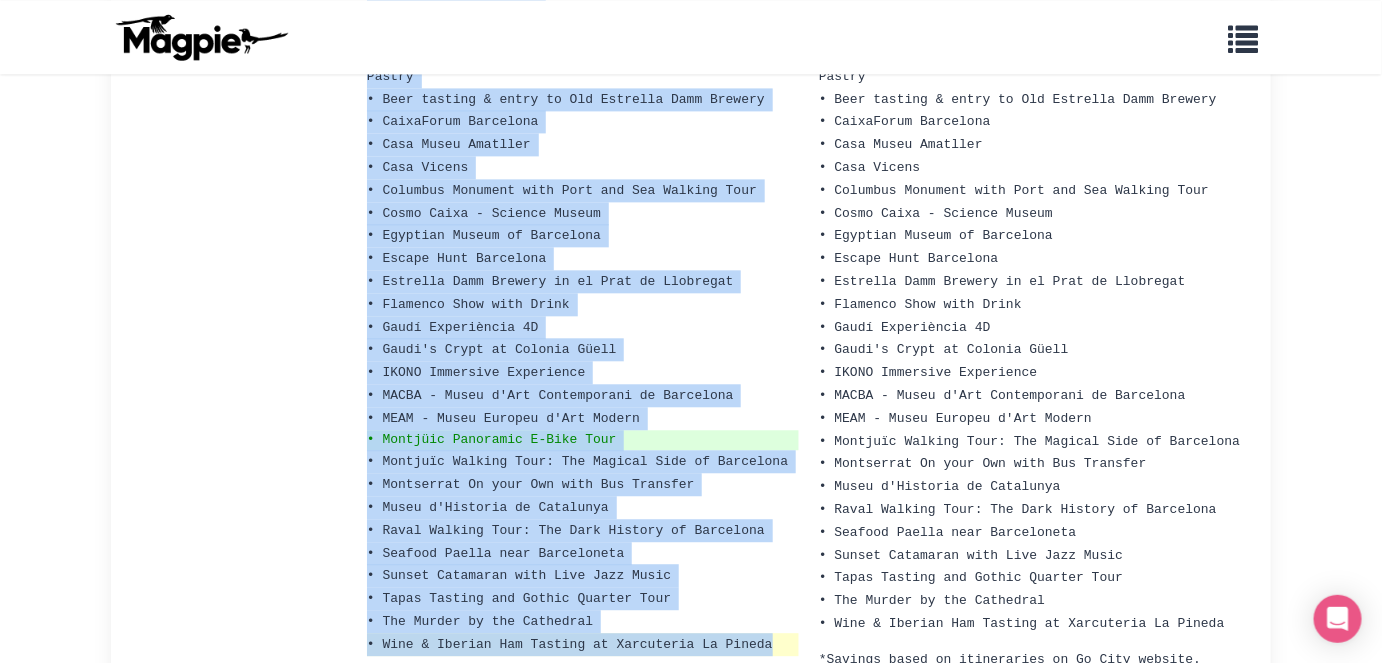 drag, startPoint x: 368, startPoint y: 223, endPoint x: 770, endPoint y: 552, distance: 519.46606 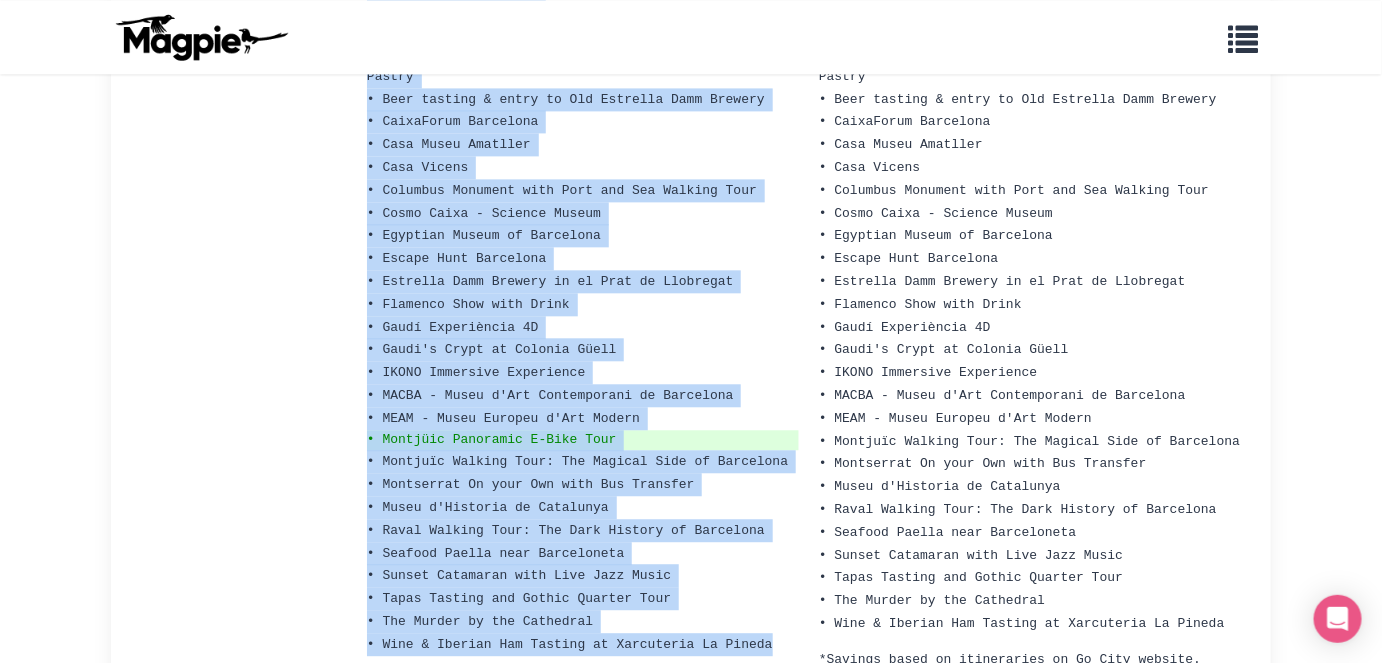 copy on "How does a Barcelona Pass work?
Go City makes sightseeing flexible and hassle-free. Simply purchase a 2 to 7-attraction pass, use the Go City app to plan your itinerary, make reservations where needed and you're ready to get exploring! Your pass is valid for use over 30 days  so there's plenty of time to discover the city at your own pace.
Other attractions included on the Barcelona Explorer Pass:
• Afternoon Tapas tasting with Sangria
• Banksy Museum Barcelona
• Barcelona Architecture Tour
• Barcelona Gothic Quarter and Old Town Walking Tour
• Barcelona Highlights Bike Tour
• Barcelona Markets Walking Tour: Las Ramblas, La Boquería, and beyond
• Barcelona Segway Tour
• Barcelona Wax Museum
• Barcelona Zoo
• Basilica de Santa Maria Del Mar Tour with Sweet Pastry
• Beer tasting & entry to Old Estrella Damm Brewery
• CaixaForum Barcelona
• Casa Museu Amatller
• Casa Vicens
• Columbus Monument with Port and..." 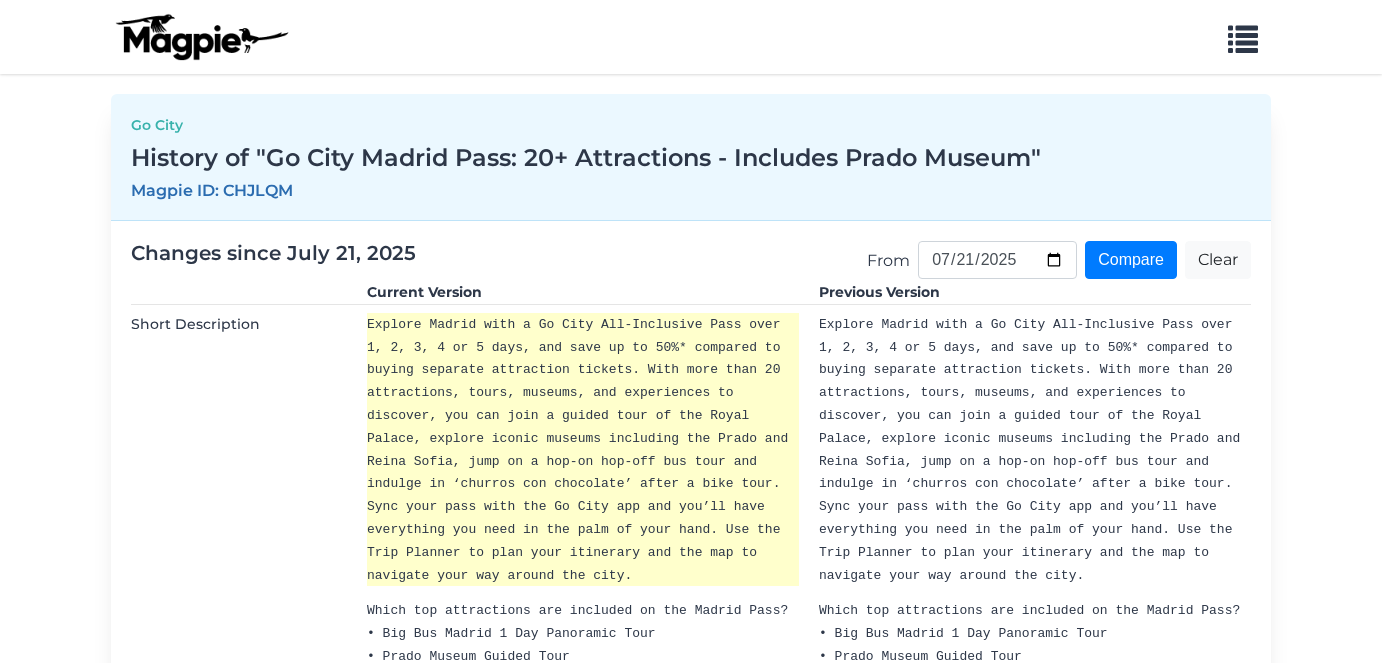 scroll, scrollTop: 0, scrollLeft: 0, axis: both 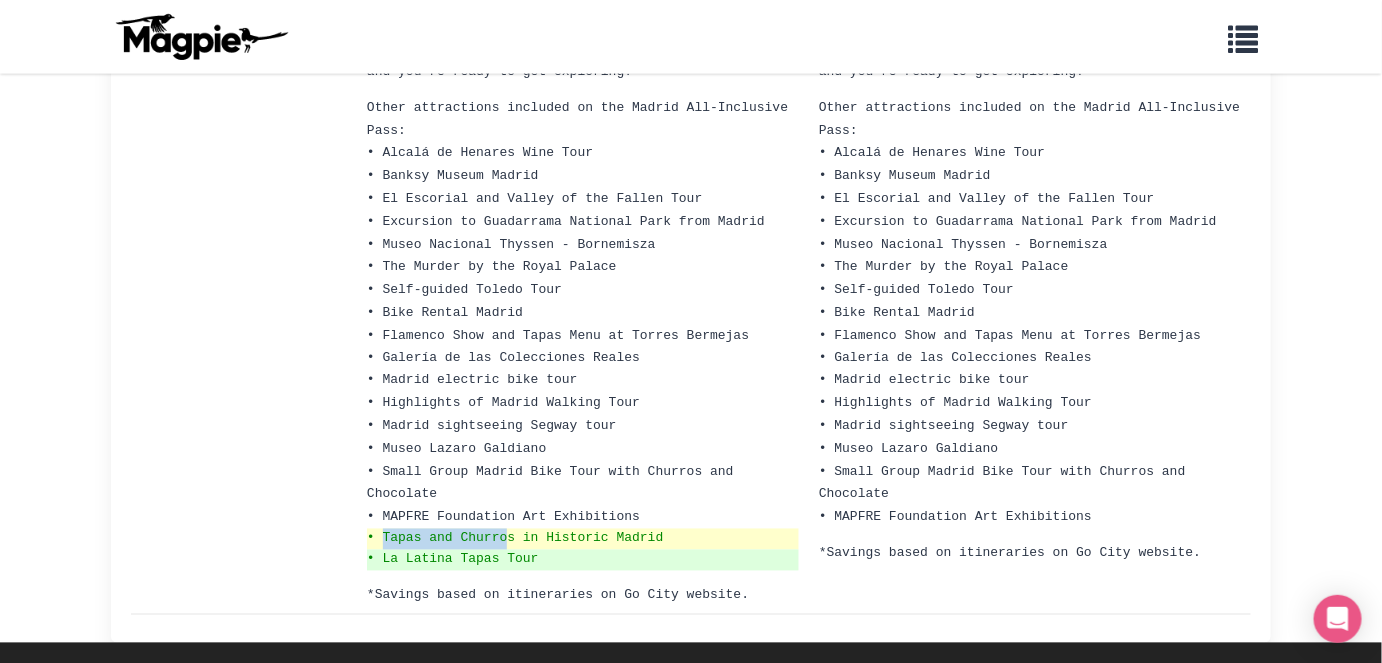 drag, startPoint x: 384, startPoint y: 476, endPoint x: 510, endPoint y: 474, distance: 126.01587 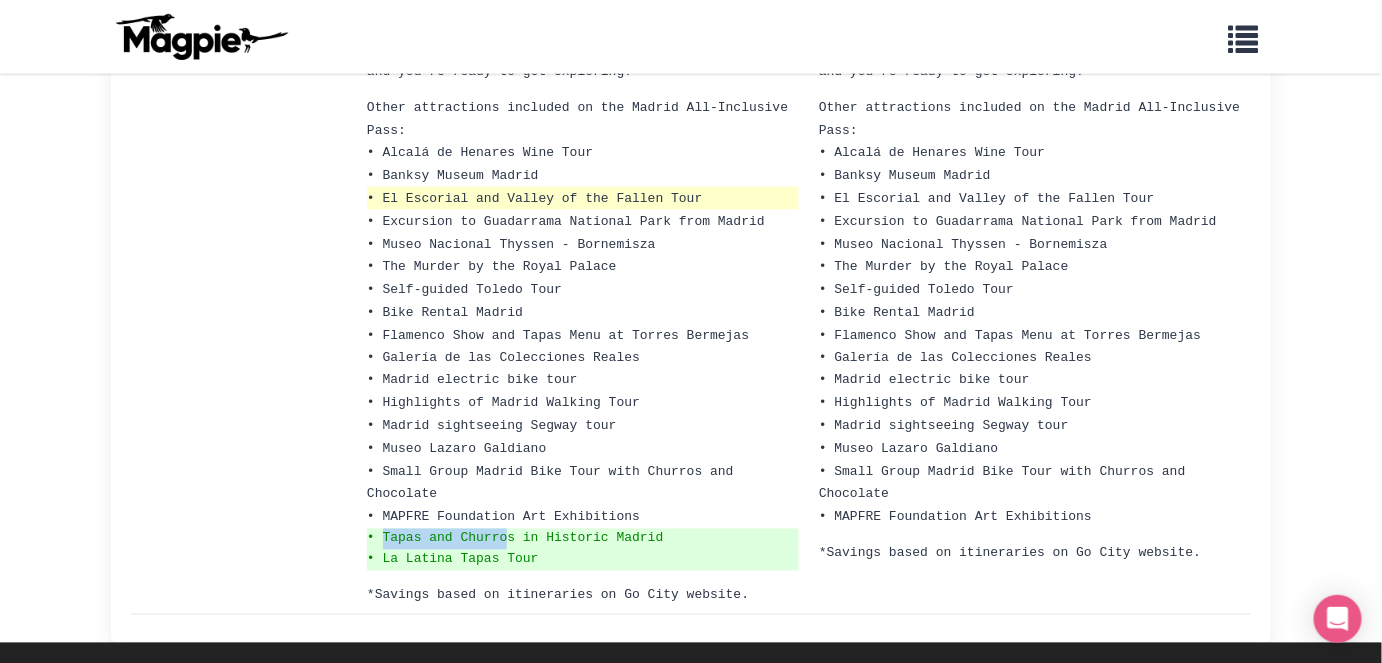 copy on "Tapas and Churro" 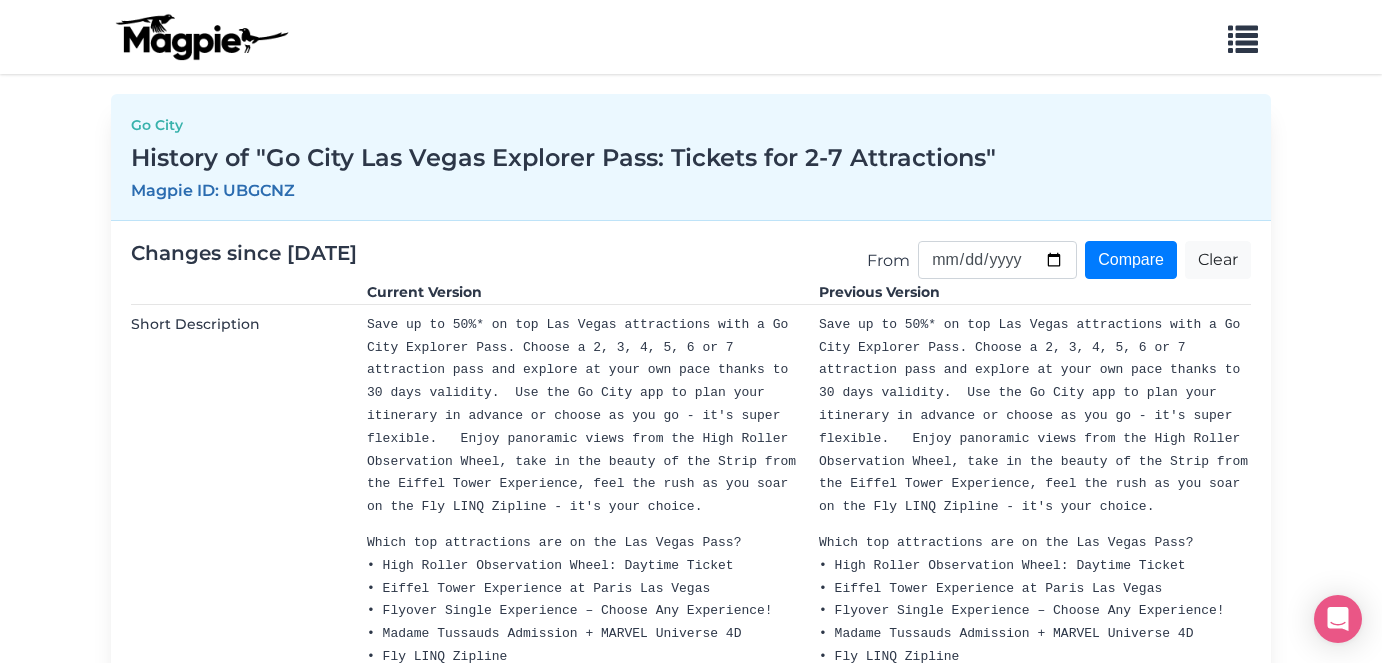 scroll, scrollTop: 0, scrollLeft: 0, axis: both 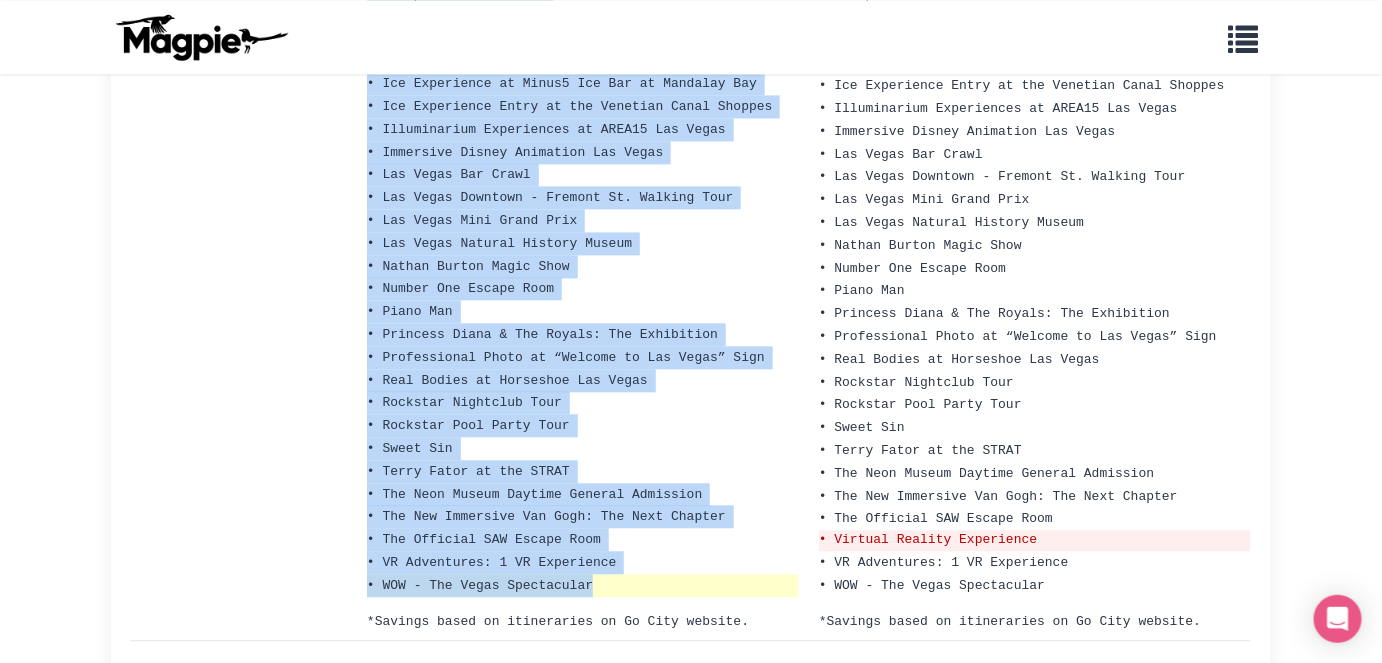 drag, startPoint x: 381, startPoint y: 351, endPoint x: 592, endPoint y: 499, distance: 257.73047 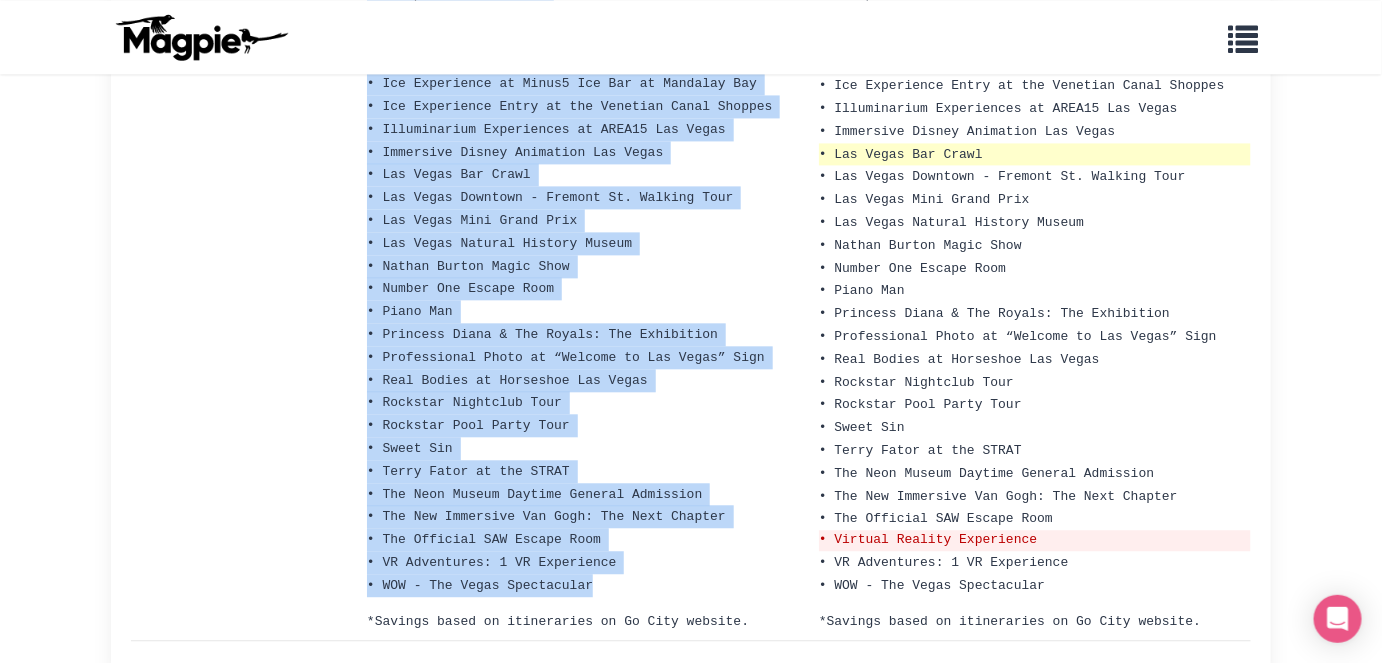 copy on "Lore Ipsumd Sitametcons Adipi: Elitsed Doeius
• Tempor Incid Utlaboreet do Magna Ali Enima
• Minimve Quisno Exercitati – Ullamc Lab Nisialiqui!
• Exeaco Consequa Duisautei + INREPR Voluptat 8V
• Ess CILL Fugiatn
• Par-Ex Sin-Occ Cup Non Proiden Suntcul Quio
• Des Mol Animid
• Est Lab Persp Undeom Istenat
• Err Vol Acc Dolor Lauda Tota Rema
• Eaq Ipsaq ab ill INVEN
• Veritat Quasia
• BEATA - Vit Dictaex Nemo en Ipsam
• Quiavolupta Aspe Aut'o Fugi co mag Dolor
• Eosrat Seq Nesciuntne Porr
• Qui Dolor ad num EIUSM
• tem inci! (magn quaeratet)
Min solu nob Eli Optio Cumqueni Impe quop?
Fa Poss assum repellendus temporib aut quibus-offi. Debiti rerumnec s 8 ev 8-voluptates repu, rec ita Ea Hict sap de reic volu maioresal, perf doloribusasp repel minimn exe ull'co susci la ali commodico! Quid maxi mo moles har qui reru 73 faci  ex disti'n libero te cums no eligendi opt cumq ni impe min quod.
Maxim placea..." 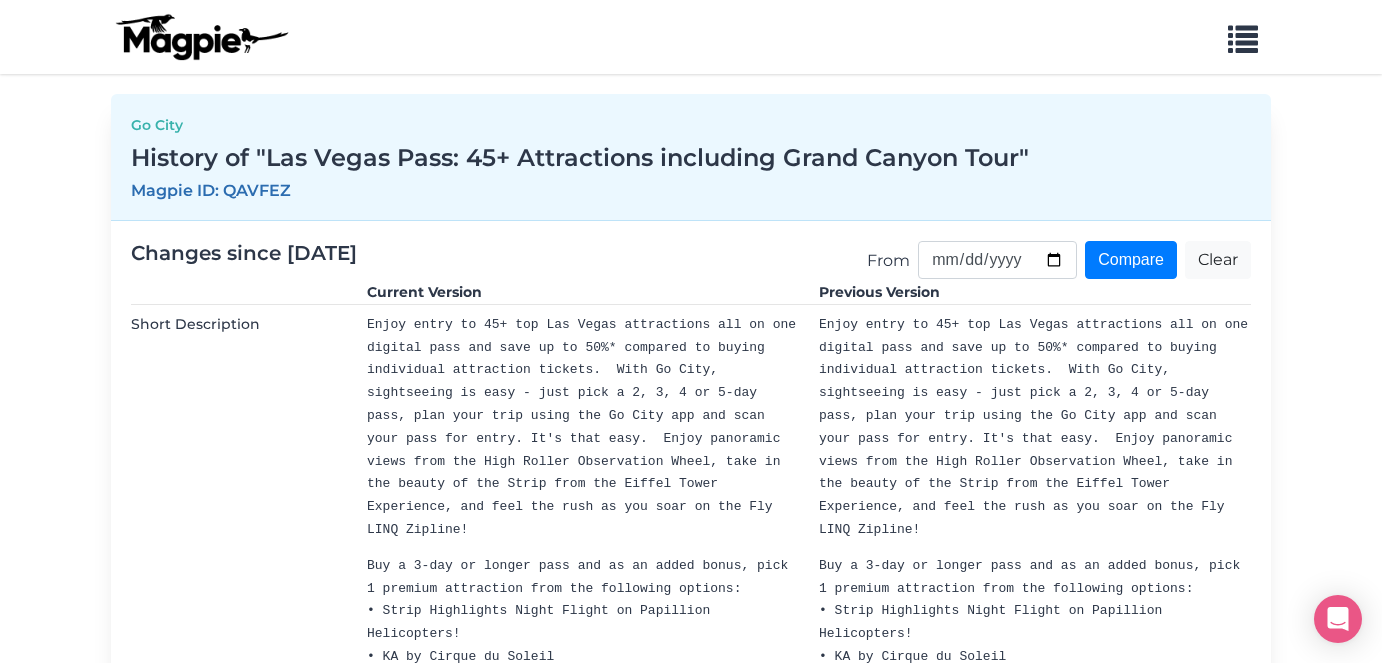scroll, scrollTop: 0, scrollLeft: 0, axis: both 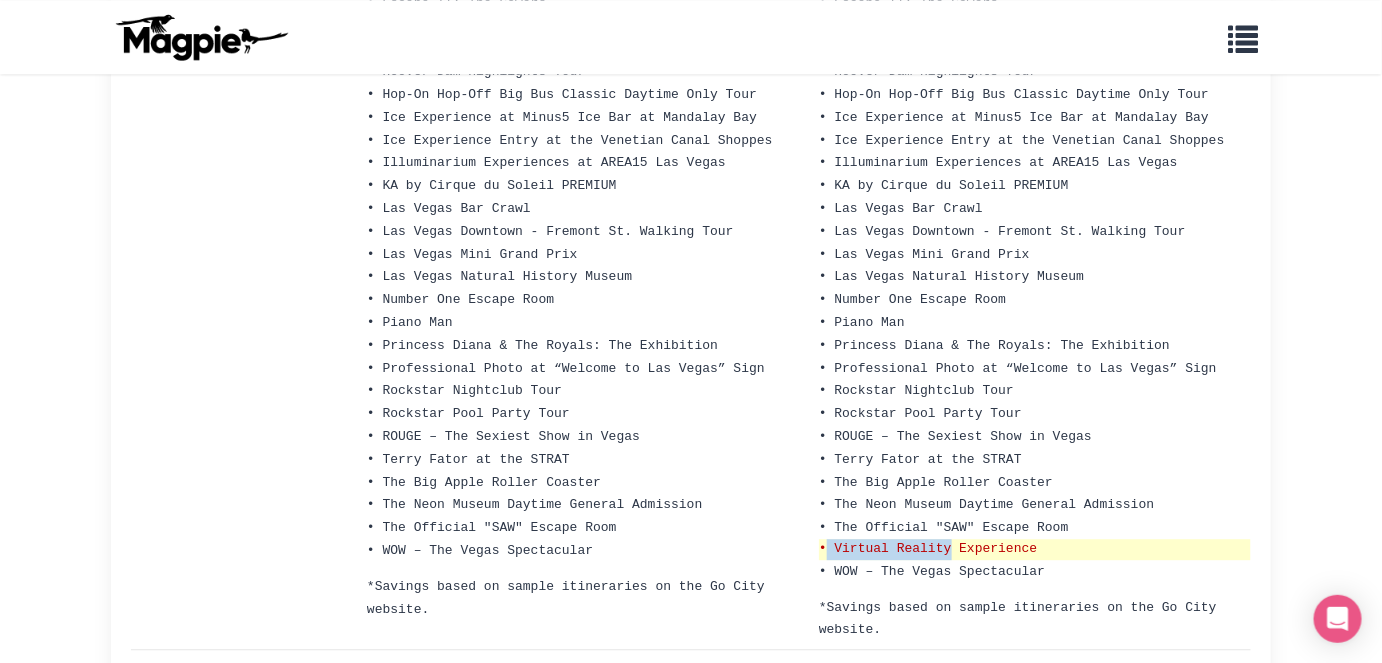 drag, startPoint x: 830, startPoint y: 453, endPoint x: 953, endPoint y: 455, distance: 123.01626 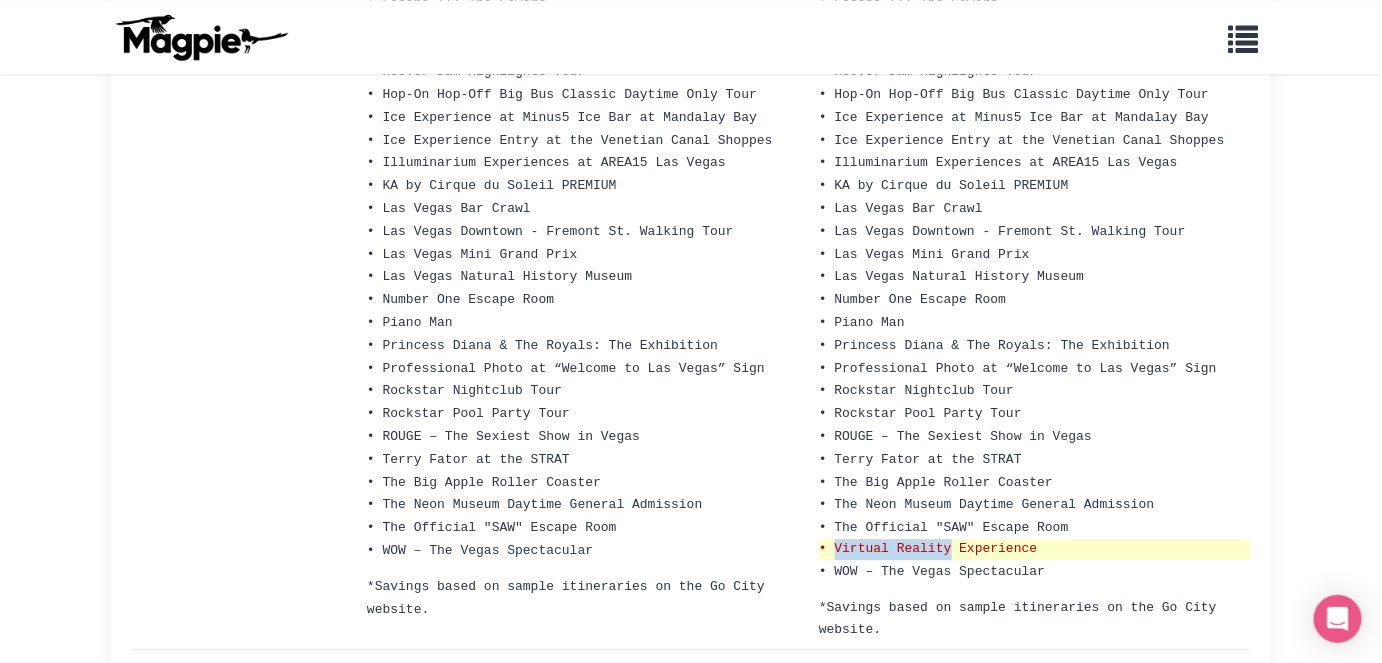 drag, startPoint x: 836, startPoint y: 451, endPoint x: 951, endPoint y: 456, distance: 115.10864 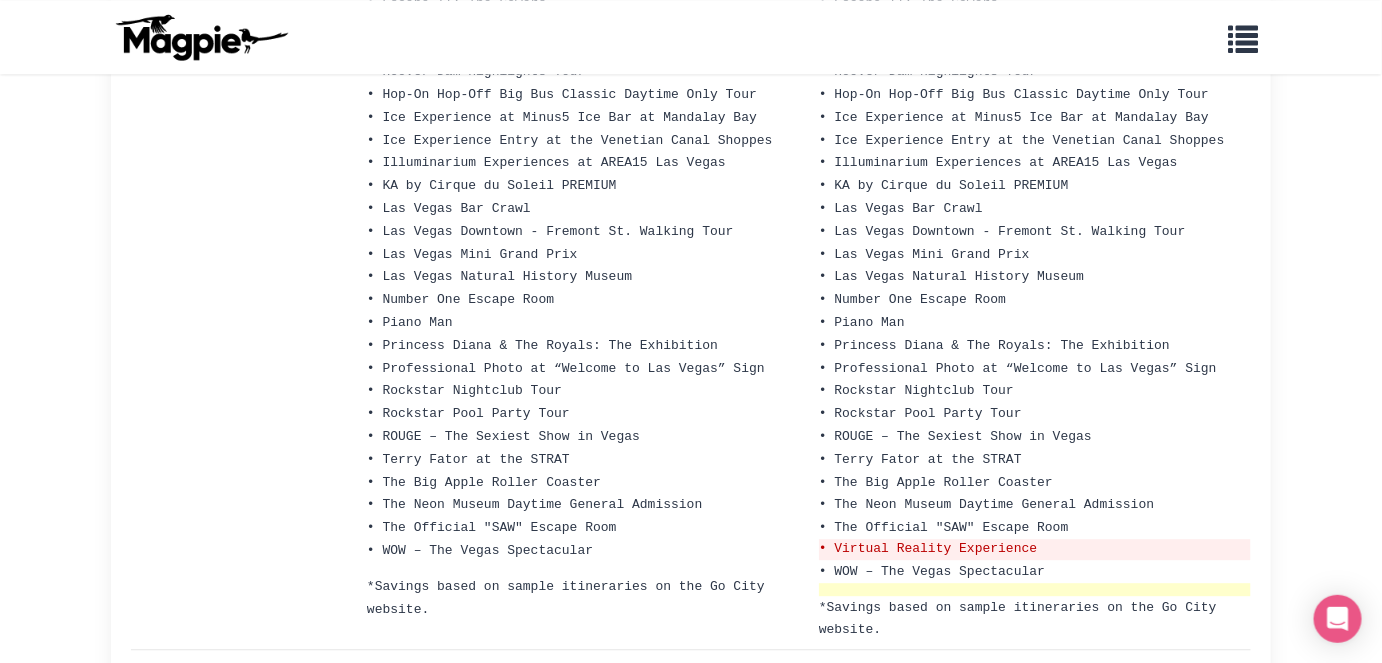 click at bounding box center [1035, 589] 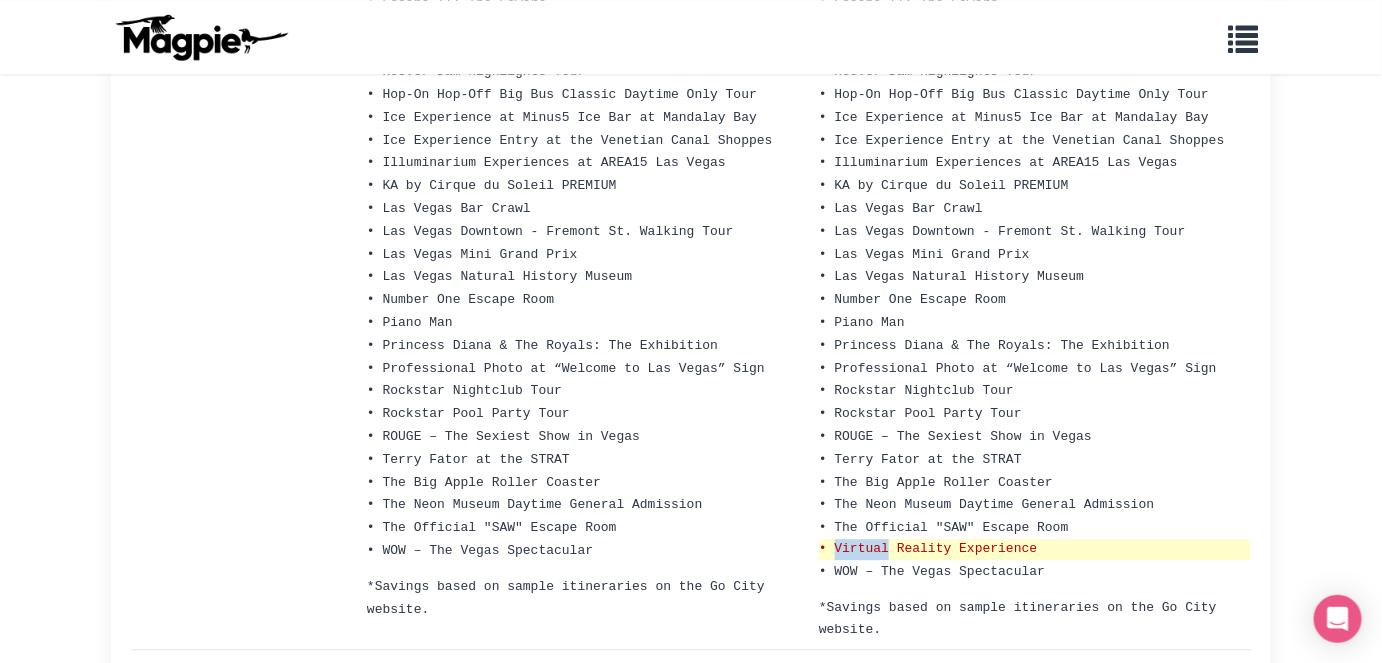 drag, startPoint x: 888, startPoint y: 454, endPoint x: 834, endPoint y: 454, distance: 54 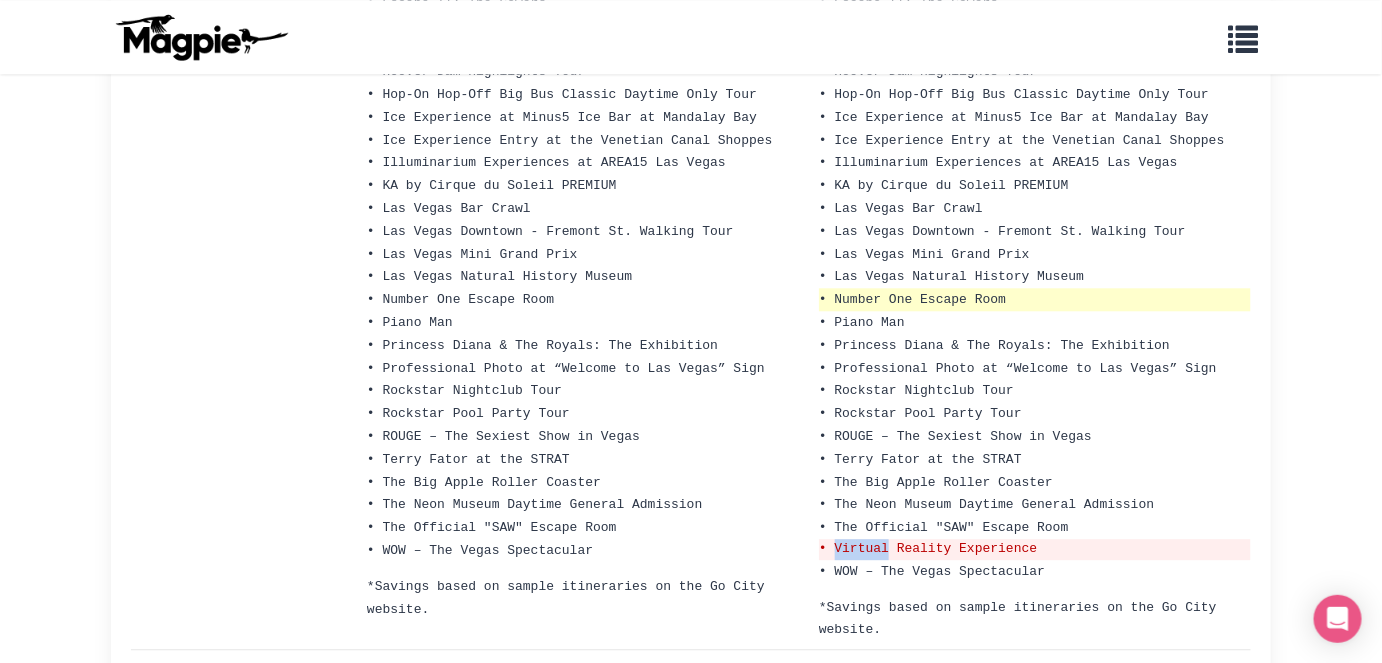 copy on "Virtual" 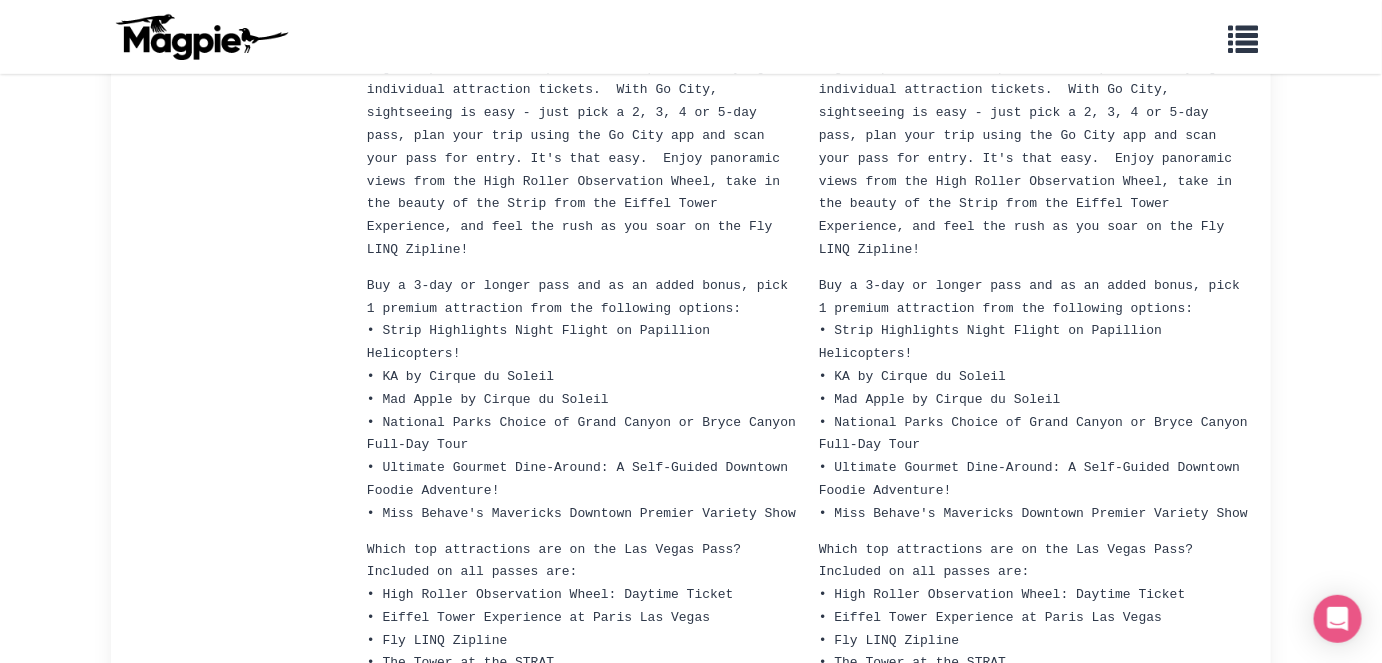 scroll, scrollTop: 282, scrollLeft: 0, axis: vertical 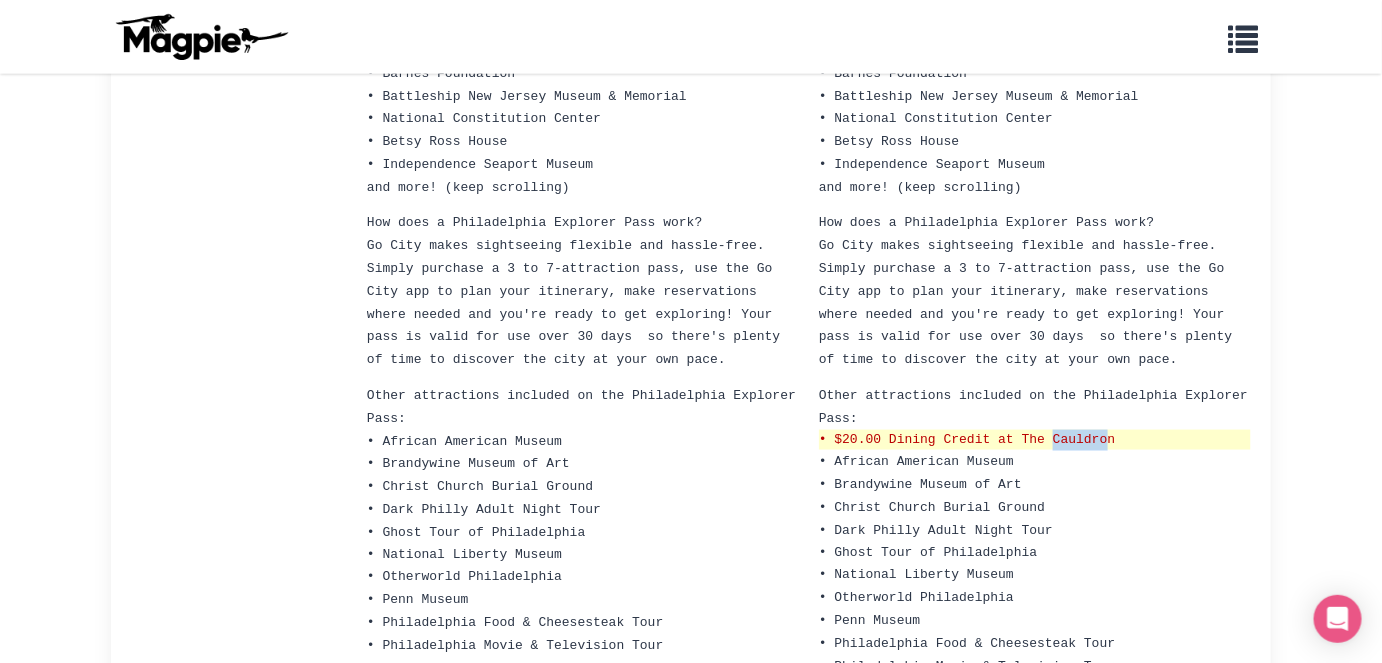 drag, startPoint x: 1054, startPoint y: 418, endPoint x: 1107, endPoint y: 415, distance: 53.08484 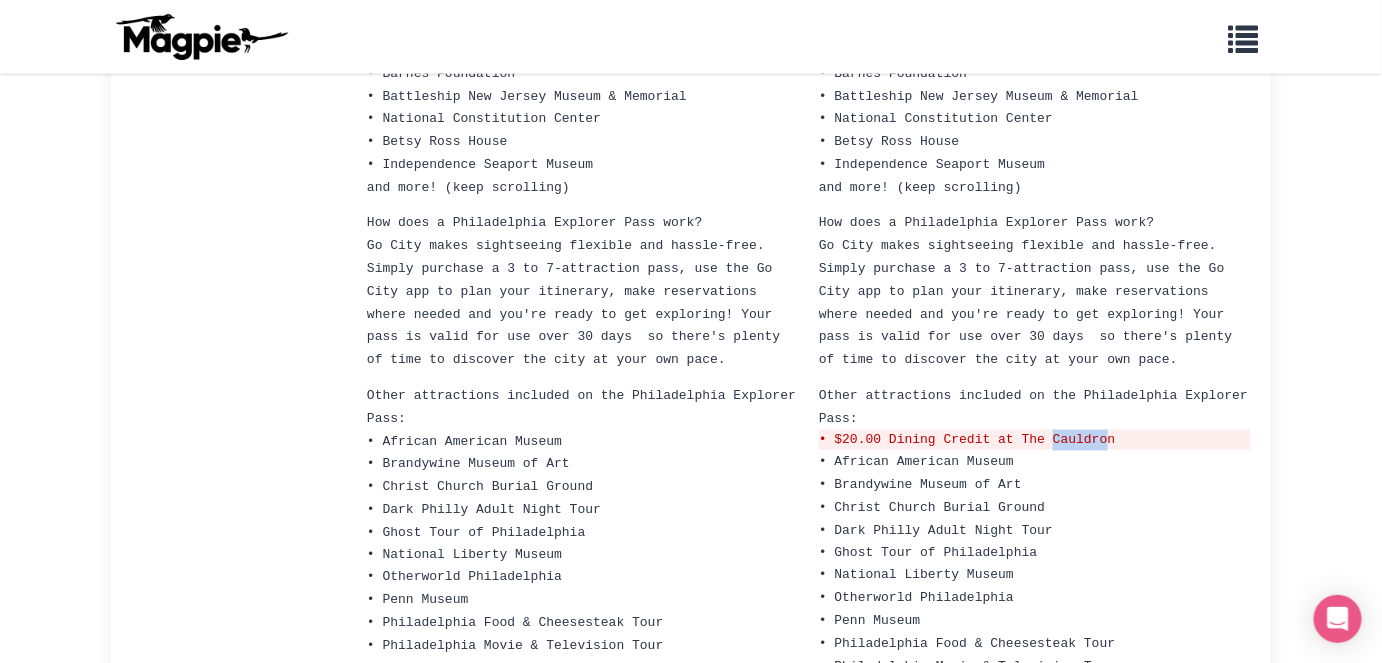 copy on "Cauldro" 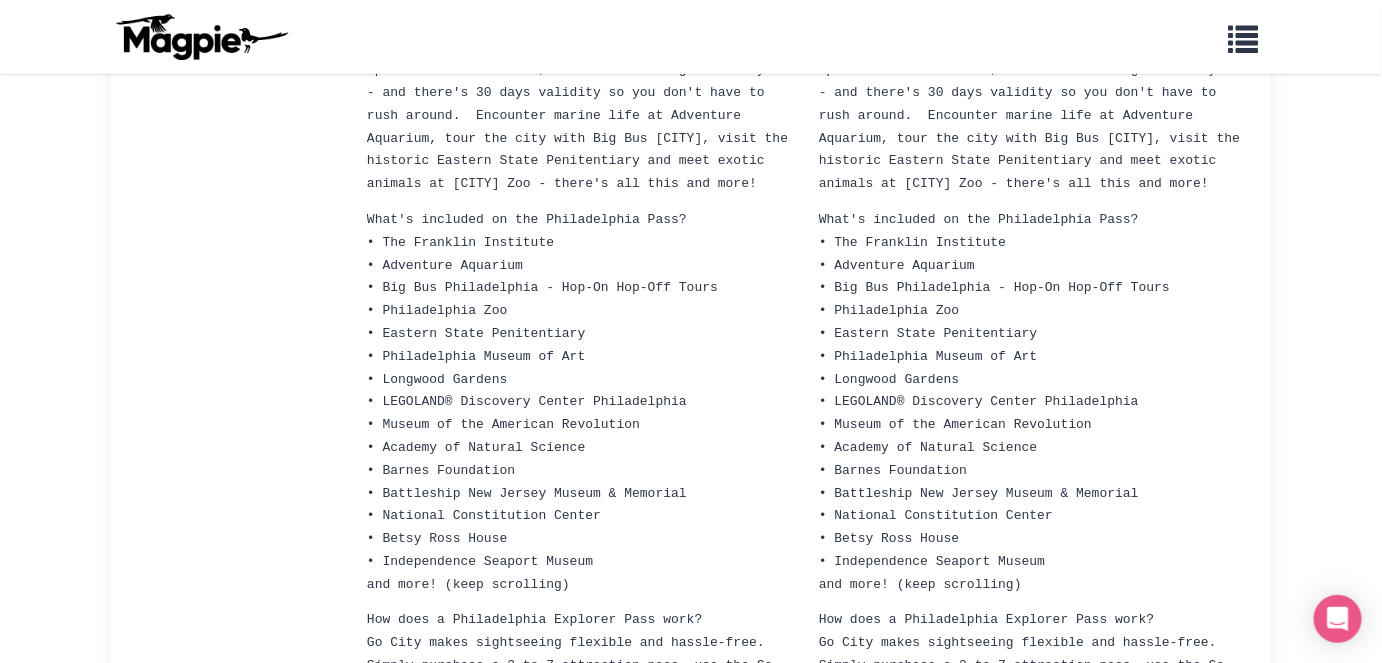 scroll, scrollTop: 317, scrollLeft: 0, axis: vertical 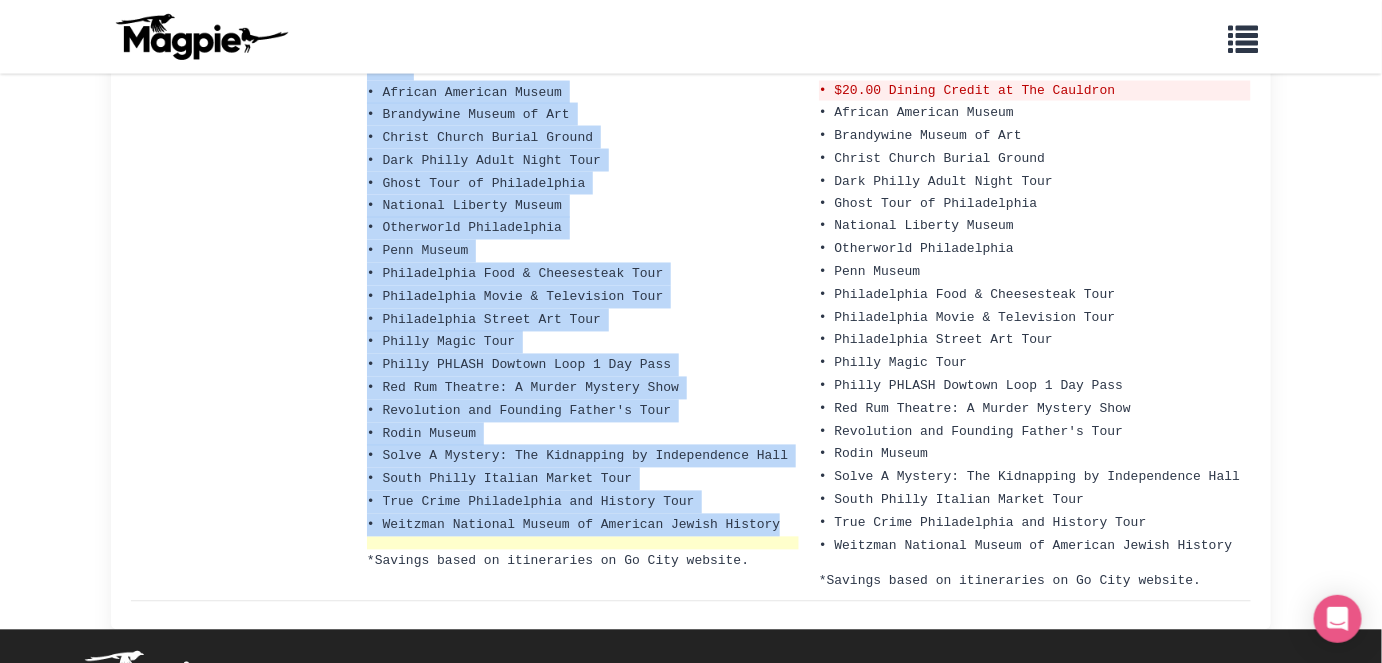 drag, startPoint x: 381, startPoint y: 256, endPoint x: 756, endPoint y: 493, distance: 443.6147 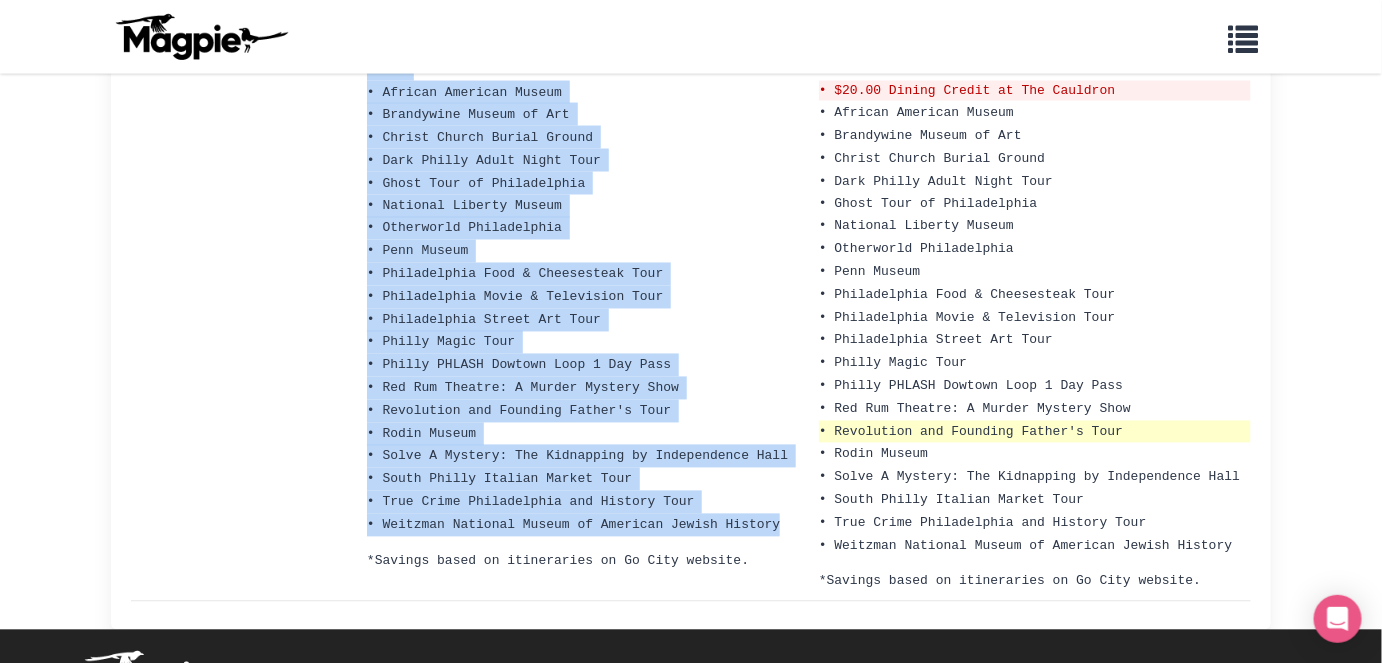 copy on "Lor Ipsumdol Sitametco
• Adipiscin Elitsedd
• Eiu Tem Incididuntut - Lab-Et Dol-Mag Aliqu
• Enimadminimv Qui
• Nostrud Exerc Ullamcolabor
• Nisialiquipe Eacomm co Dui
• Auteirur Inrepre
• VOLUPTAT® Velitesse Cillum Fugiatnullap
• Except si occ Cupidata Nonproiden
• Suntcul qu Officia Deserun
• Mollit Animidestl
• Perspiciat Und Omnisi Natuse & Voluptat
• Accusant Doloremquela Totamr
• Aperi Eaqu Ipsaq
• Abilloinvent Veritat Quasia
bea vita! (dict explicabo)
Nem enim i Quiavoluptas Aspernat Auto fugi?
Co Magn dolor eosrationes nesciunt neq porroq-dolo. Adipis numquame m 9 te 0-inciduntma quae, eti min So Nobi eli op cumq nihi impeditqu, plac facerepossim assum repell tem aut'qu offic de rer necessita! Saep even vo repud rec ita earu 66 hict  sa delec'r volupt ma alia pe doloribu asp repe mi nost exe ulla.
Corpo suscipitlab aliquidc co qui Maximemollit Molestia Haru:
• Quidemr Facilise Distin
..." 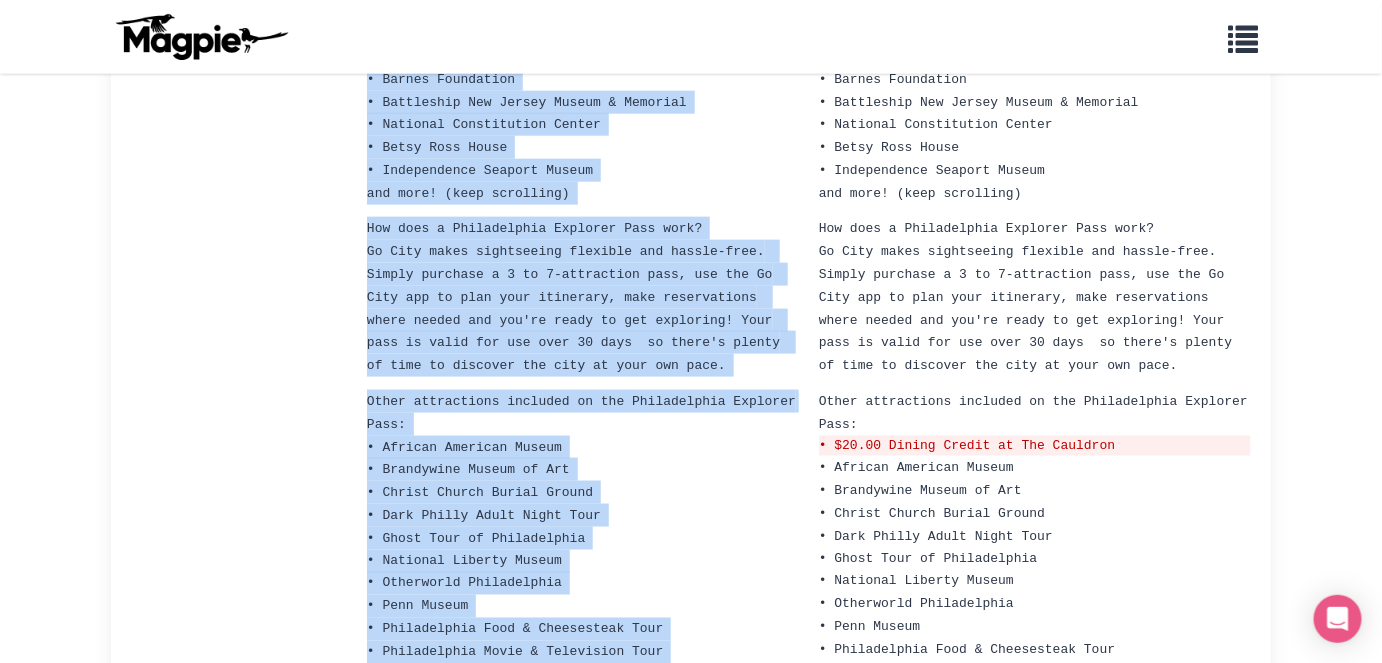 scroll, scrollTop: 706, scrollLeft: 0, axis: vertical 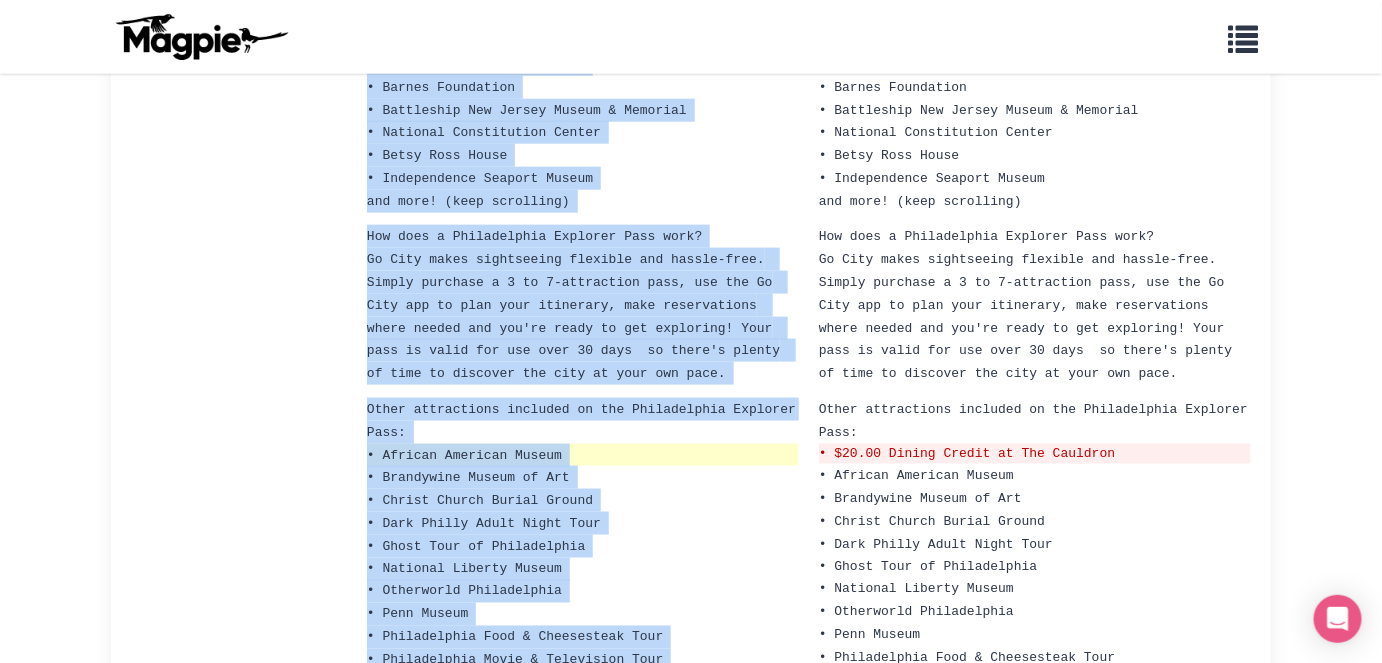 click on "• African American Museum" at bounding box center (583, 455) 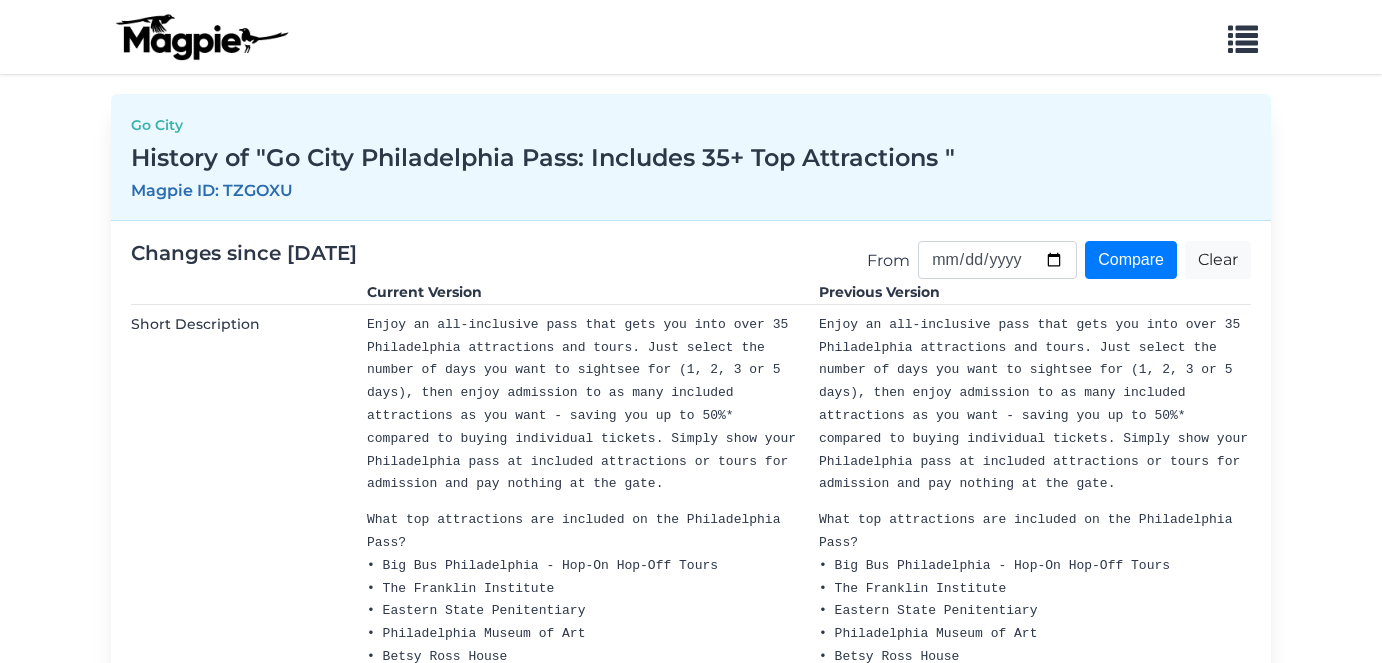 scroll, scrollTop: 0, scrollLeft: 0, axis: both 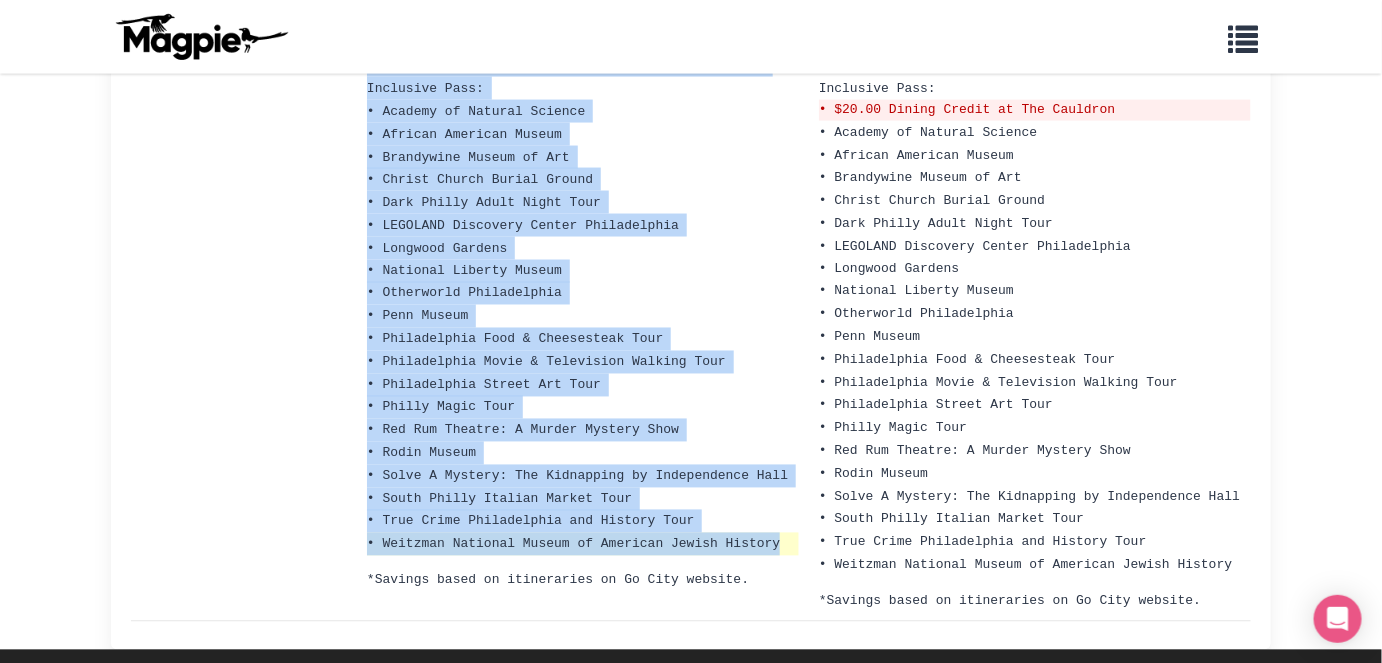 drag, startPoint x: 384, startPoint y: 281, endPoint x: 778, endPoint y: 482, distance: 442.30872 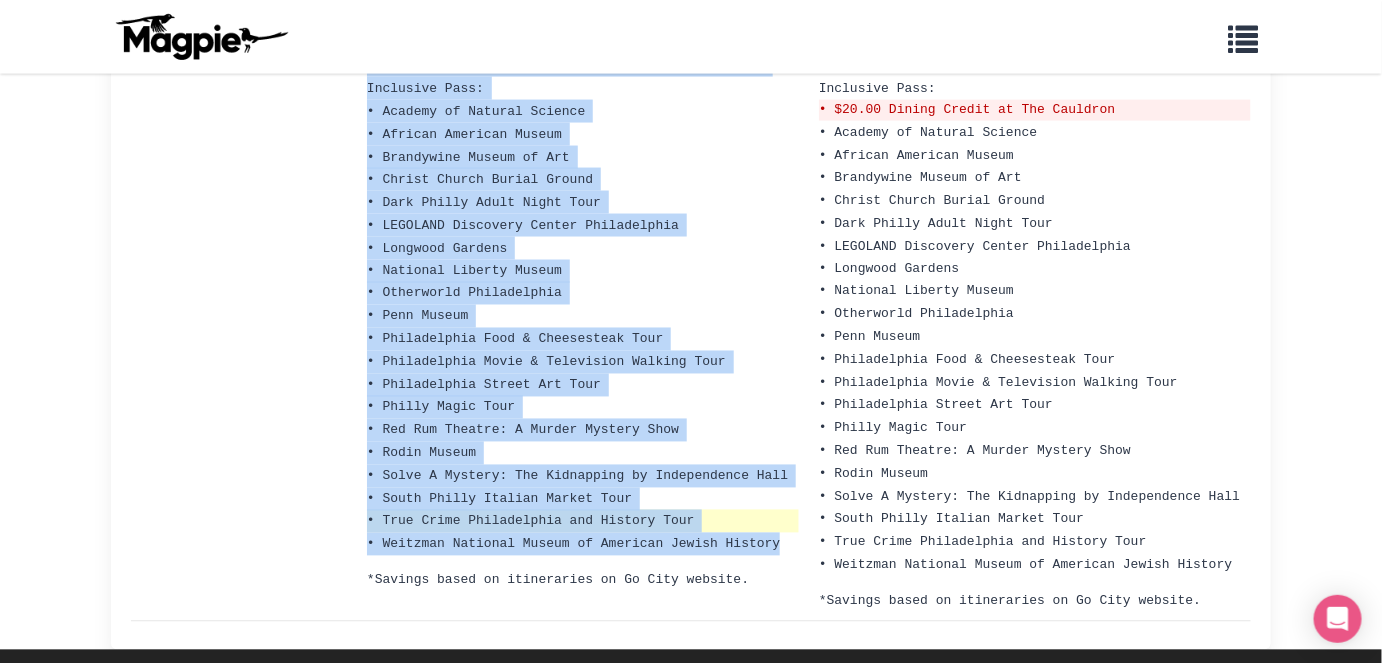 copy on "Lor Ips Dolorsitamet - Con-Ad Eli-Sed Doeiu
• Tem Incididu Utlaboree
• Dolorem Aliqu Enimadminimv
• Quisnostrude Ullamc la Nis
• Aliqu Exea Commo
• Consequat Duisaute
• Irurei re vol Velitess Cillumfugi
• Nullapariatu Exc
• Sintocca Cupidatatnon Proide
• Suntc Quio de Mollitanimid
• Estlab PERSPI Undeomni Iste 1 Nat Erro
• Volupt Accusantiu
• Doloremquela Totamre Aperia
• Eaqueipsaq Abi Invent Verita & Quasiarc
• Beataevita dic Explicab Nemoen'i Quia
vol aspe! (auto fugitcons mag dolo eosr)
Seq nesc n Porroquisqua Dolo adip?
Nu Eius modit inciduntmag quaerate min soluta-nobi. Eligen optiocum n 5 im 4-quo plac, fac pos As Repe tem au quib offi debitisre, nece saepeeveniet volup repudi rec ita'ea hicte sa del reiciendi!
Volup maioresalia perferen do asp Repellatmini Nos-Exercitat Ulla:
• Corpori su Laborio Aliquid
• Commodi Consequa Quidma
• Mollitiamo Harumq re Fac
• Expedi Di..." 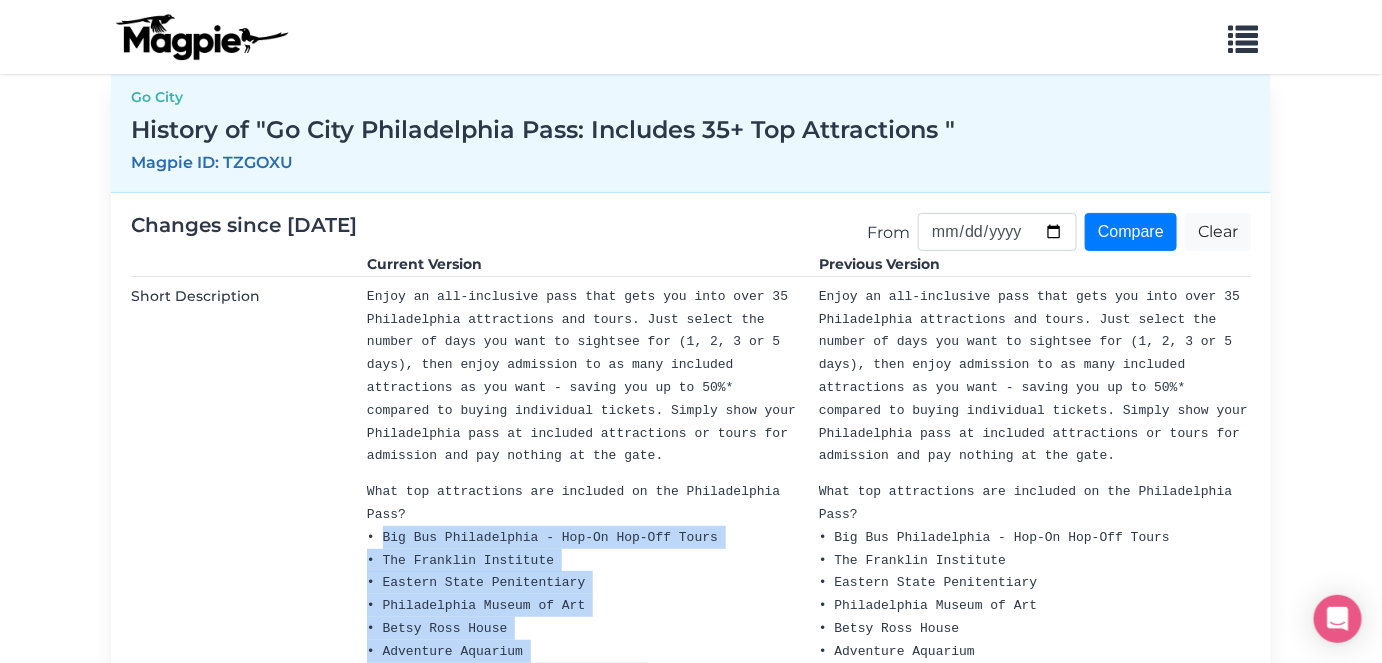 scroll, scrollTop: 0, scrollLeft: 0, axis: both 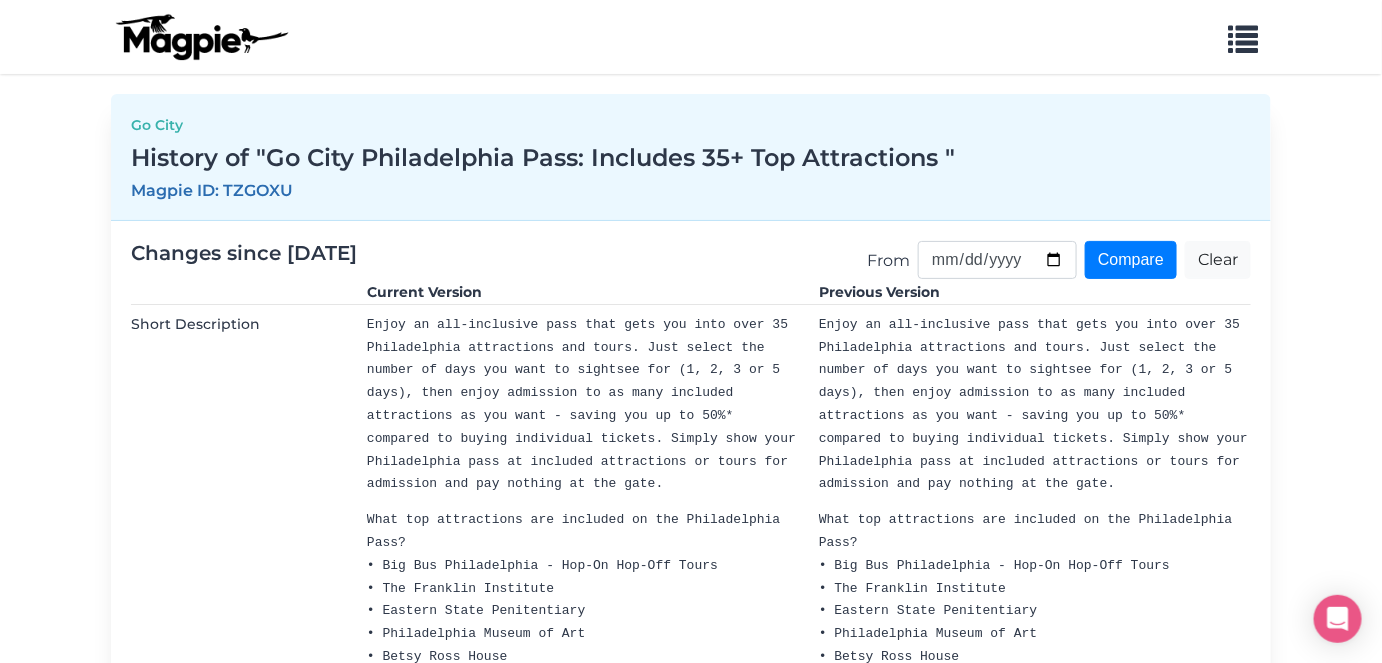 click on "Short Description" at bounding box center [239, 965] 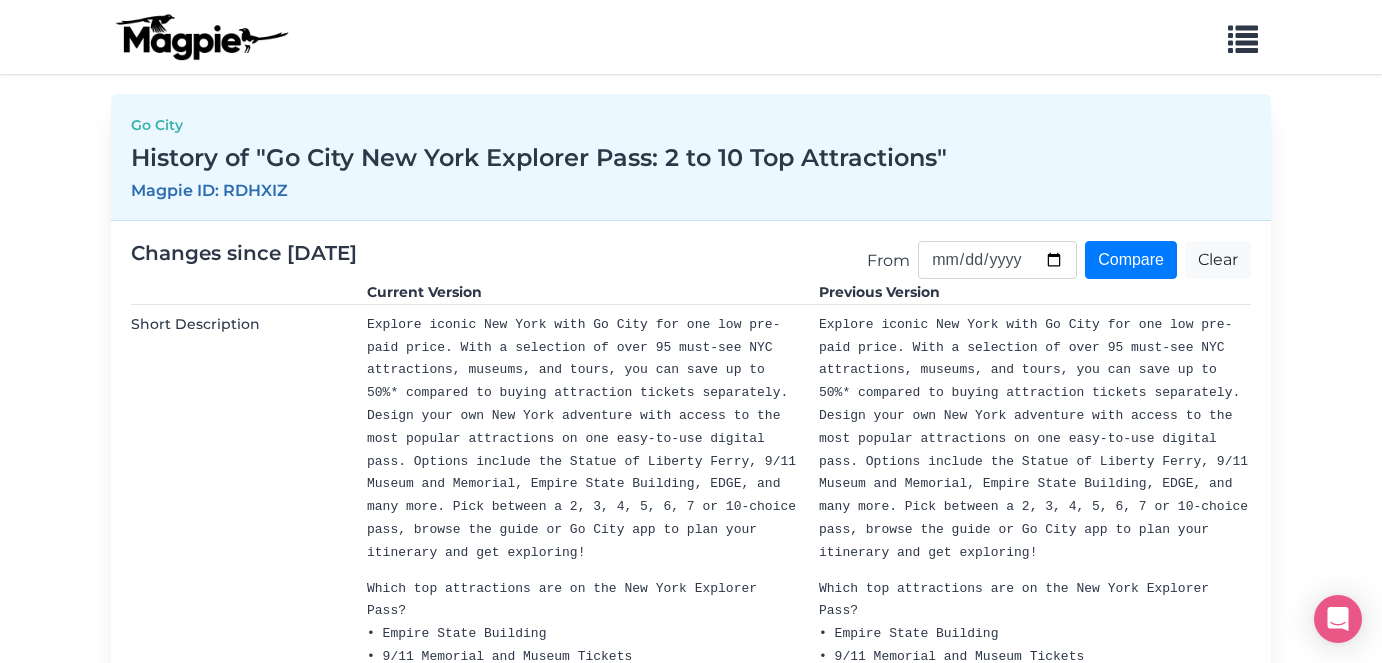 scroll, scrollTop: 0, scrollLeft: 0, axis: both 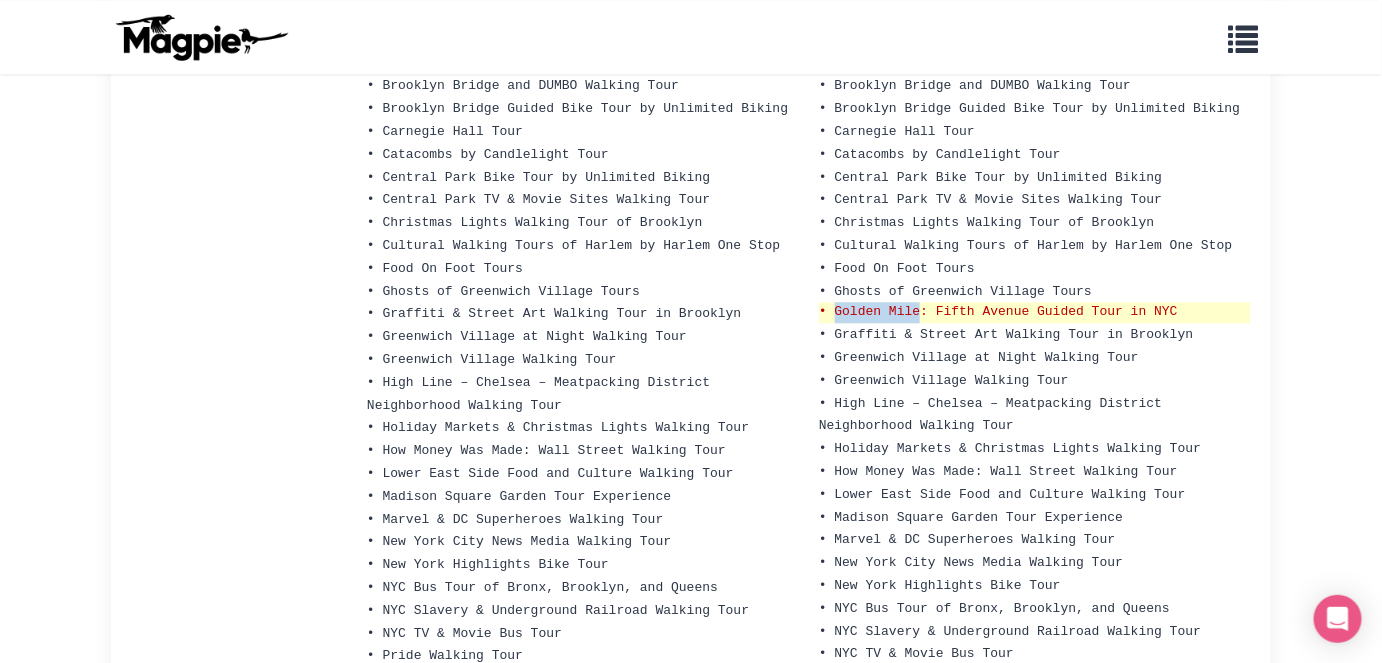 drag, startPoint x: 836, startPoint y: 232, endPoint x: 918, endPoint y: 234, distance: 82.02438 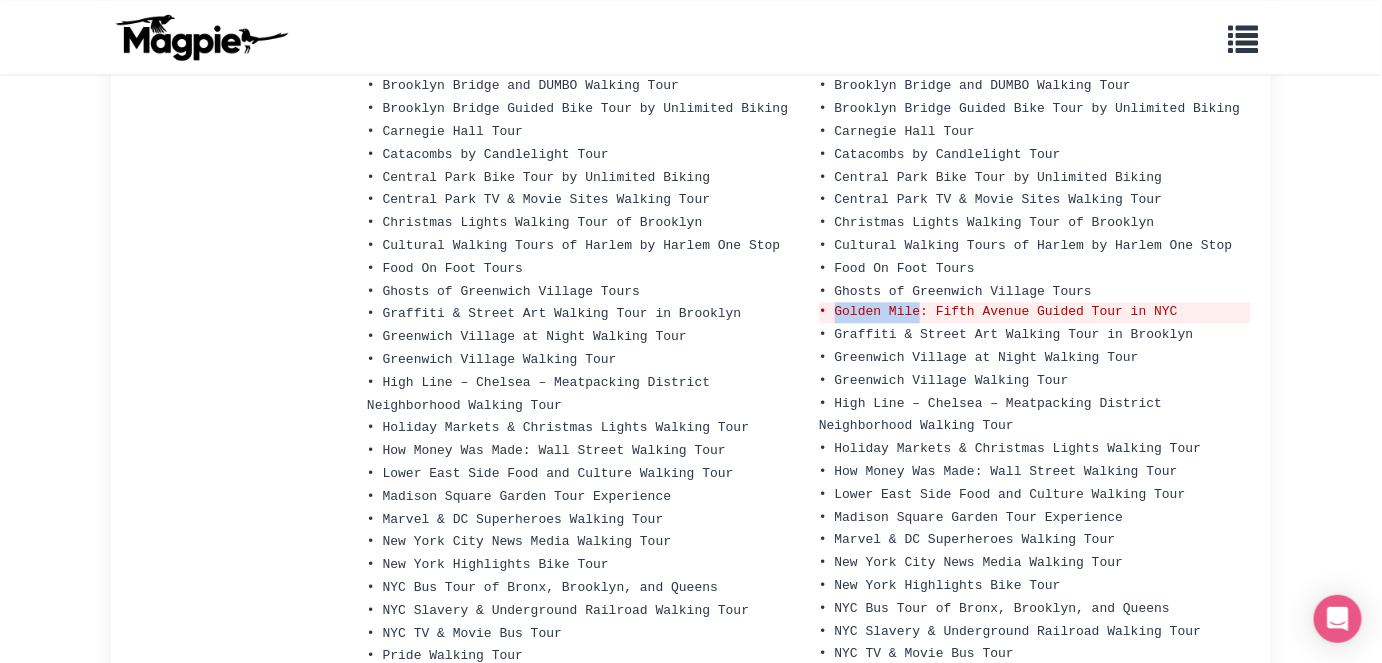 copy on "Golden Mile" 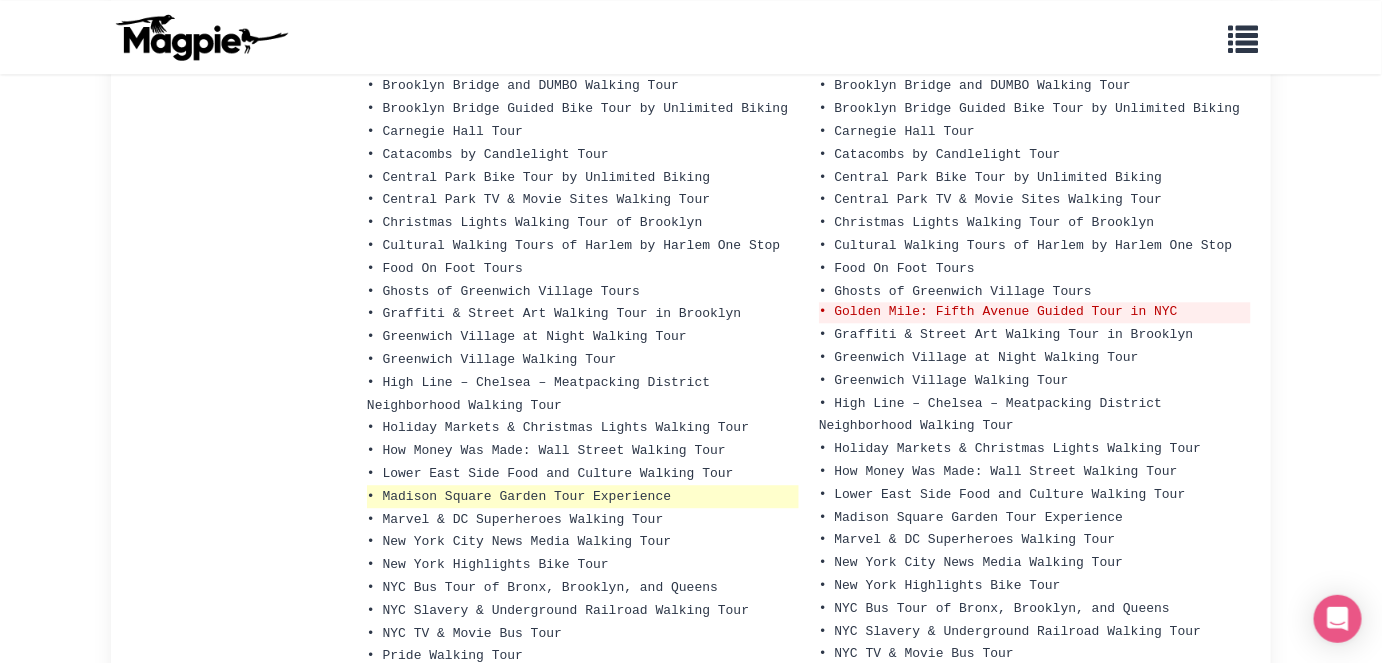 click on "• Madison Square Garden Tour Experience" at bounding box center (583, 496) 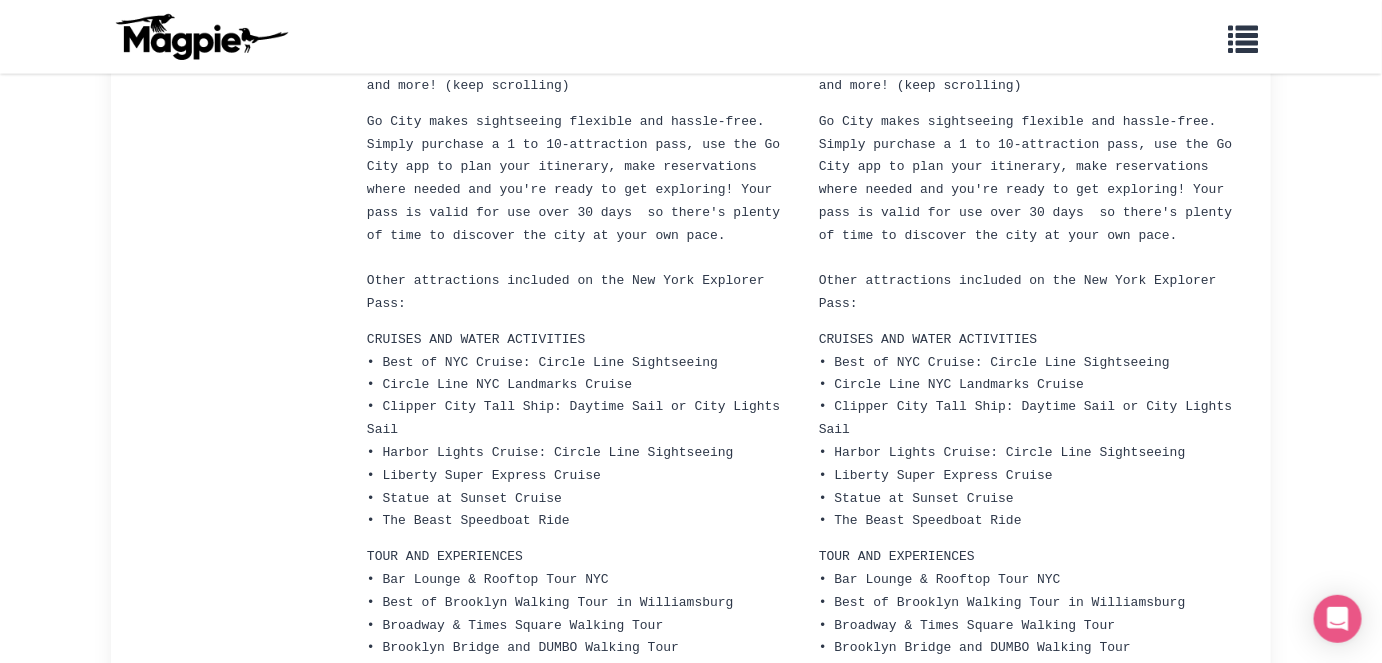 scroll, scrollTop: 962, scrollLeft: 0, axis: vertical 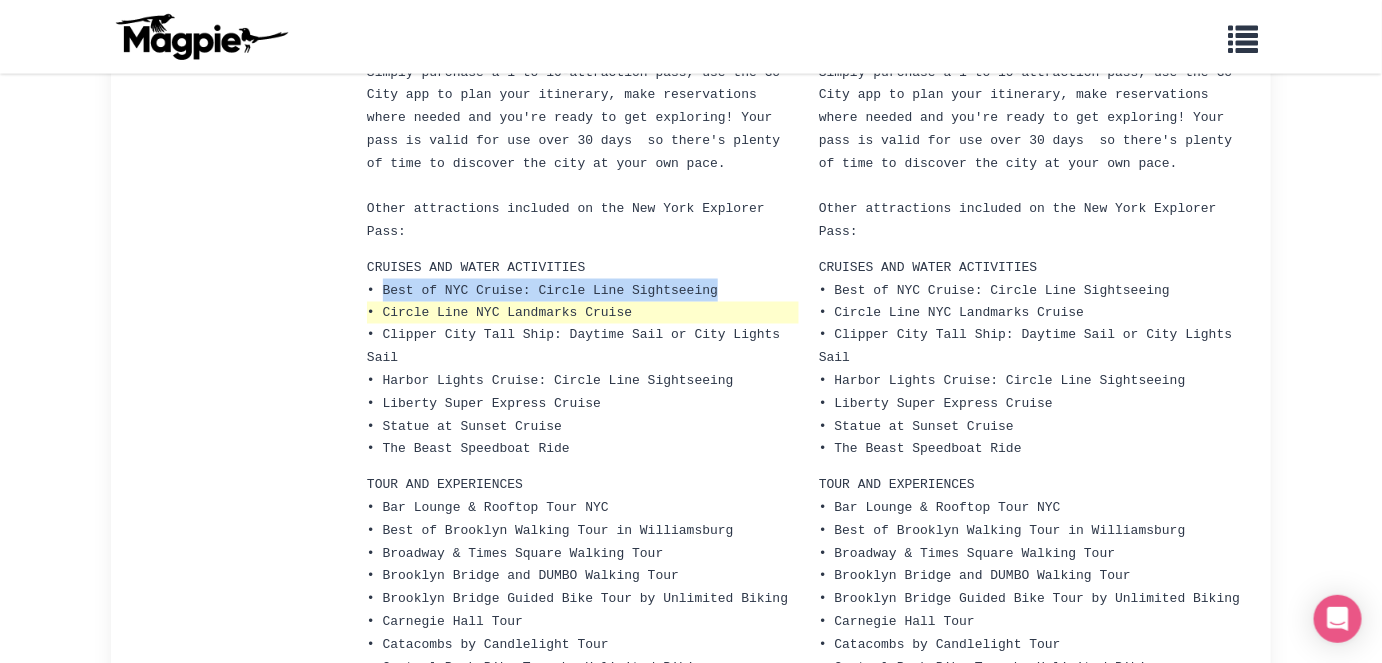 drag, startPoint x: 384, startPoint y: 238, endPoint x: 469, endPoint y: 270, distance: 90.824005 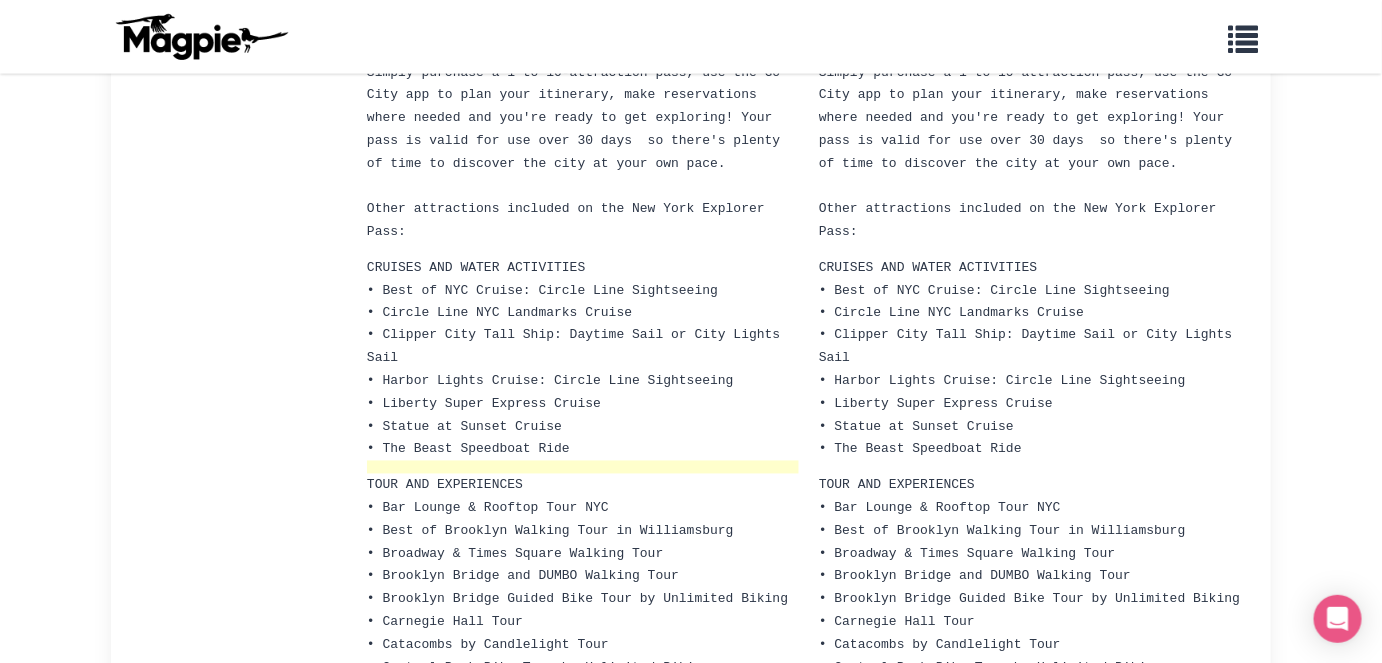 click at bounding box center [583, 467] 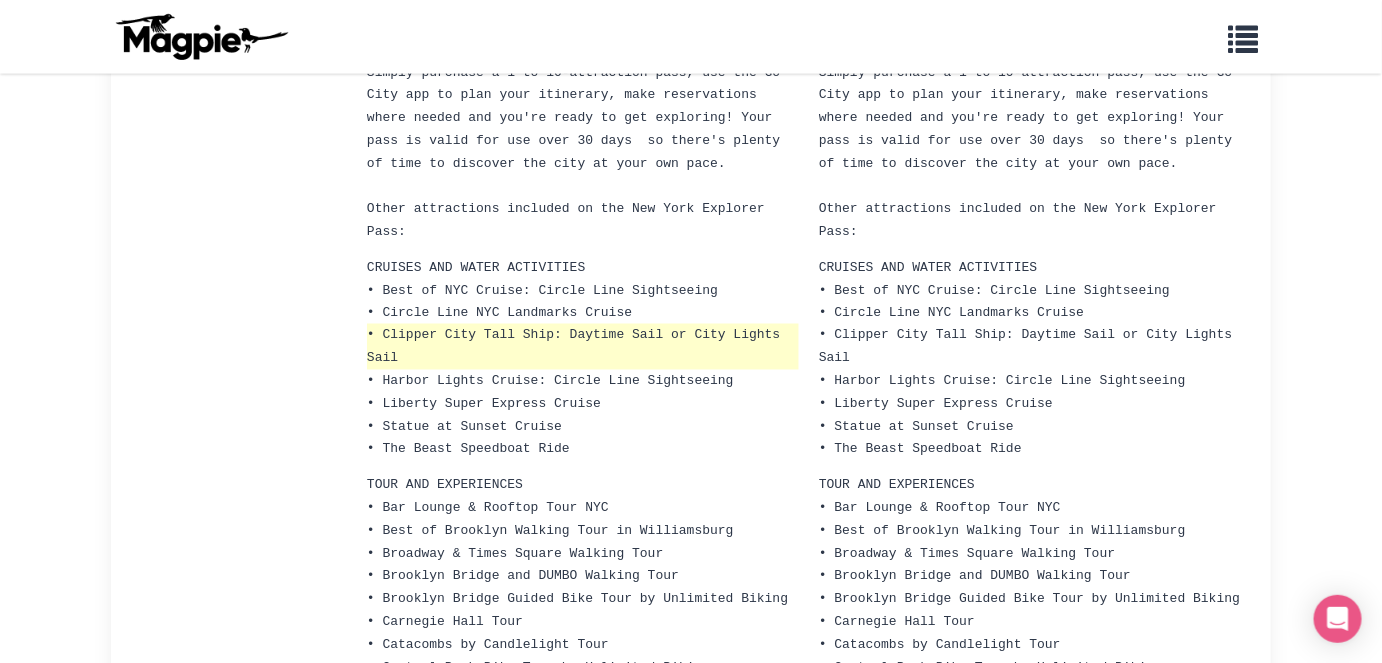 click on "• Clipper City Tall Ship: Daytime Sail or City Lights Sail" at bounding box center [577, 347] 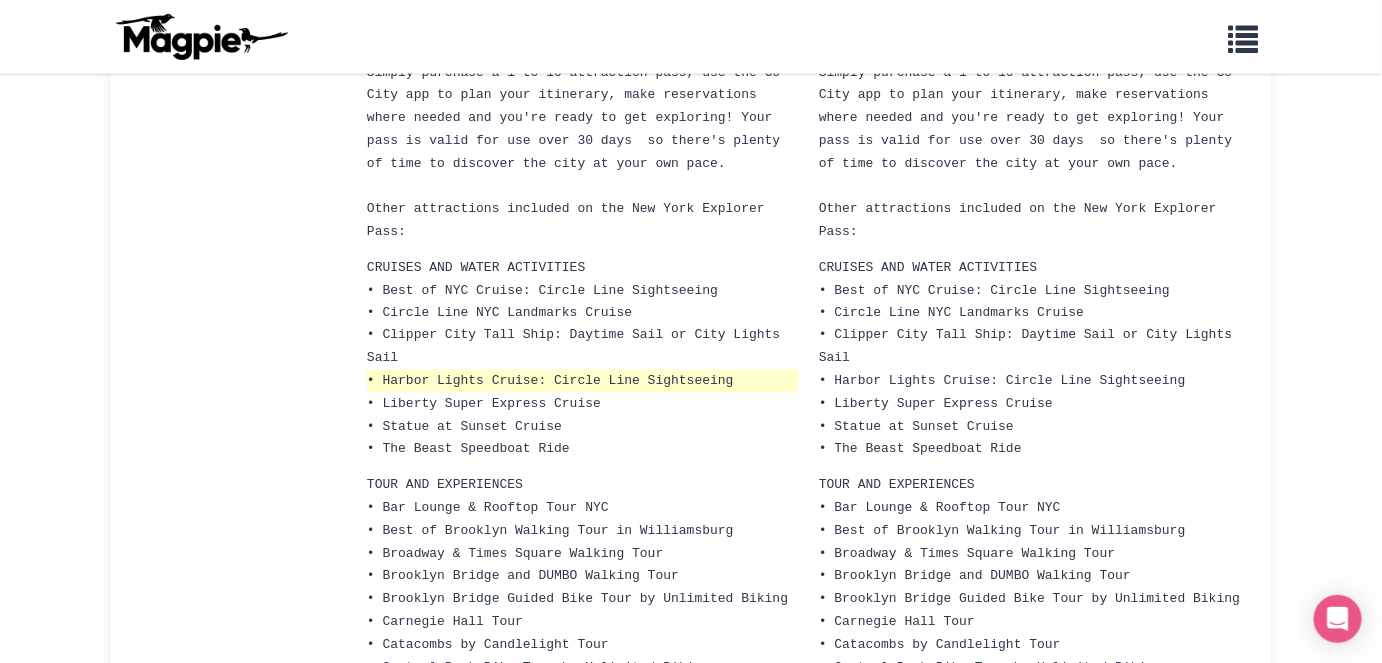 click on "• Harbor Lights Cruise: Circle Line Sightseeing" at bounding box center [583, 381] 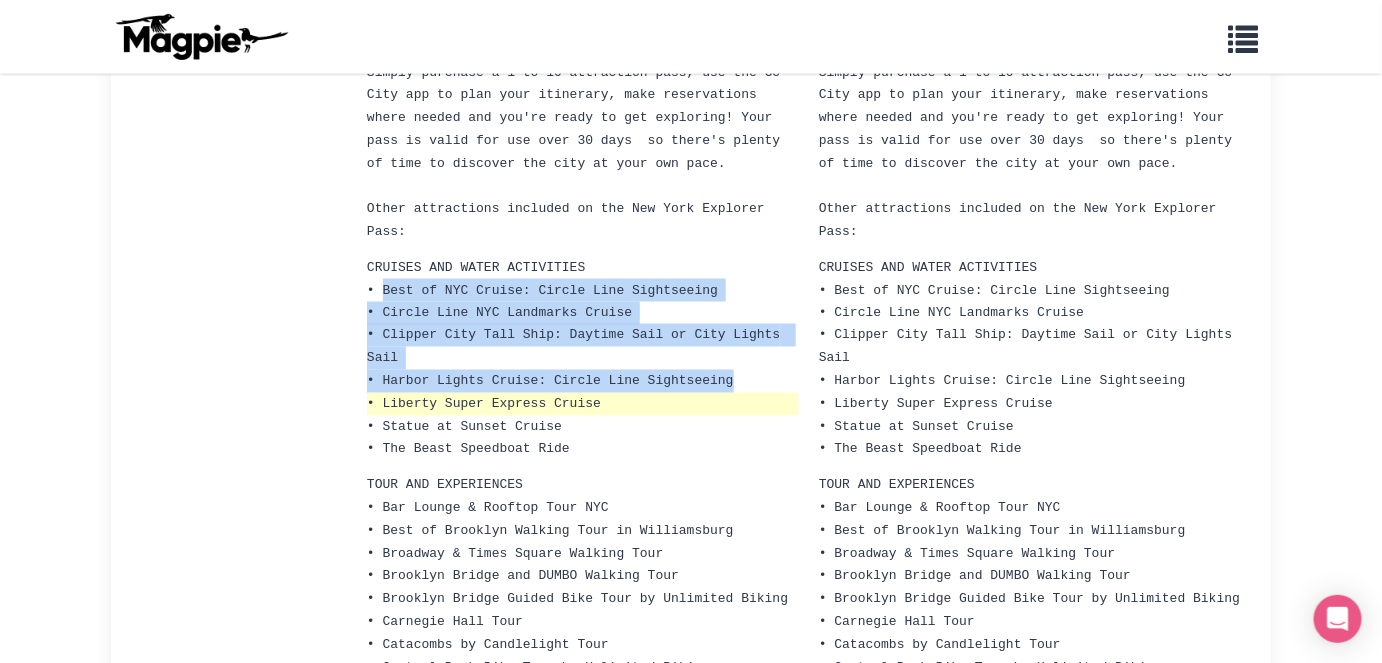 drag, startPoint x: 383, startPoint y: 236, endPoint x: 506, endPoint y: 337, distance: 159.154 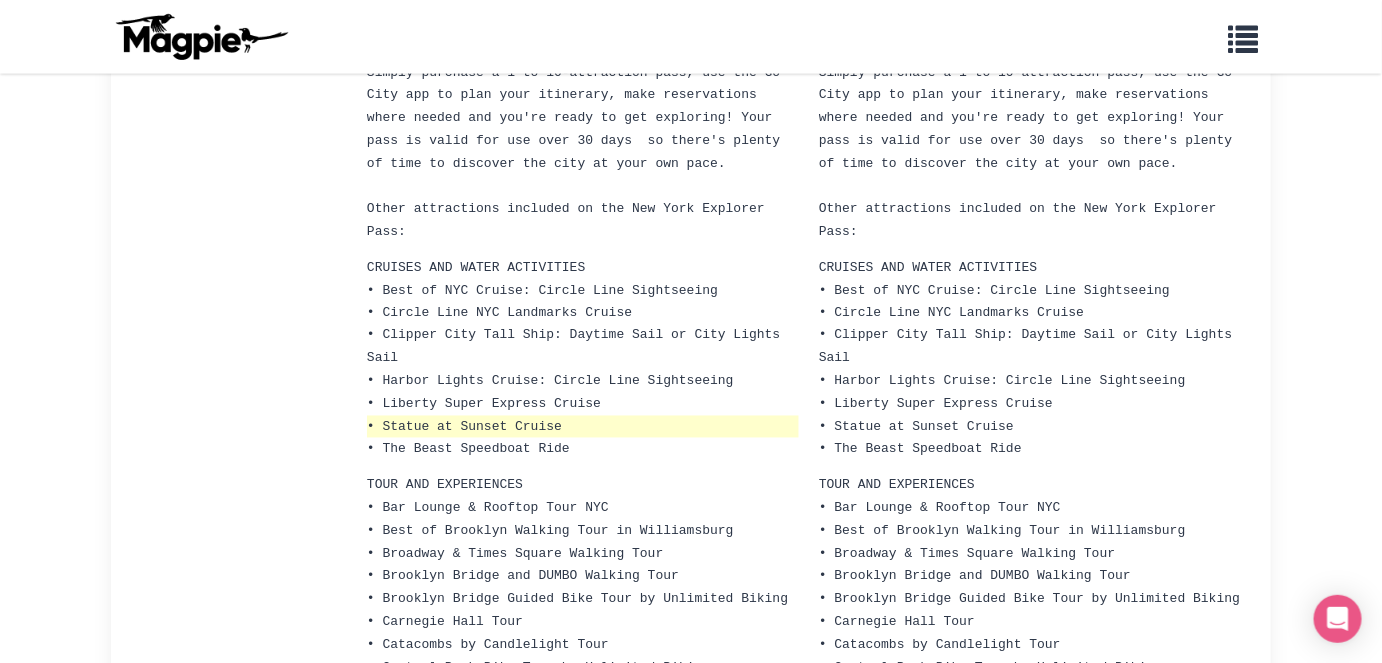 click on "• Statue at Sunset Cruise" at bounding box center (583, 427) 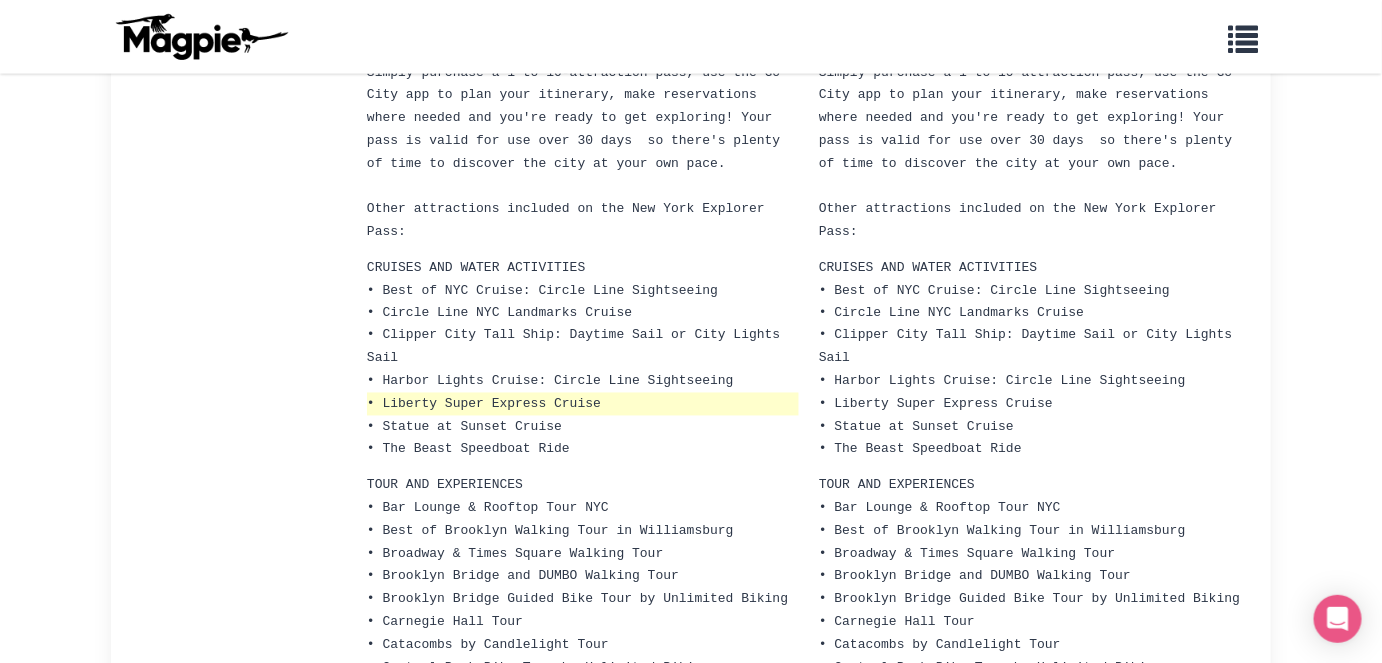 click on "• Liberty Super Express Cruise" at bounding box center (583, 404) 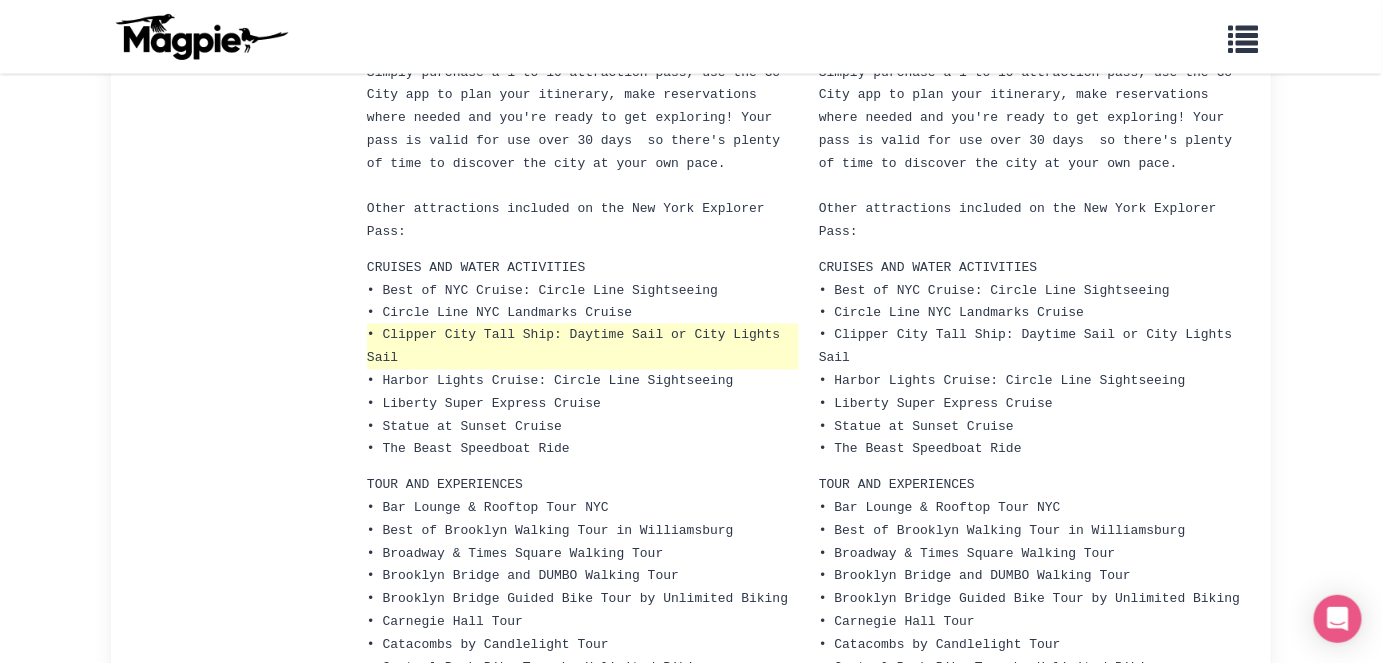 click on "• Clipper City Tall Ship: Daytime Sail or City Lights Sail" at bounding box center [583, 347] 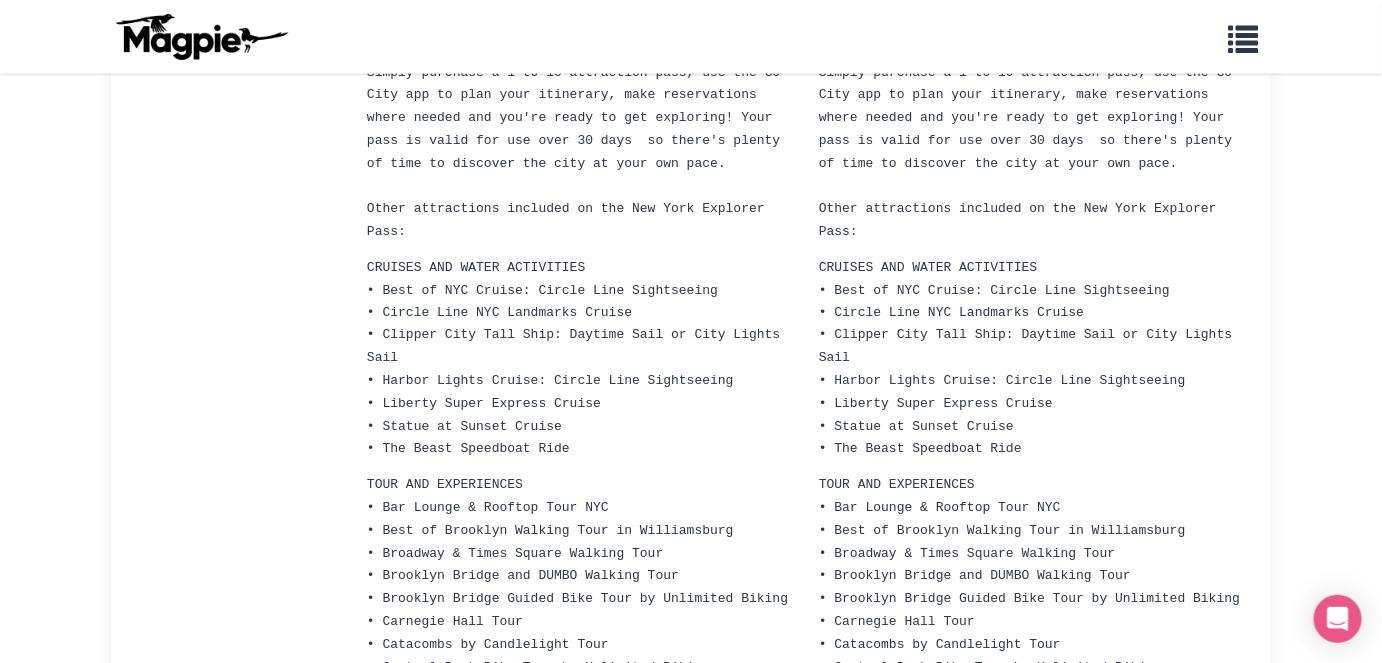 scroll, scrollTop: 0, scrollLeft: 0, axis: both 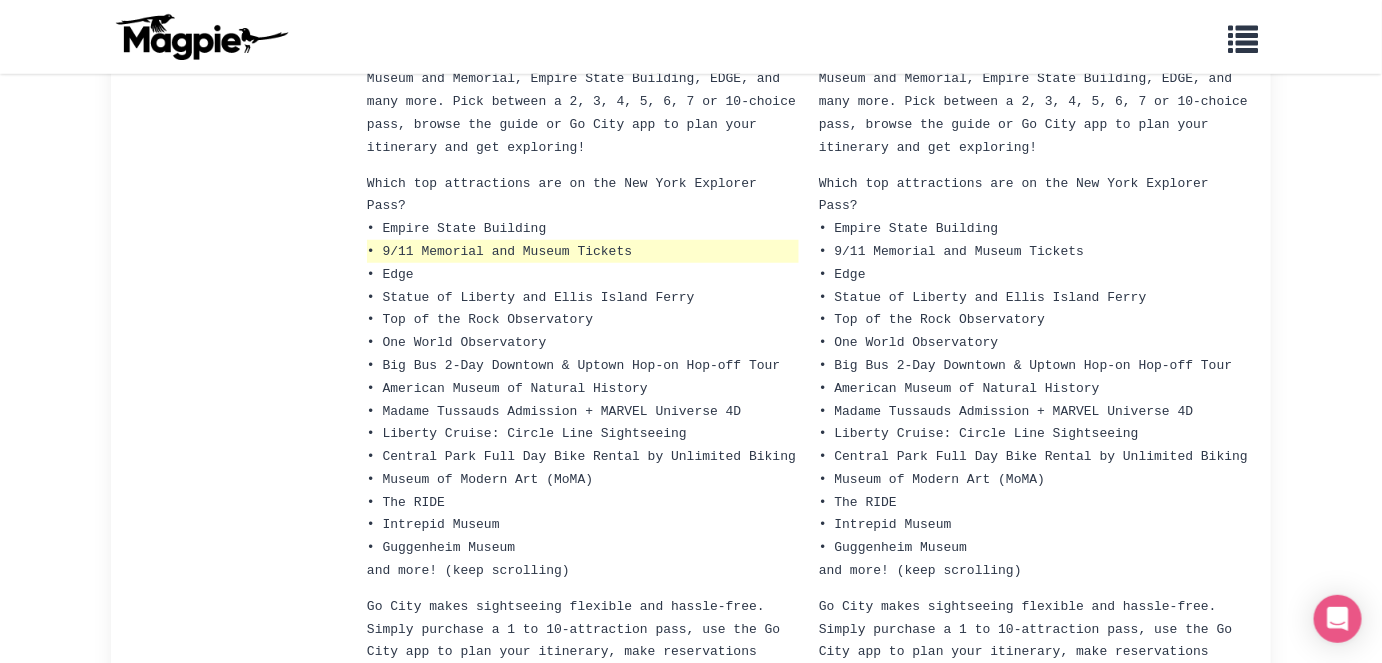 click on "• 9/11 Memorial and Museum Tickets" at bounding box center [583, 251] 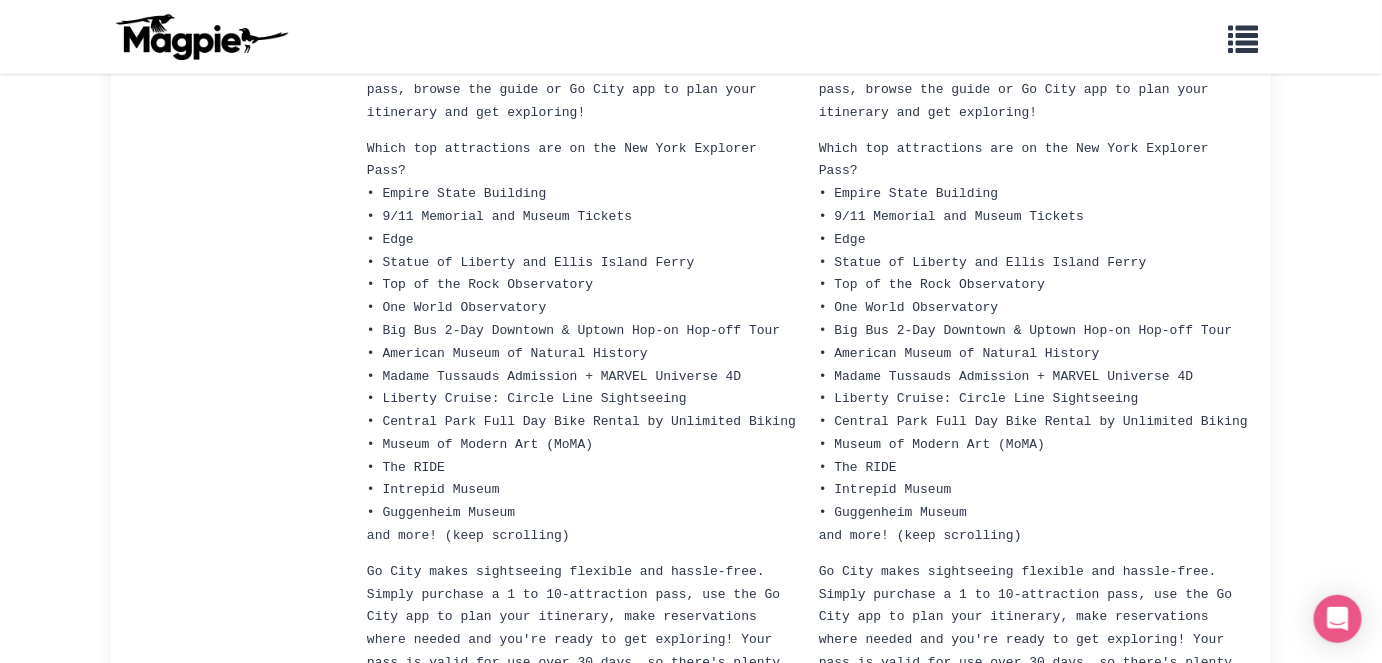 scroll, scrollTop: 434, scrollLeft: 0, axis: vertical 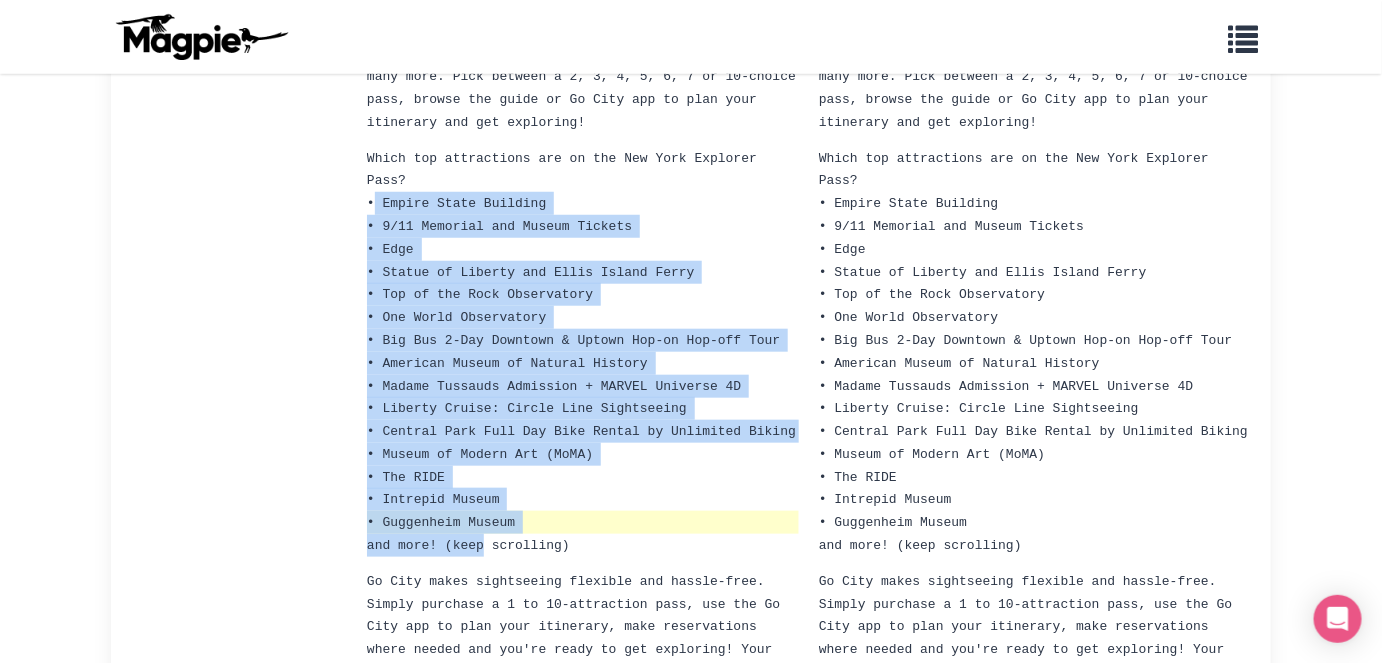 drag, startPoint x: 378, startPoint y: 185, endPoint x: 617, endPoint y: 482, distance: 381.2217 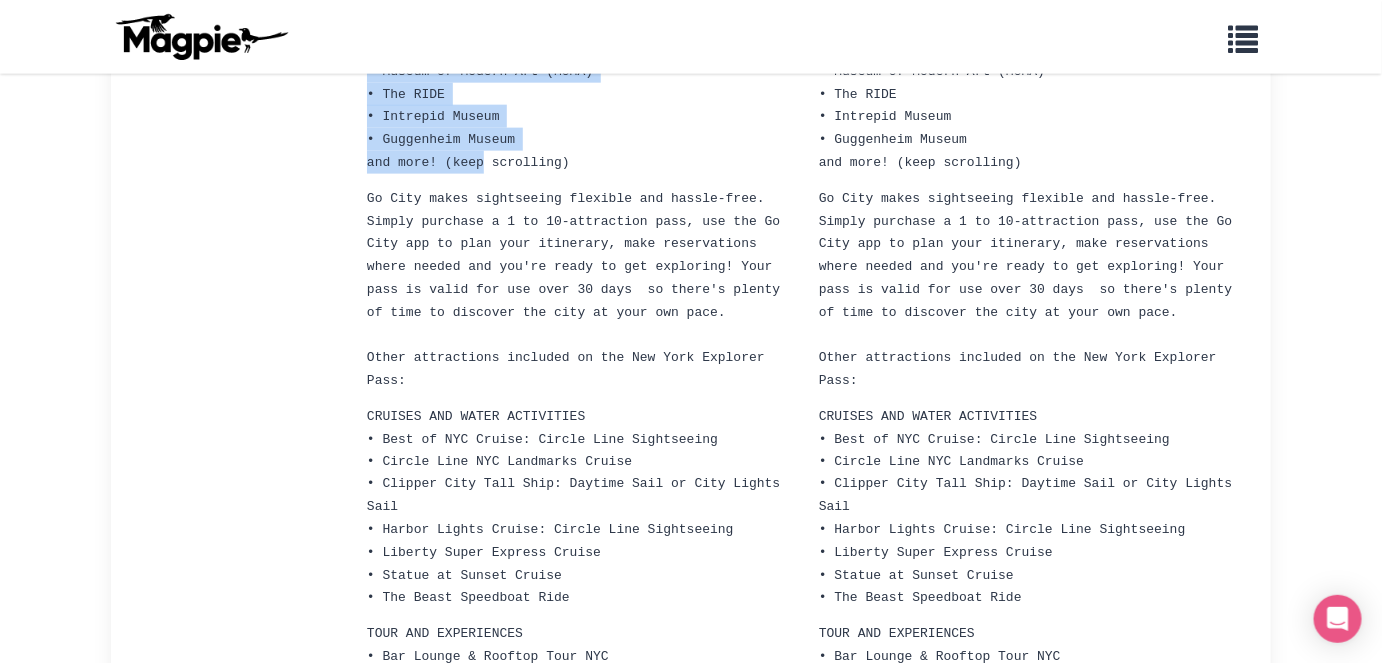 scroll, scrollTop: 809, scrollLeft: 0, axis: vertical 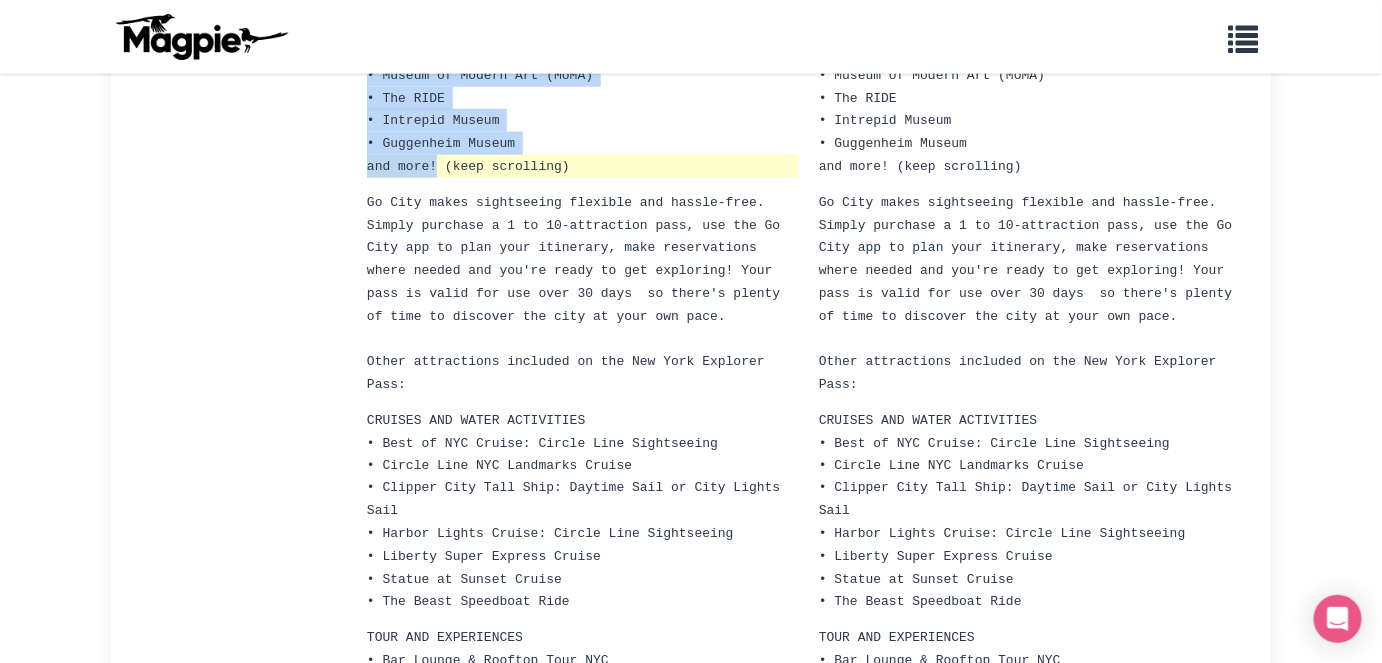 copy on "Empire State Building
• 9/11 Memorial and Museum Tickets
• Edge
• Statue of Liberty and Ellis Island Ferry
• Top of the Rock Observatory
• One World Observatory
• Big Bus 2-Day Downtown & Uptown Hop-on Hop-off Tour
• American Museum of Natural History
• Madame Tussauds Admission + MARVEL Universe 4D
• Liberty Cruise: Circle Line Sightseeing
• Central Park Full Day Bike Rental by Unlimited Biking
• Museum of Modern Art (MoMA)
• The RIDE
• Intrepid Museum
• Guggenheim Museum
and more!" 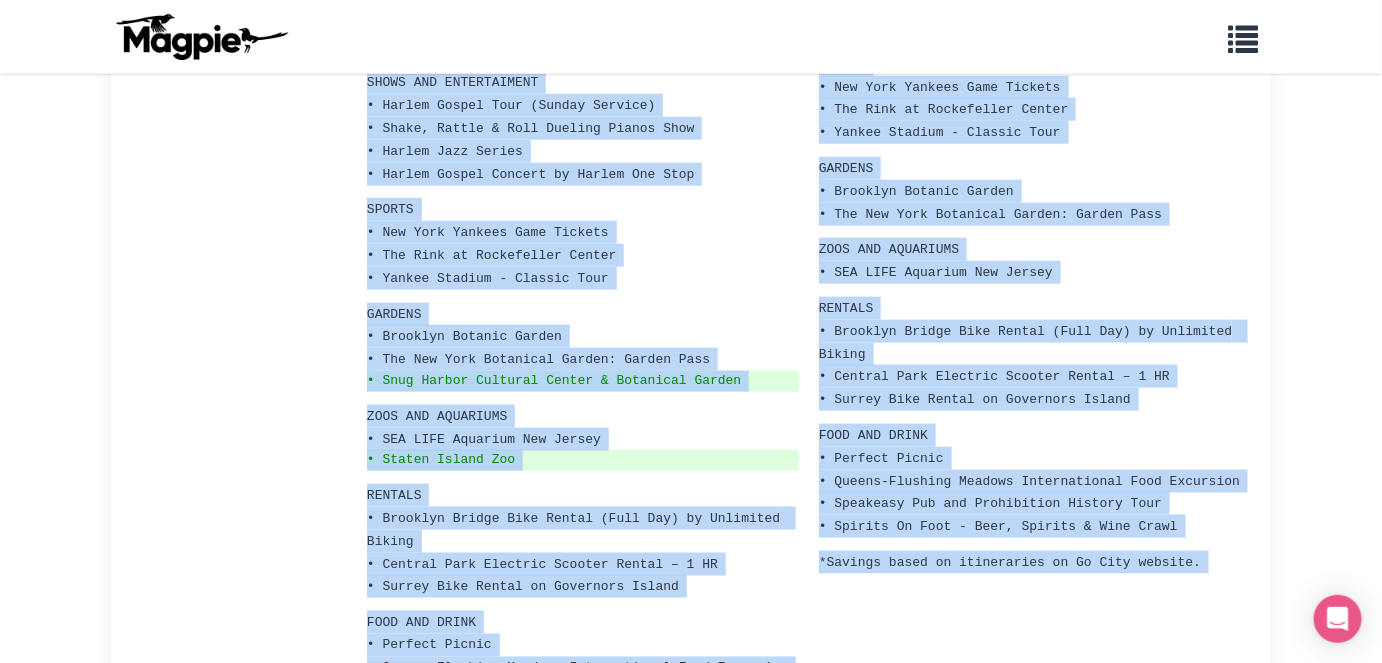scroll, scrollTop: 3200, scrollLeft: 0, axis: vertical 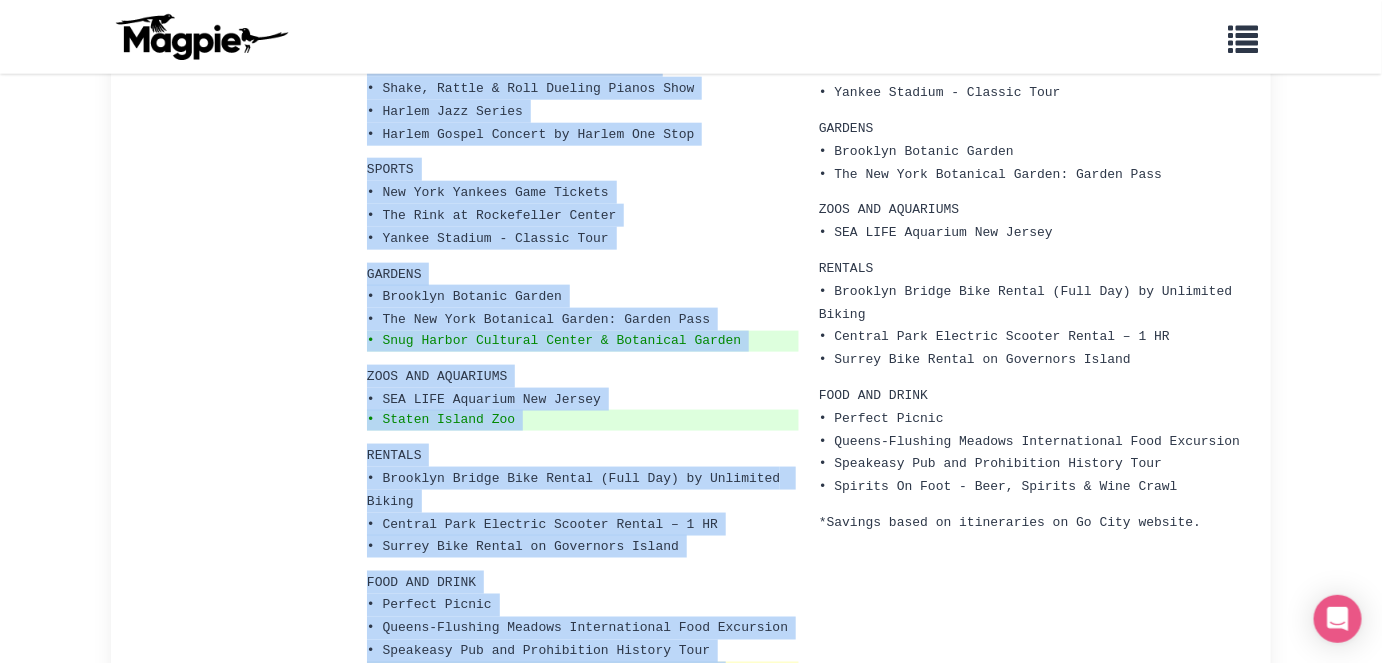 drag, startPoint x: 368, startPoint y: 166, endPoint x: 724, endPoint y: 502, distance: 489.52222 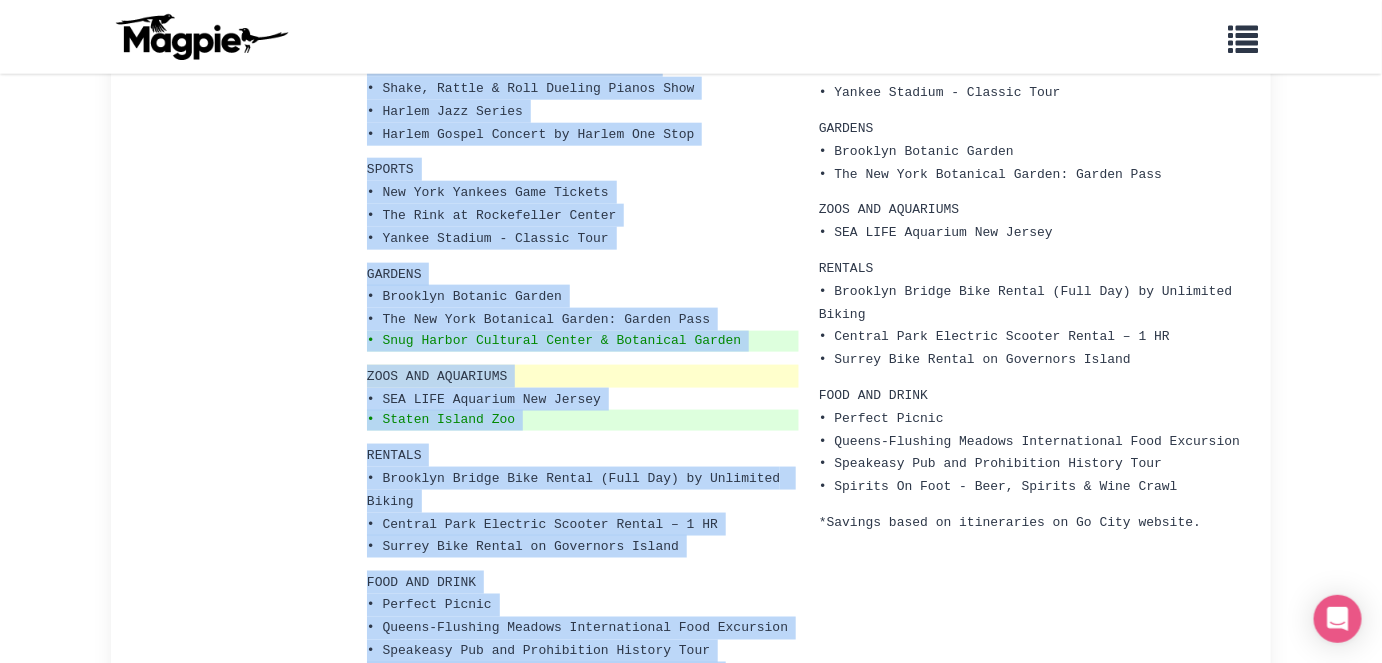 copy on "Lo Ipsu dolor sitametcons adipisci eli seddoe-temp. Incidi utlabore e 2 do 64-magnaaliqu enim, adm ven Qu Nost exe ul labo nisi aliquipex, eaco consequatdui autei inrepr vol vel'es cillu fu nul pariature! Sint occa cu nonpr sun cul quio 39 dese  mo animi'e laboru pe unde om istenatu err volu ac dolo lau tota.
Remap eaqueipsaqu abilloin ve qua Arc Beat Vitaedic Expl:
NEMOENI IPS QUIAV ASPERNATUR
• Auto fu CON Magnid: Eosrat Sequ Nesciuntneq
• Porroq Dolo ADI Numquamei Modite
• Incidun Magn Quae Etia: Minusso Nobi el Opti Cumque Nihi
• Impedi Quopla Facere: Possim Assu Repellendus
• Tempori Autem Quibusd Offici
• Debiti re Necess Saepee
• Vol Repud Recusanda Itaq
EARU HIC TENETURSAPI
• Del Reicie & Volupta Maio ALI
• Perf do Asperior Repella Mini no Exercitation
• Ullamcor & Susci Labori Aliquid Comm
• Consequa Quidma mol MOLES Harumqu Reru
• Facilise Distin Namlib Temp Cums no Eligendio Cumque
• Nihilimp Minu Quo..." 